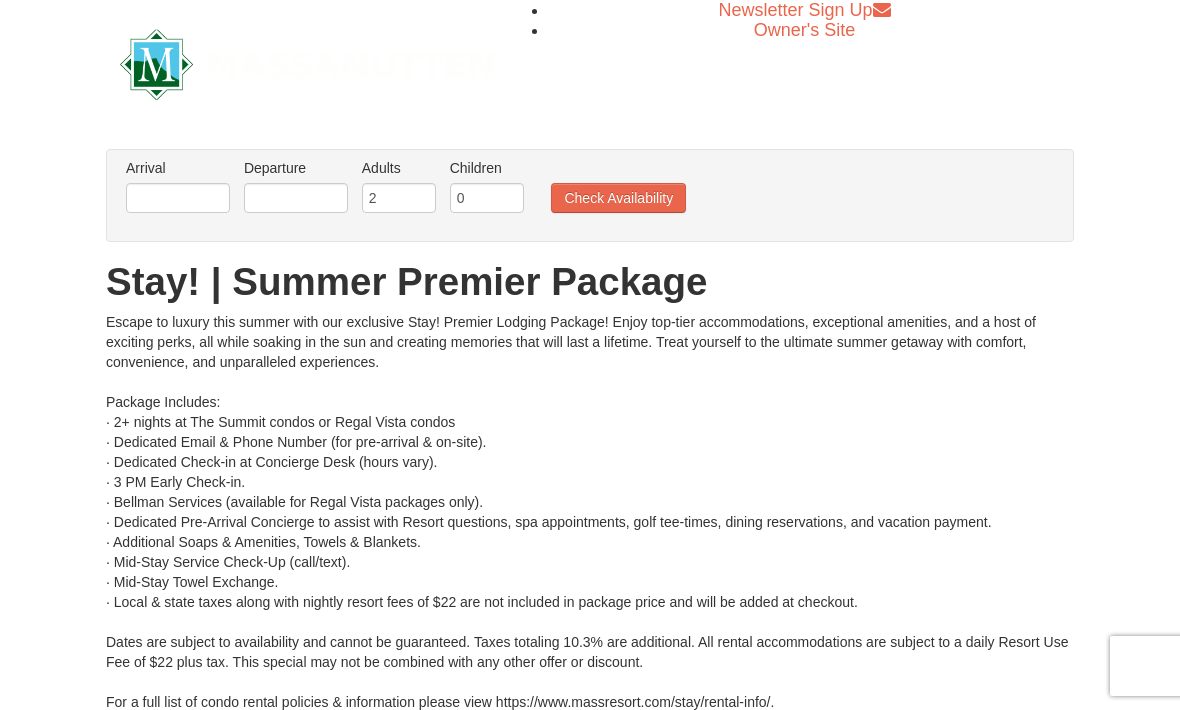 scroll, scrollTop: 0, scrollLeft: 0, axis: both 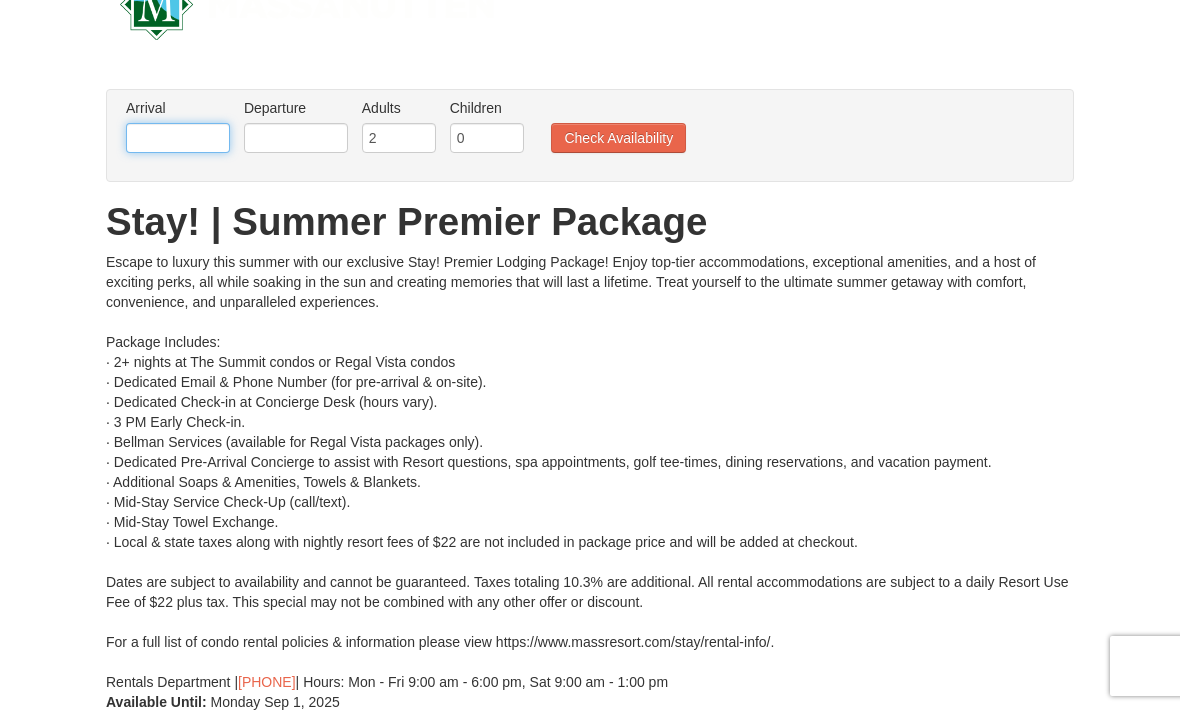 click on "Browser Not Supported
We notice you are using a browser which will not provide the best experience. We recommend using newer versions Chrome, Firefox, and Edge.
Chrome
Firefox
Edge
Safari
Select your preferred browser above to download.
Continue Anyway
Skip to Main Content
Newsletter Sign Up
Owner's Site
×" at bounding box center [590, 488] 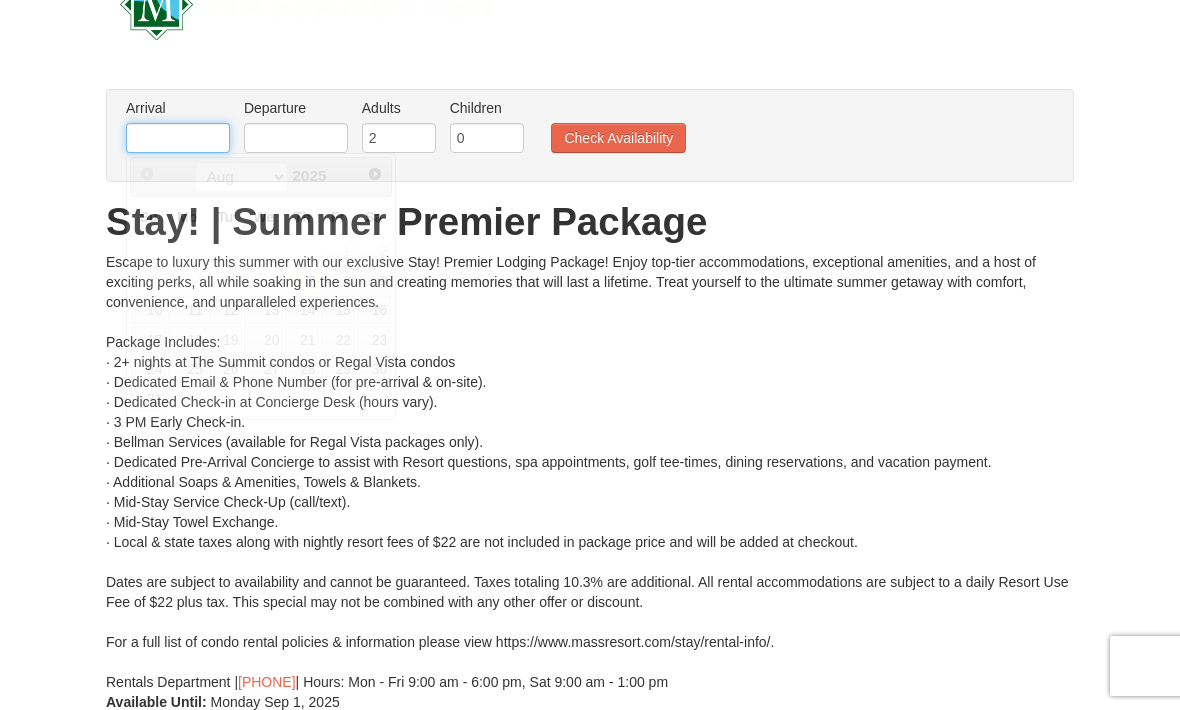 scroll, scrollTop: 59, scrollLeft: 0, axis: vertical 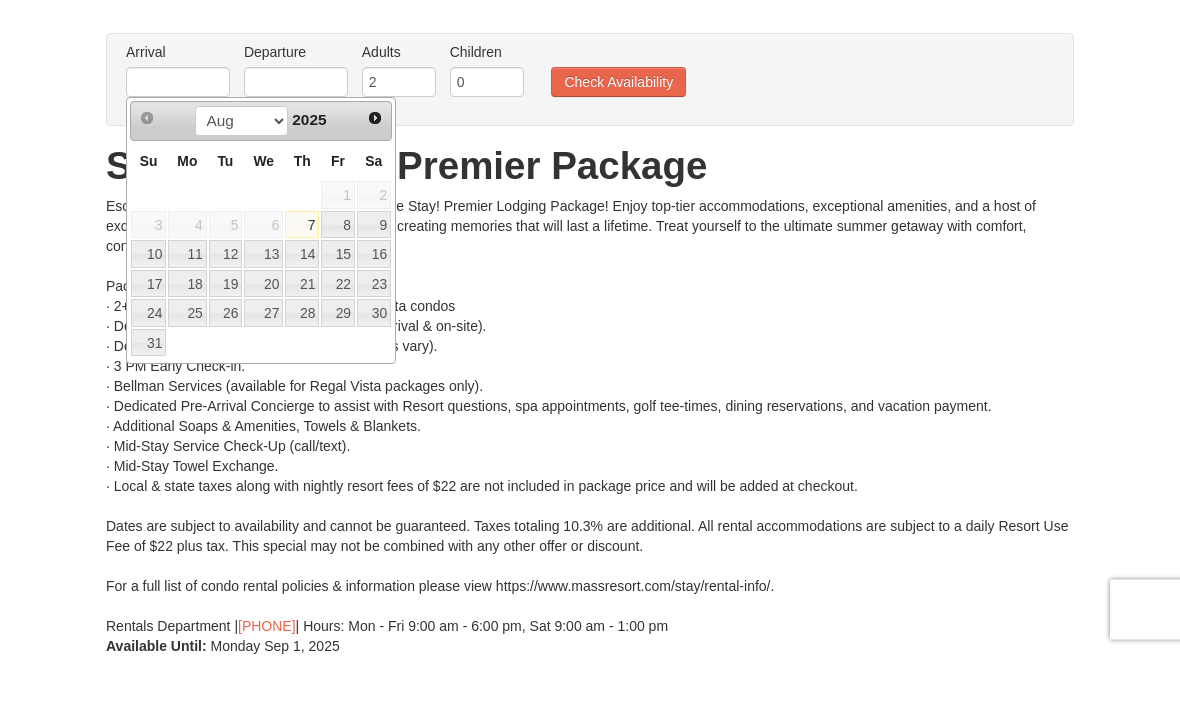 click on "13" at bounding box center [263, 311] 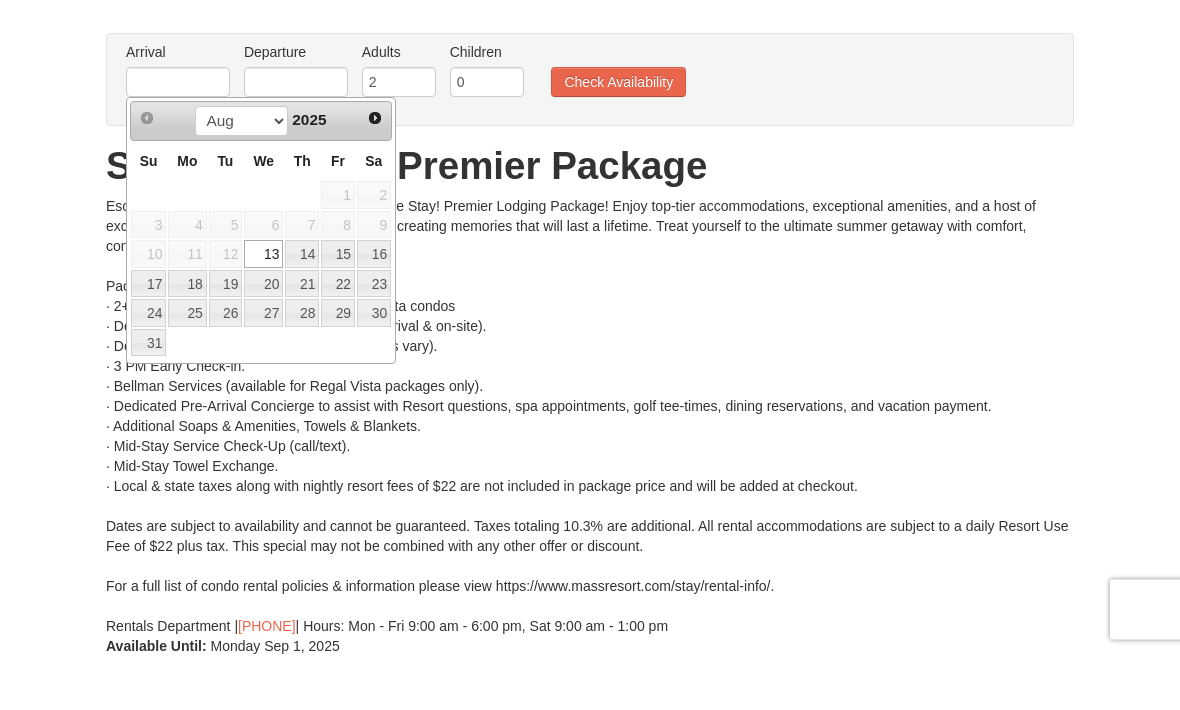 type on "08/13/2025" 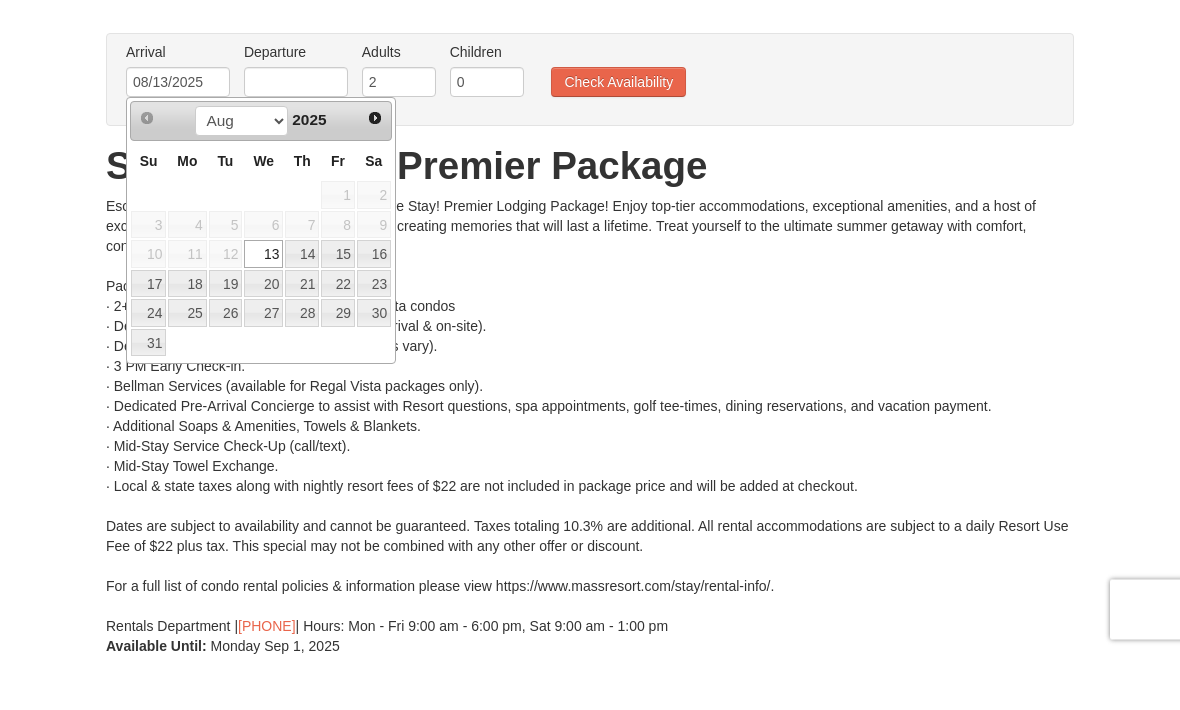 scroll, scrollTop: 116, scrollLeft: 0, axis: vertical 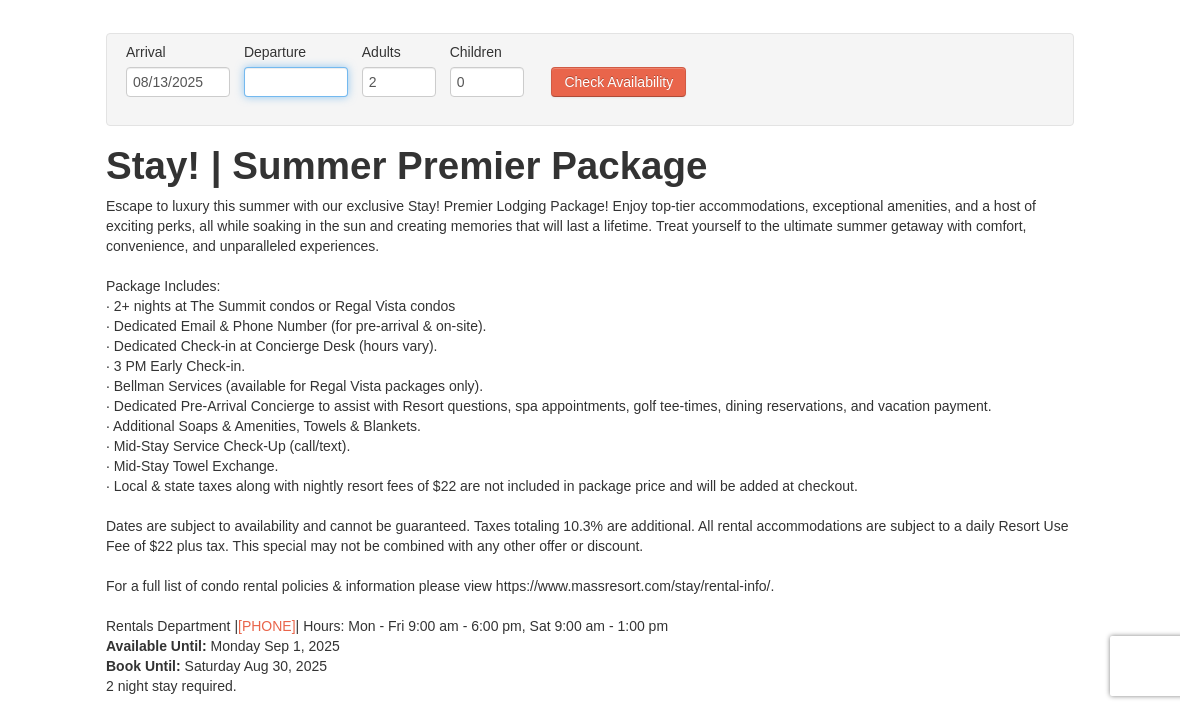 click at bounding box center [296, 82] 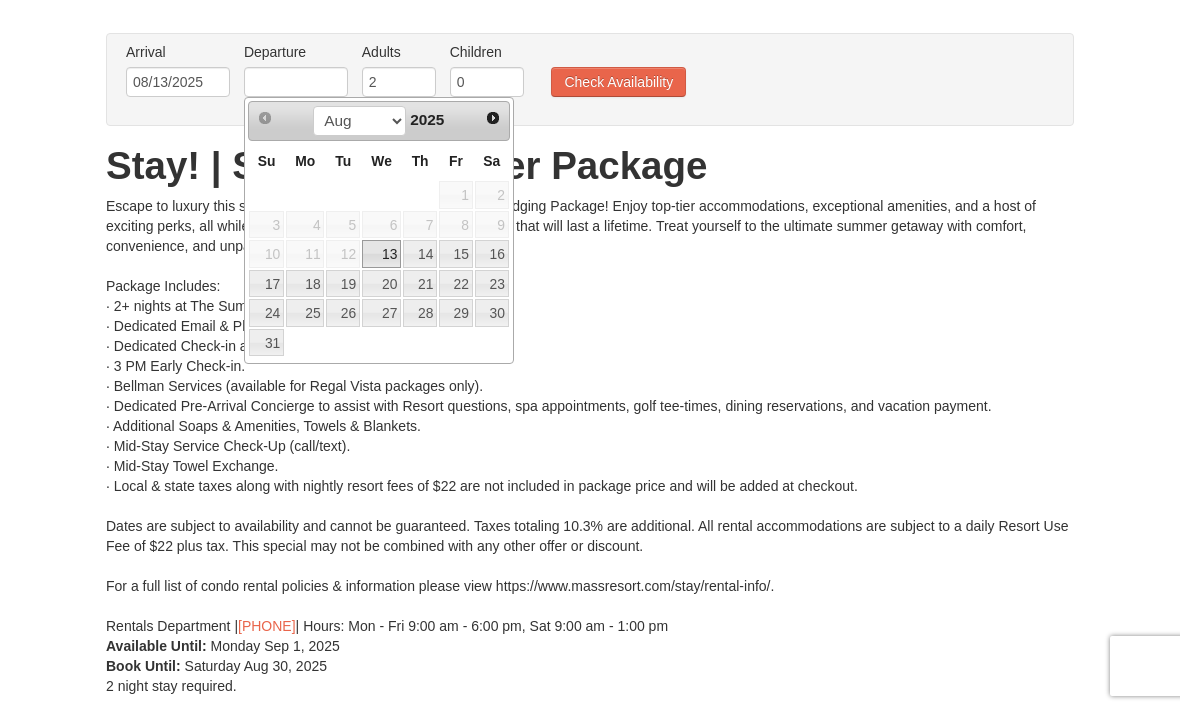 click on "15" at bounding box center (456, 254) 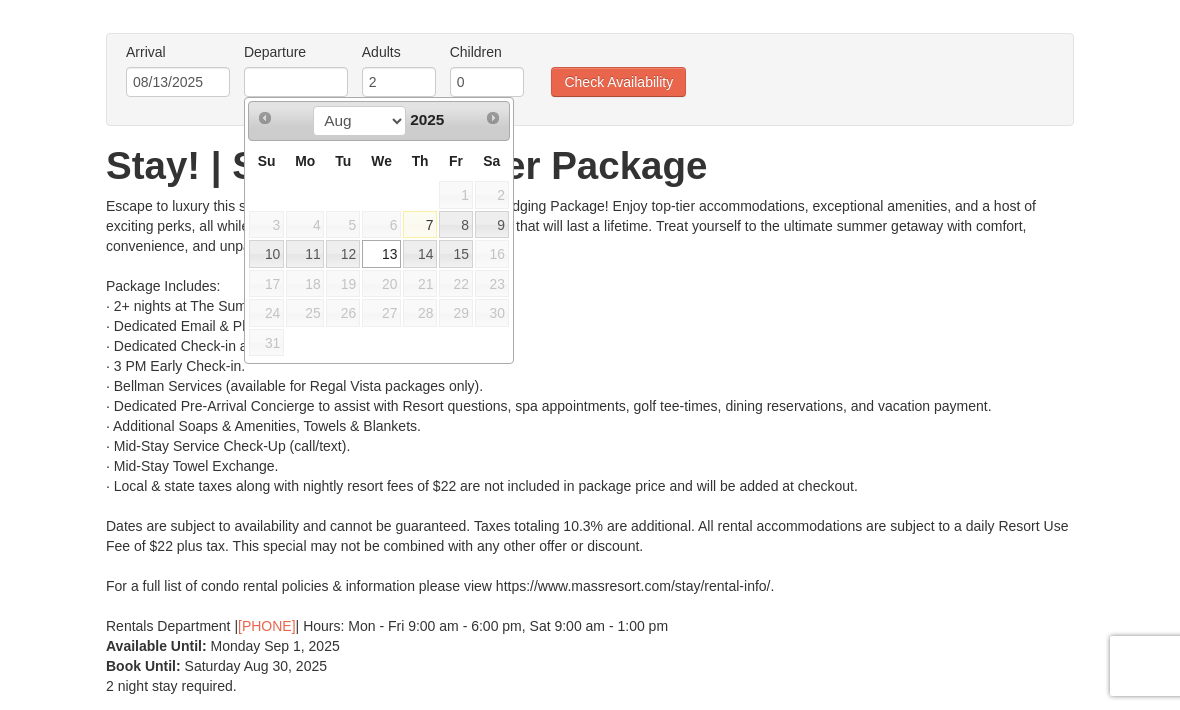 type on "08/15/2025" 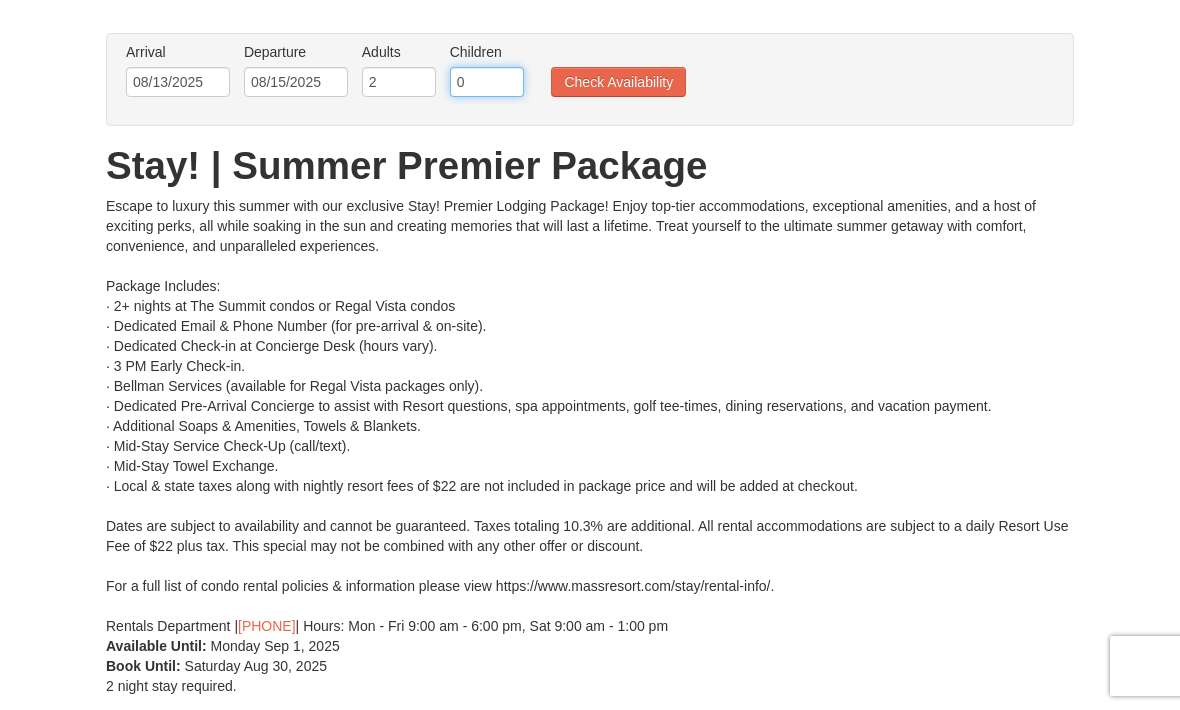 click on "0" at bounding box center [487, 82] 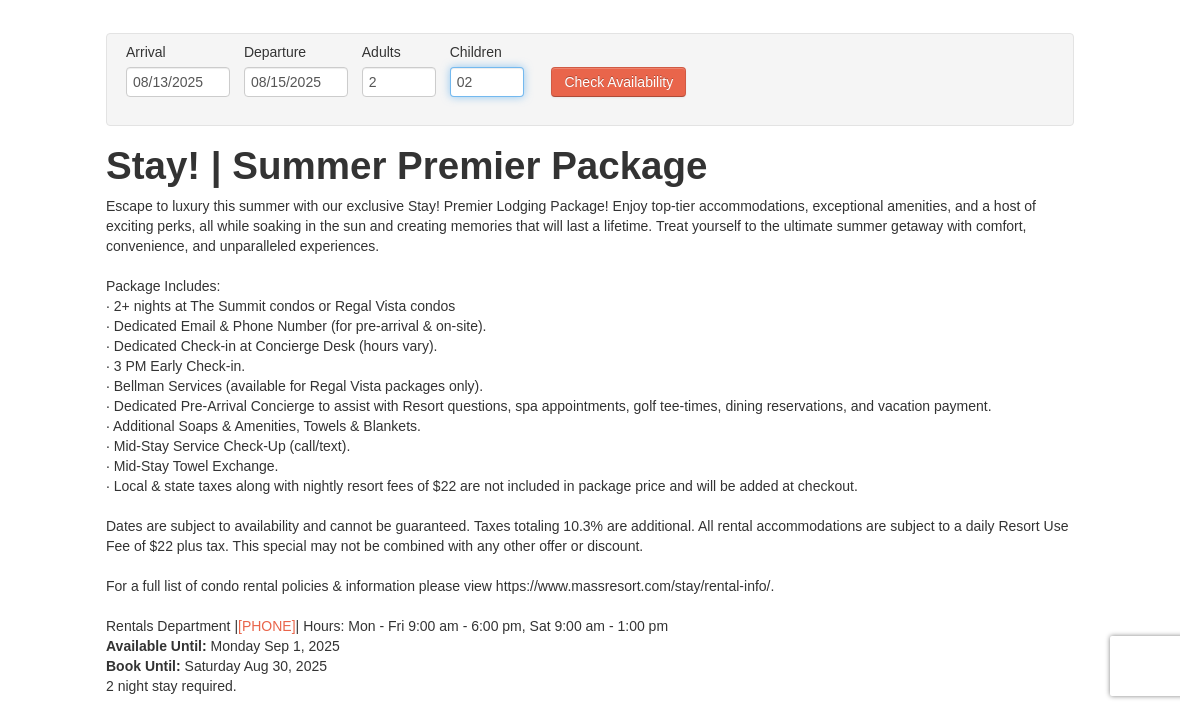 type on "02" 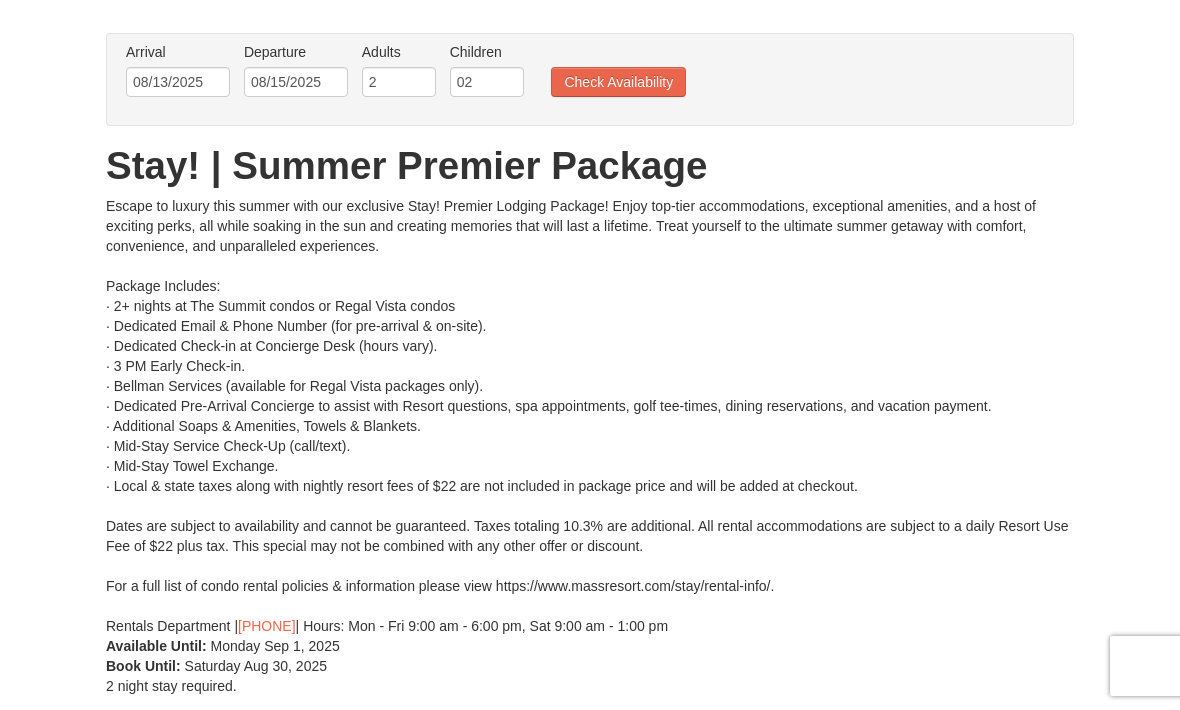click on "Check Availability" at bounding box center [618, 82] 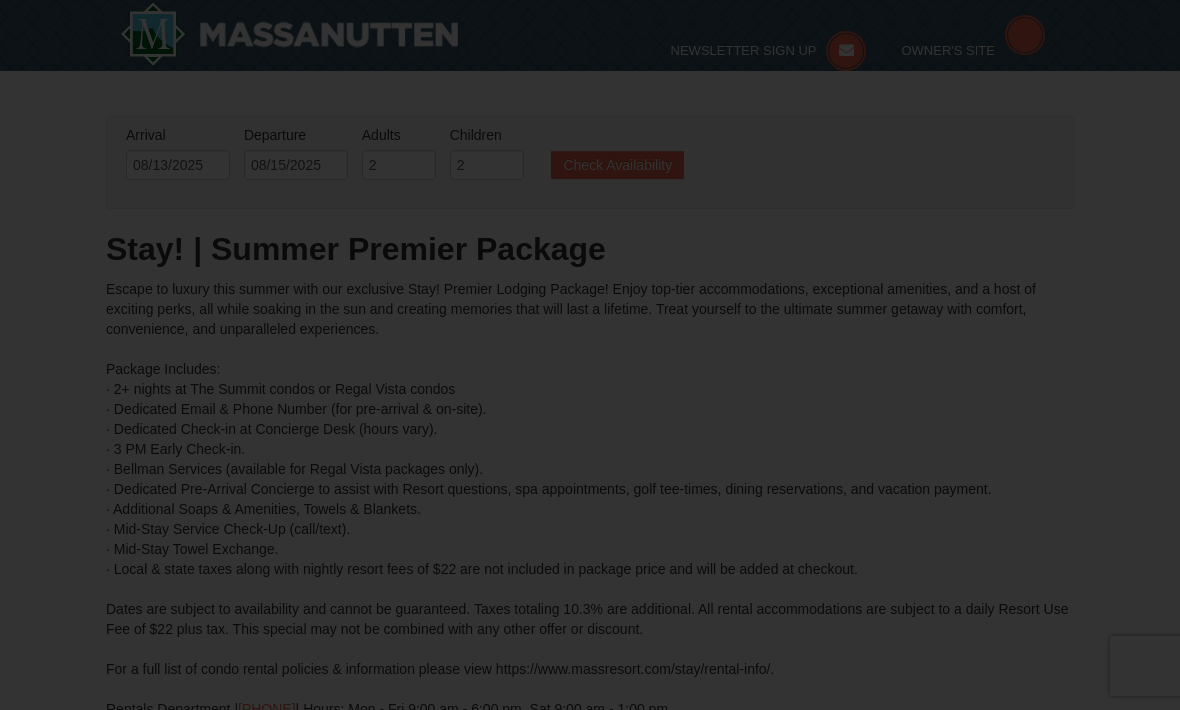 scroll, scrollTop: 149, scrollLeft: 0, axis: vertical 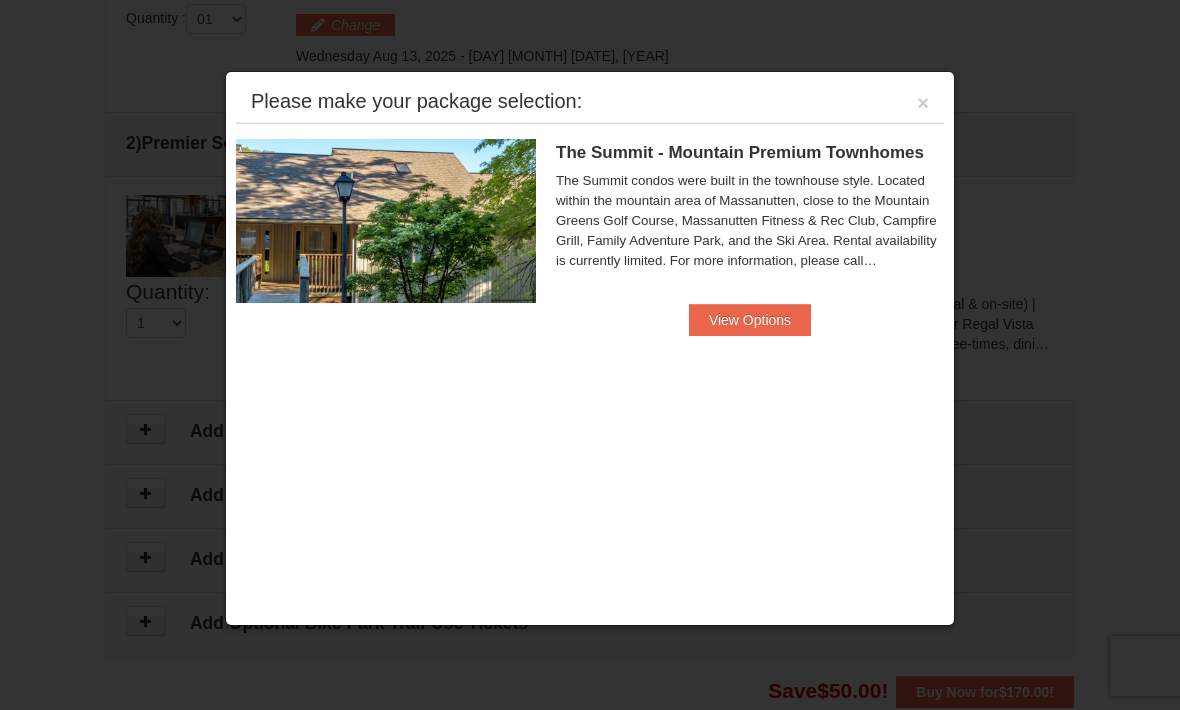 click on "×" at bounding box center [923, 103] 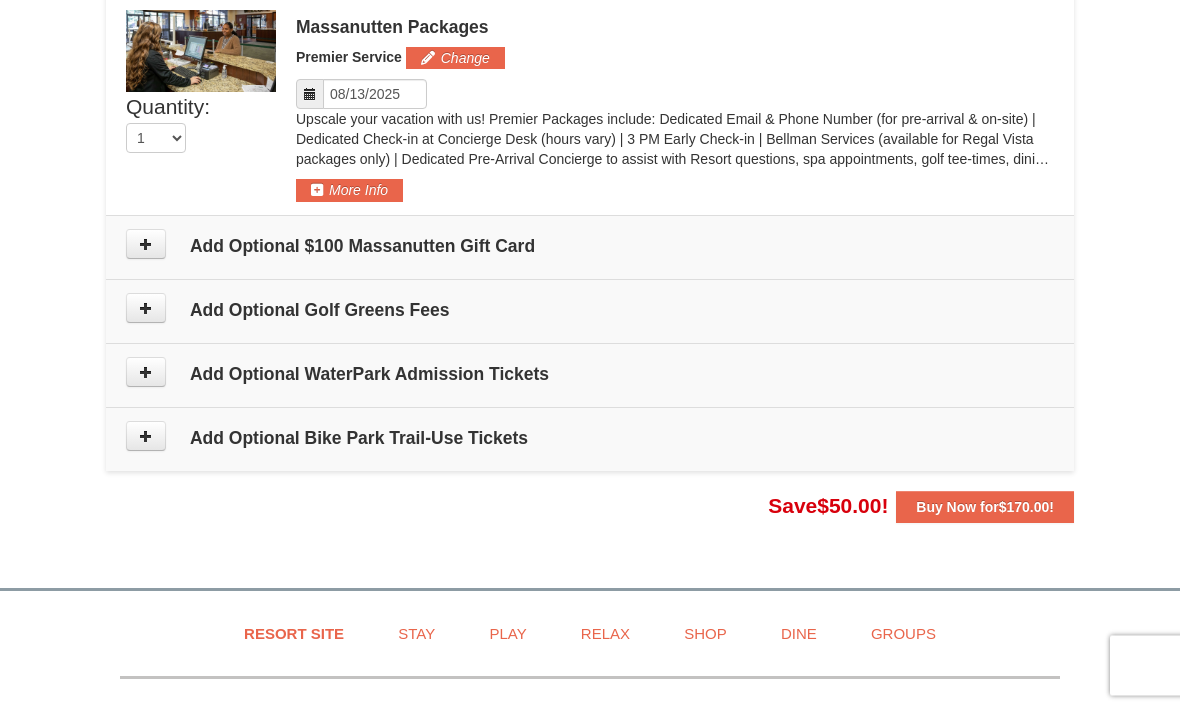 scroll, scrollTop: 1077, scrollLeft: 0, axis: vertical 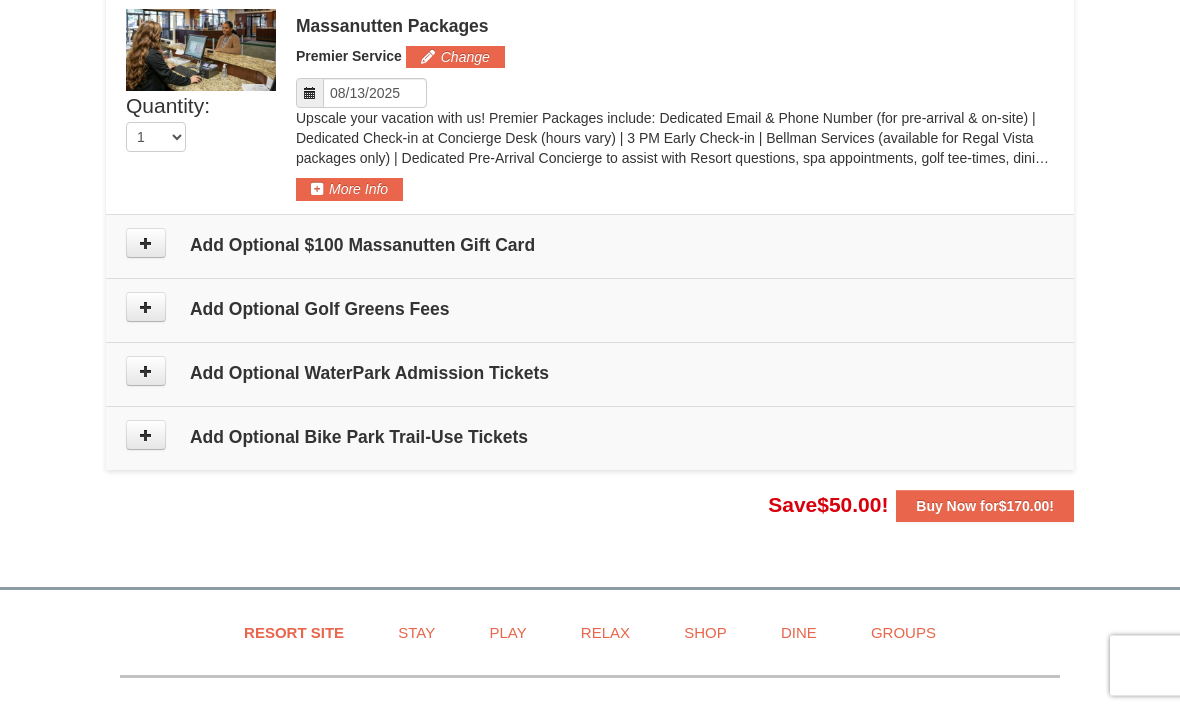 click at bounding box center [146, 244] 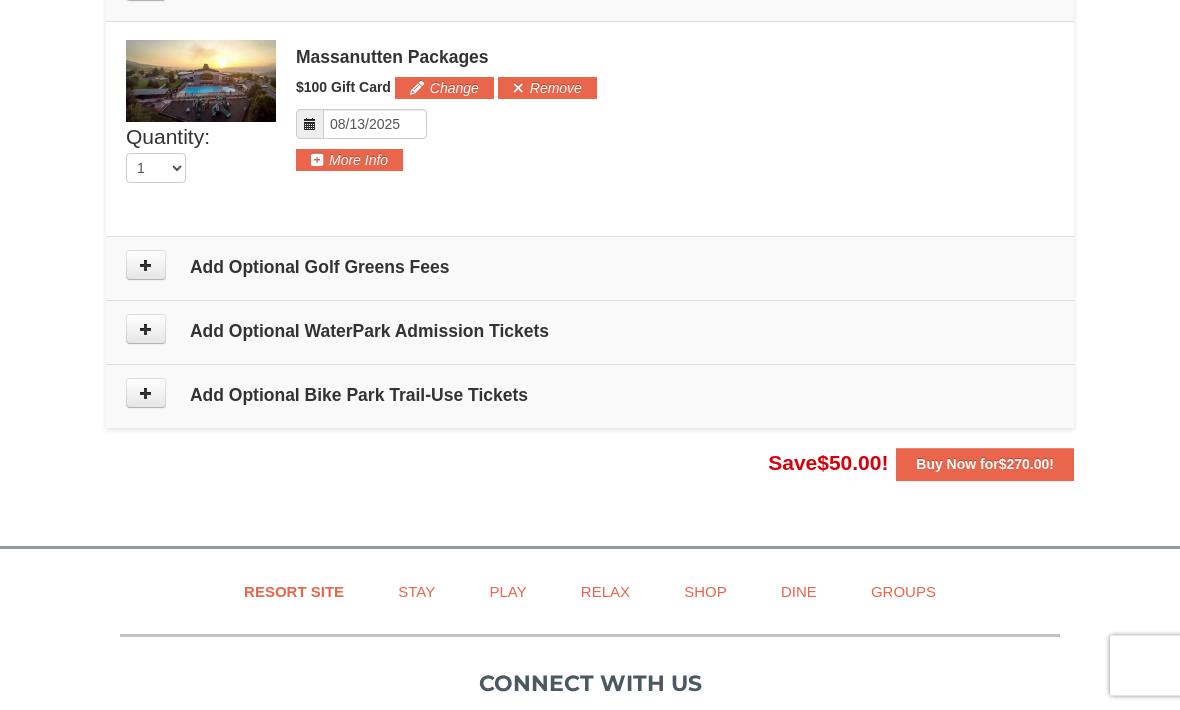 scroll, scrollTop: 1336, scrollLeft: 0, axis: vertical 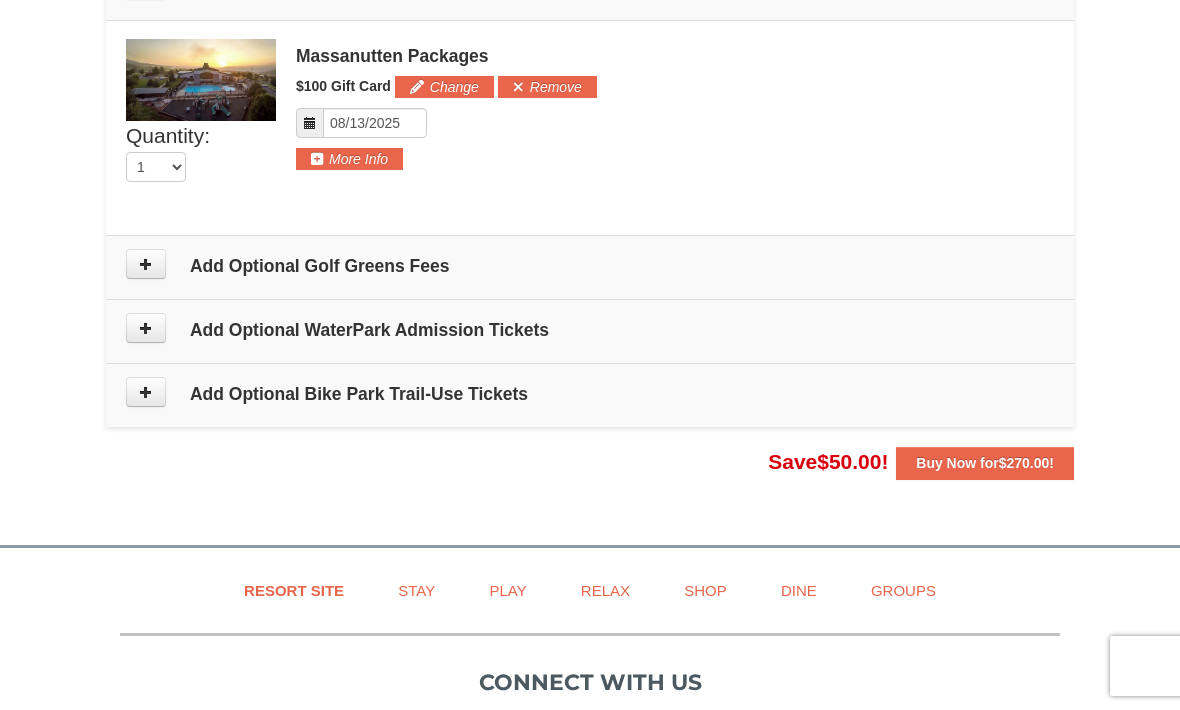 click at bounding box center (146, 264) 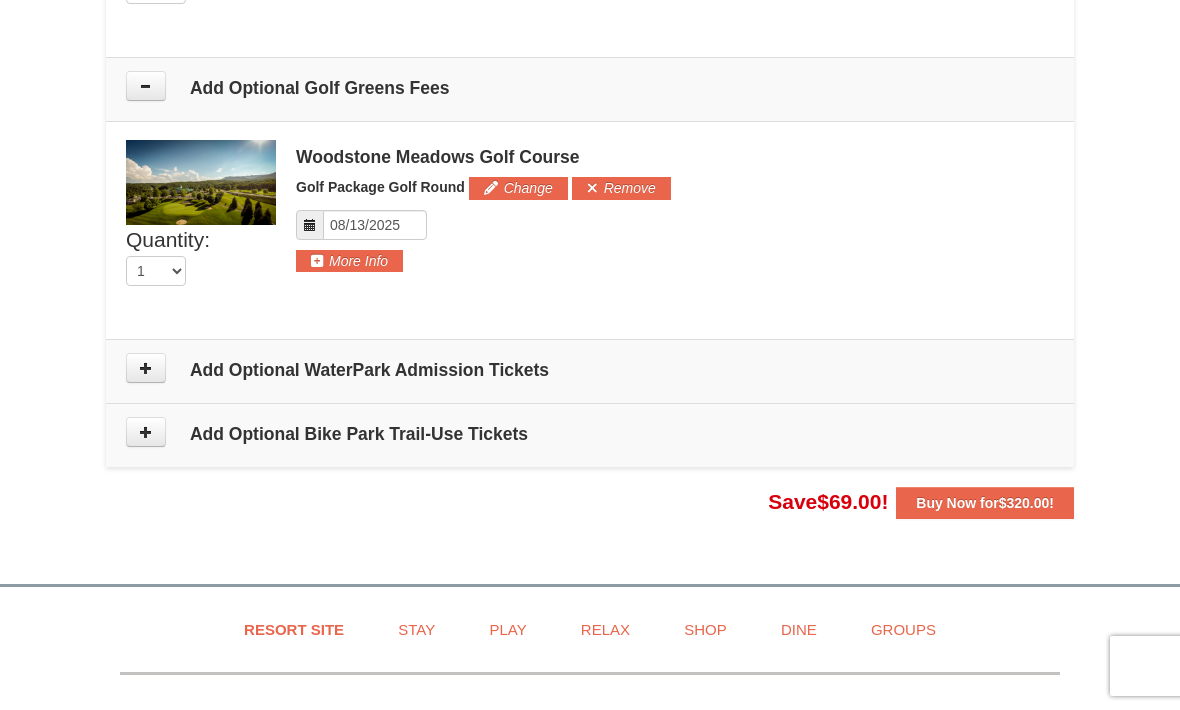 click at bounding box center (146, 368) 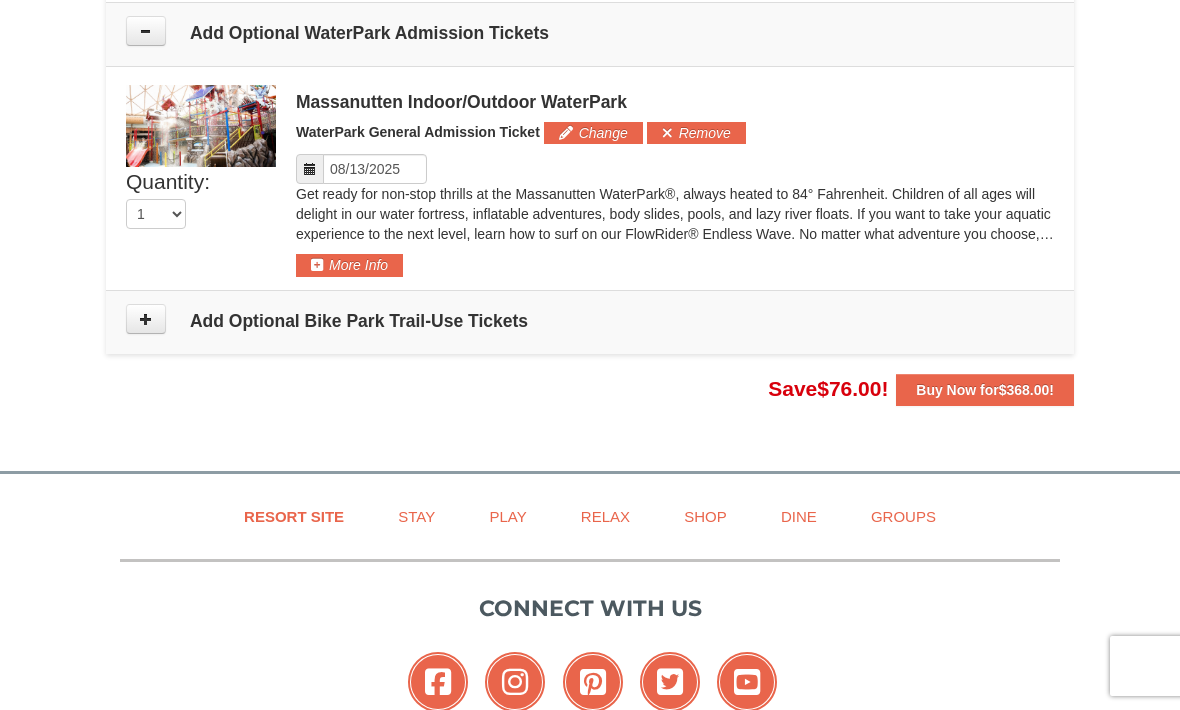 scroll, scrollTop: 1852, scrollLeft: 0, axis: vertical 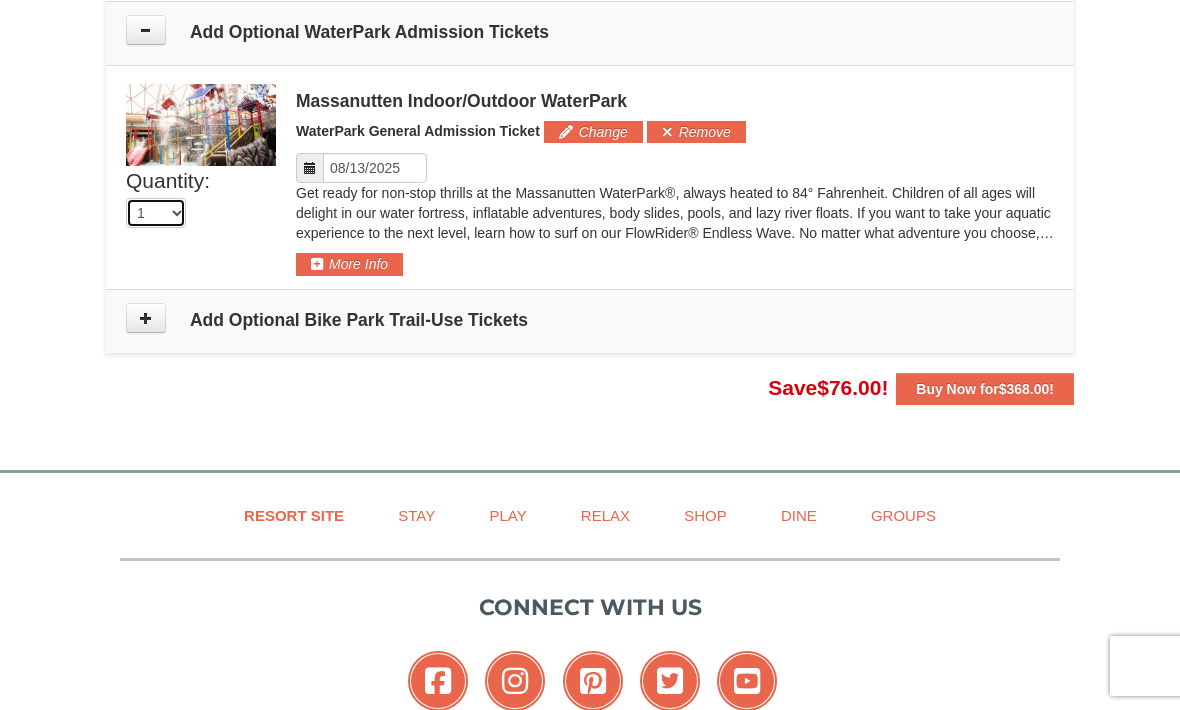 click on "0
1
2
3
4
5
6
7
8" at bounding box center (156, 213) 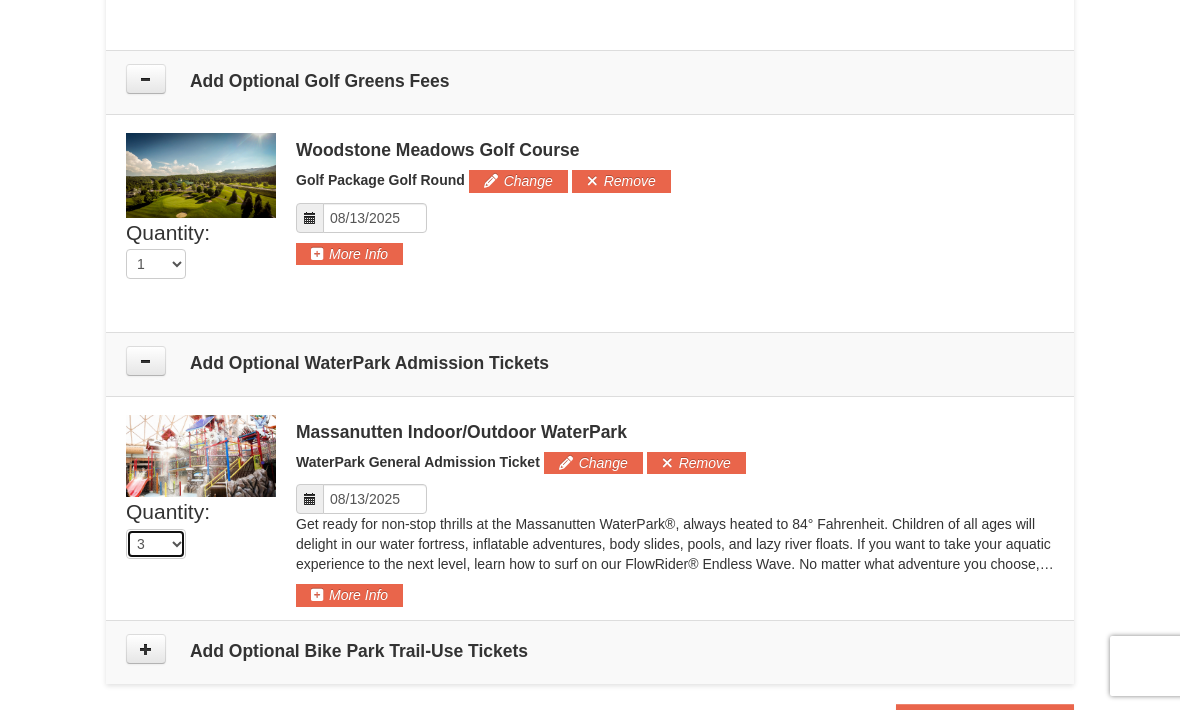 scroll, scrollTop: 1520, scrollLeft: 0, axis: vertical 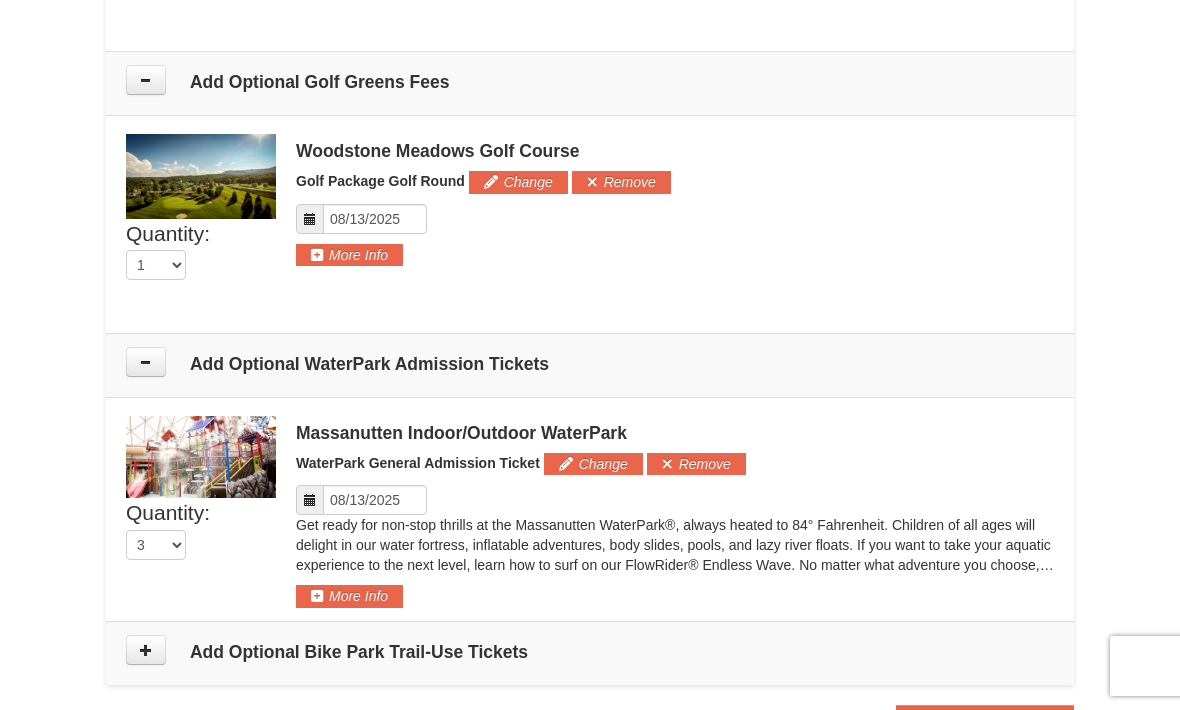 click on "More Info" at bounding box center [349, 255] 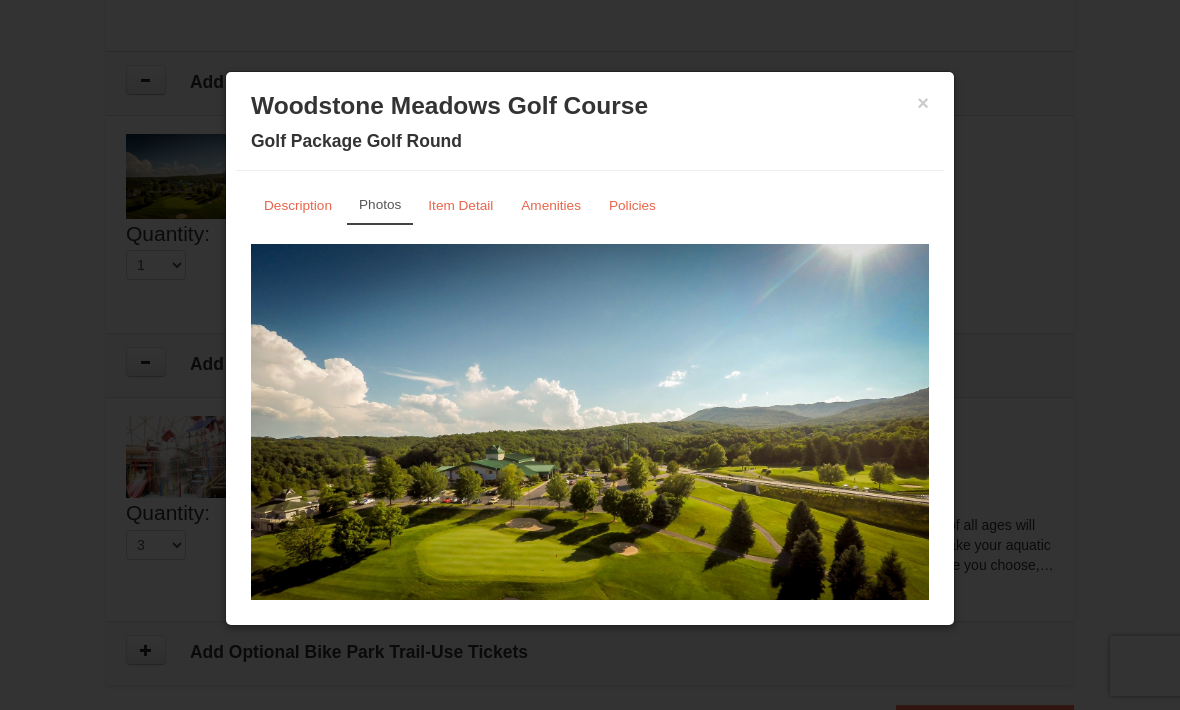 scroll, scrollTop: 0, scrollLeft: 0, axis: both 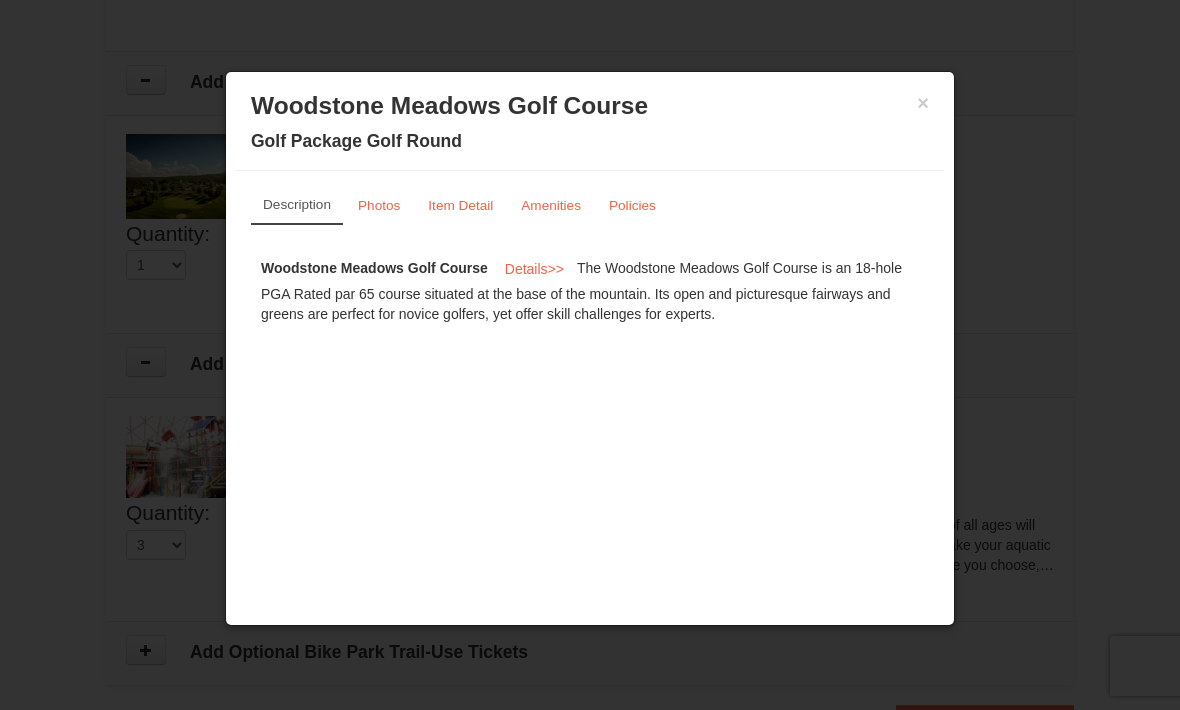 click on "×" at bounding box center (923, 103) 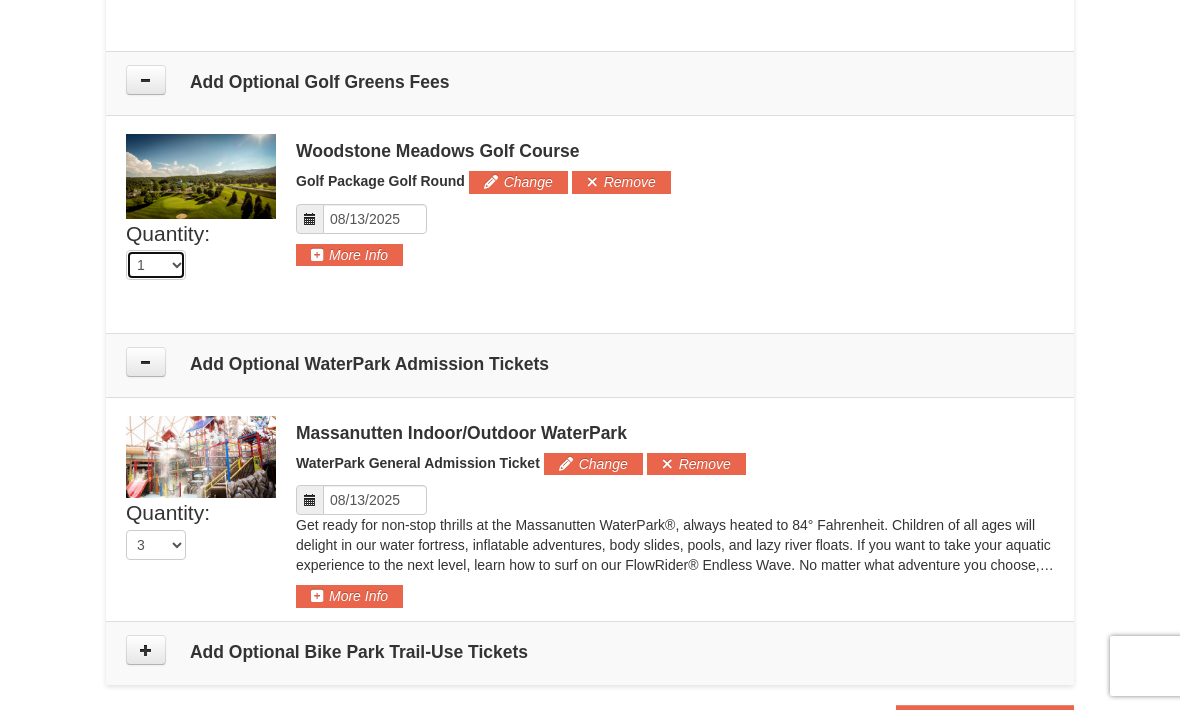 click on "0
1
2
3
4
5
6
7
8
9
10
11 12 13 14 15 16" at bounding box center [156, 265] 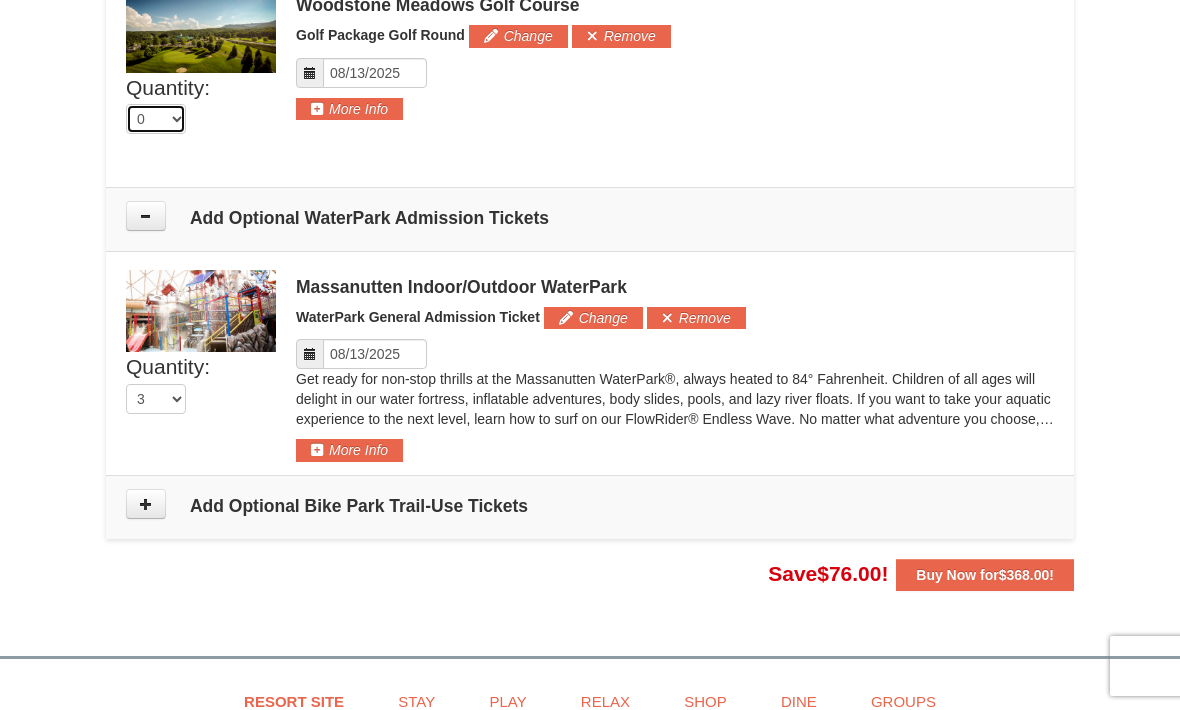scroll, scrollTop: 1665, scrollLeft: 0, axis: vertical 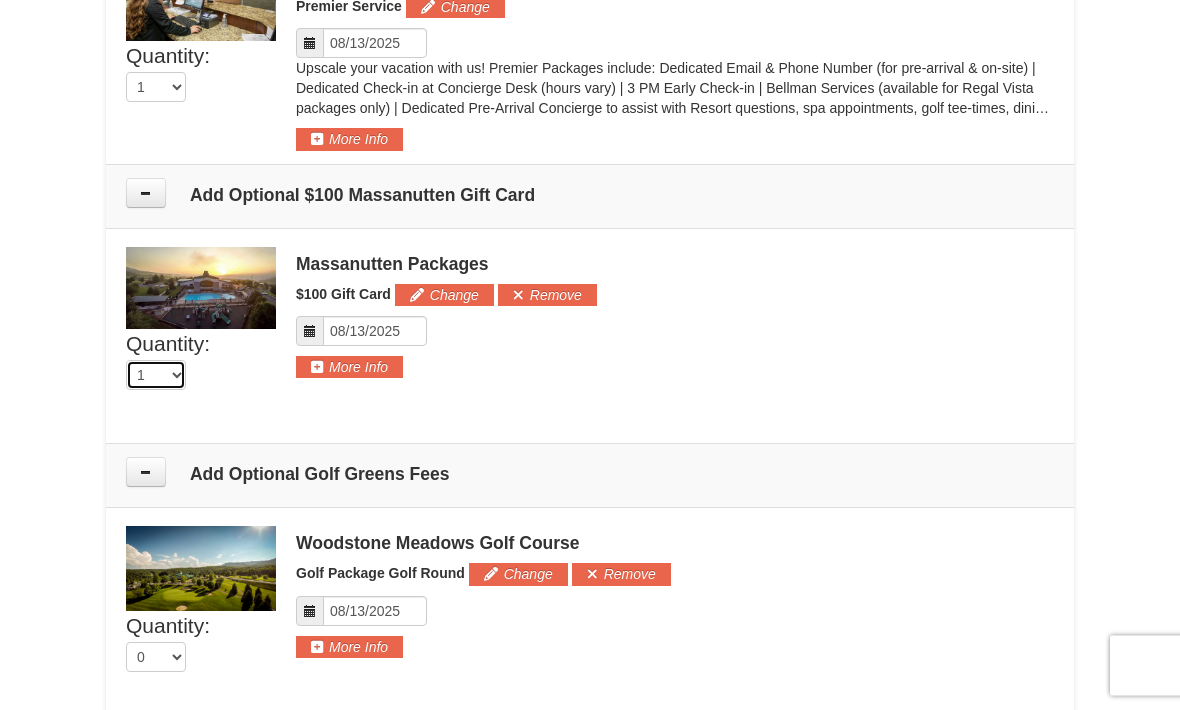 click on "0
1
2
3
4
5
6
7
8
9
10
11 12 13 14 15 16" at bounding box center [156, 376] 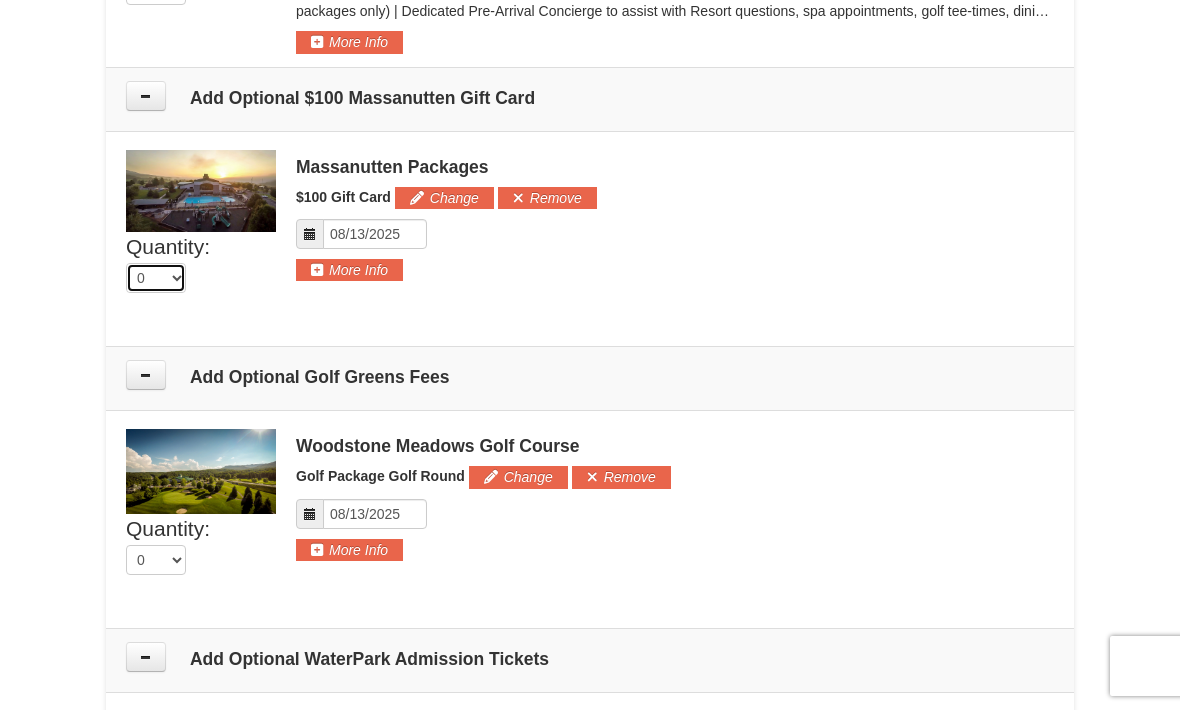 scroll, scrollTop: 1171, scrollLeft: 0, axis: vertical 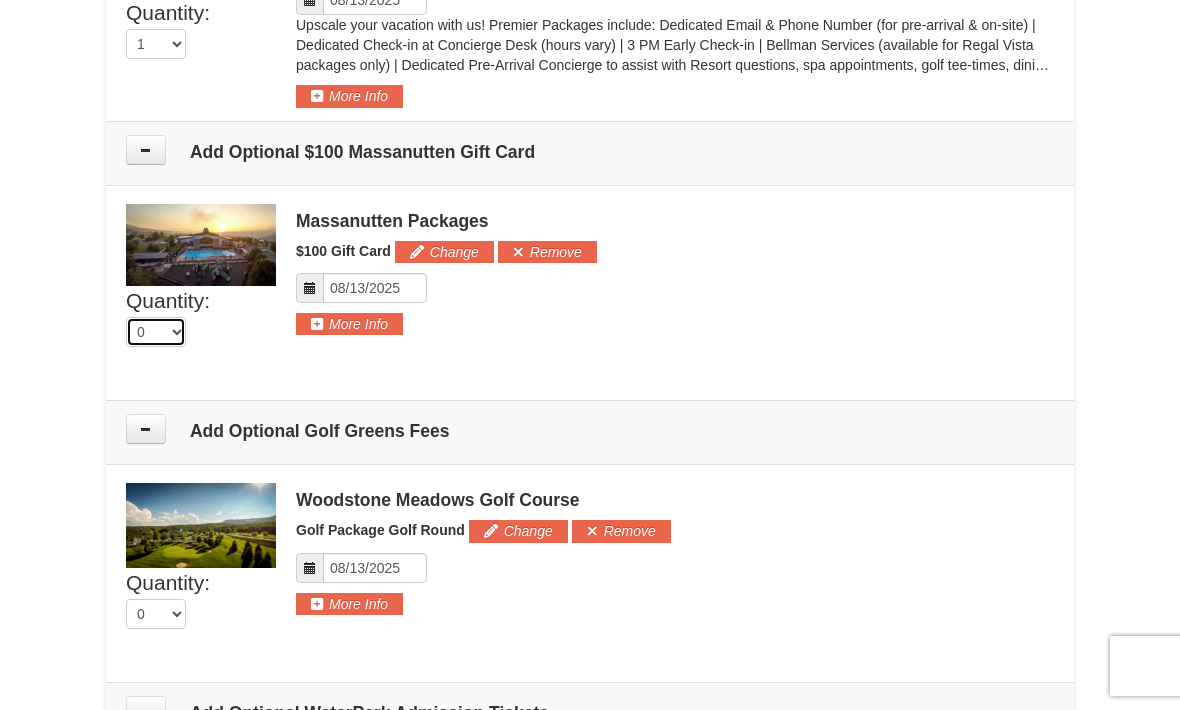 click on "0
1
2
3
4
5
6
7
8
9
10
11 12 13 14 15 16" at bounding box center [156, 332] 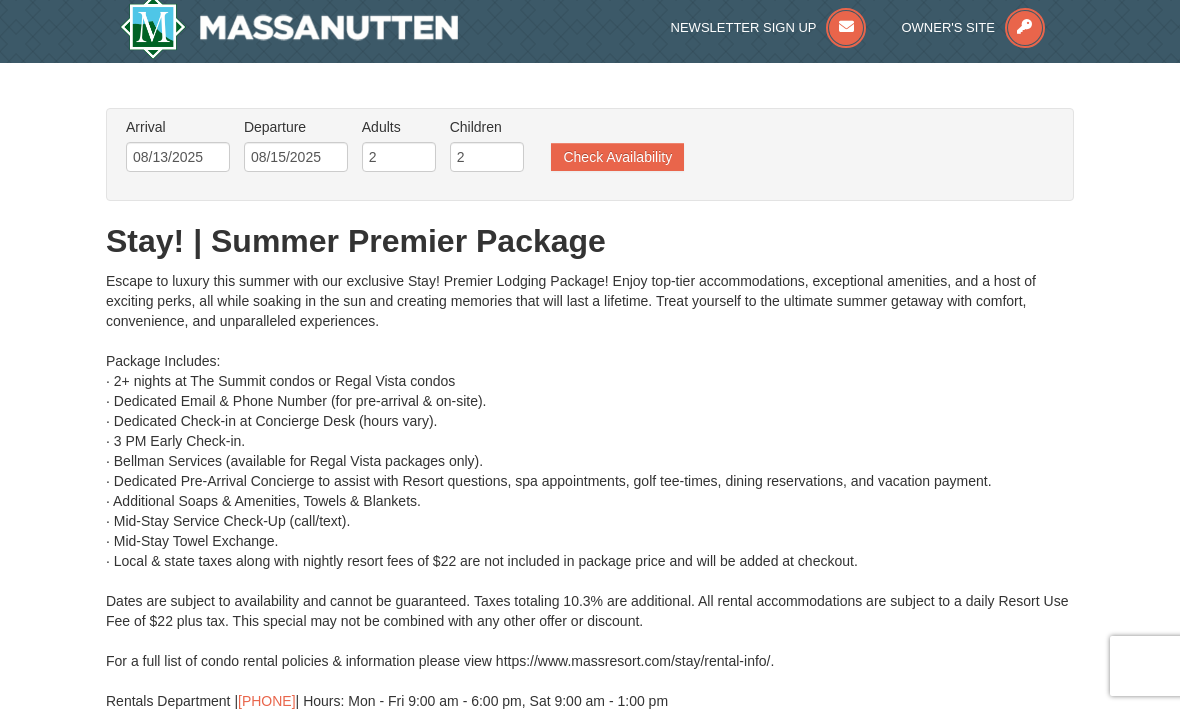 scroll, scrollTop: 0, scrollLeft: 0, axis: both 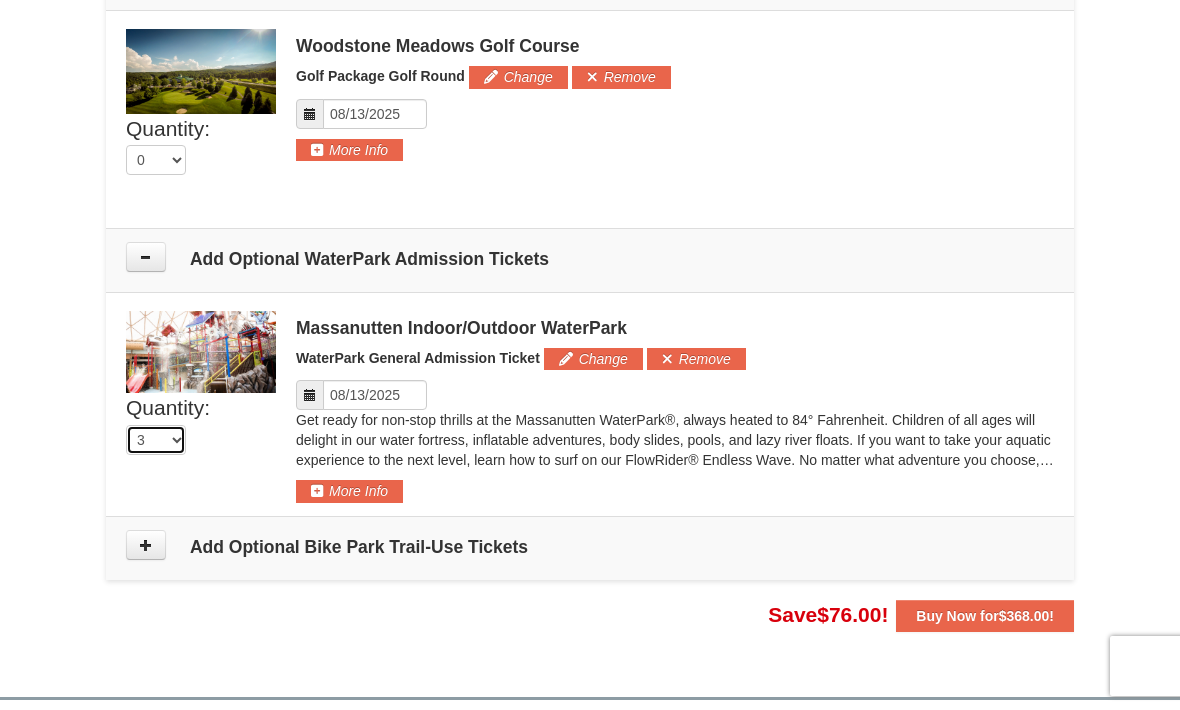 click on "0
1
2
3
4
5
6
7
8" at bounding box center [156, 440] 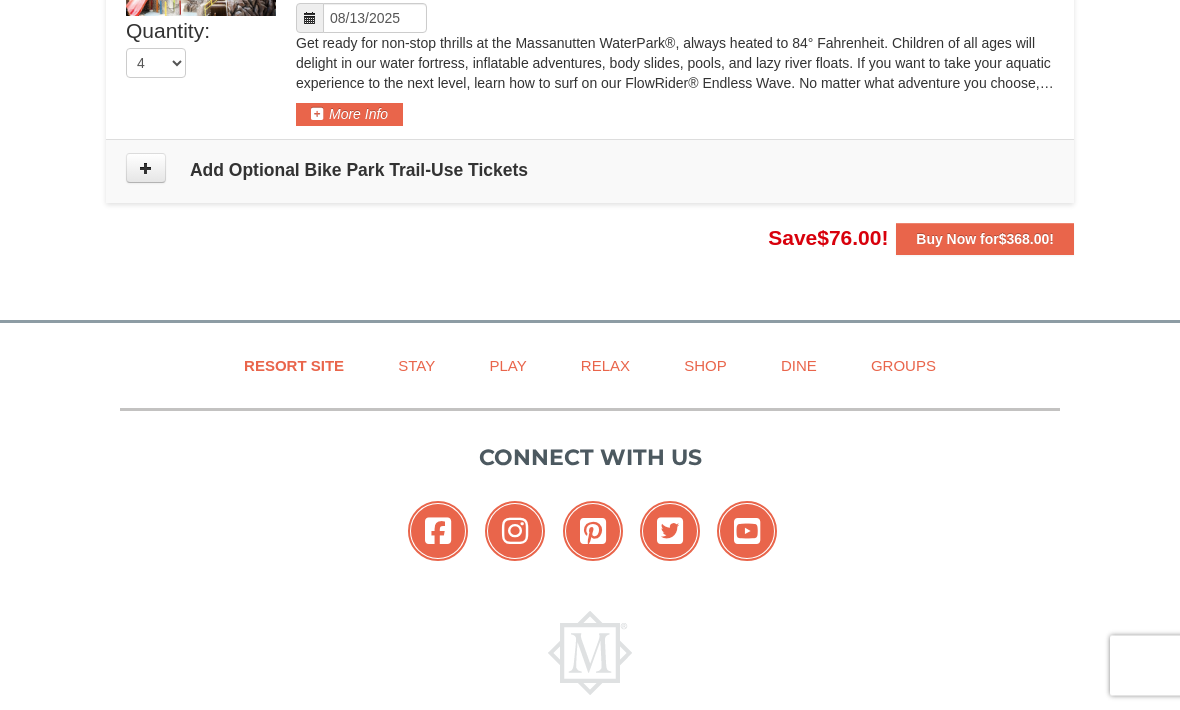 click on "$368.00" at bounding box center (1024, 240) 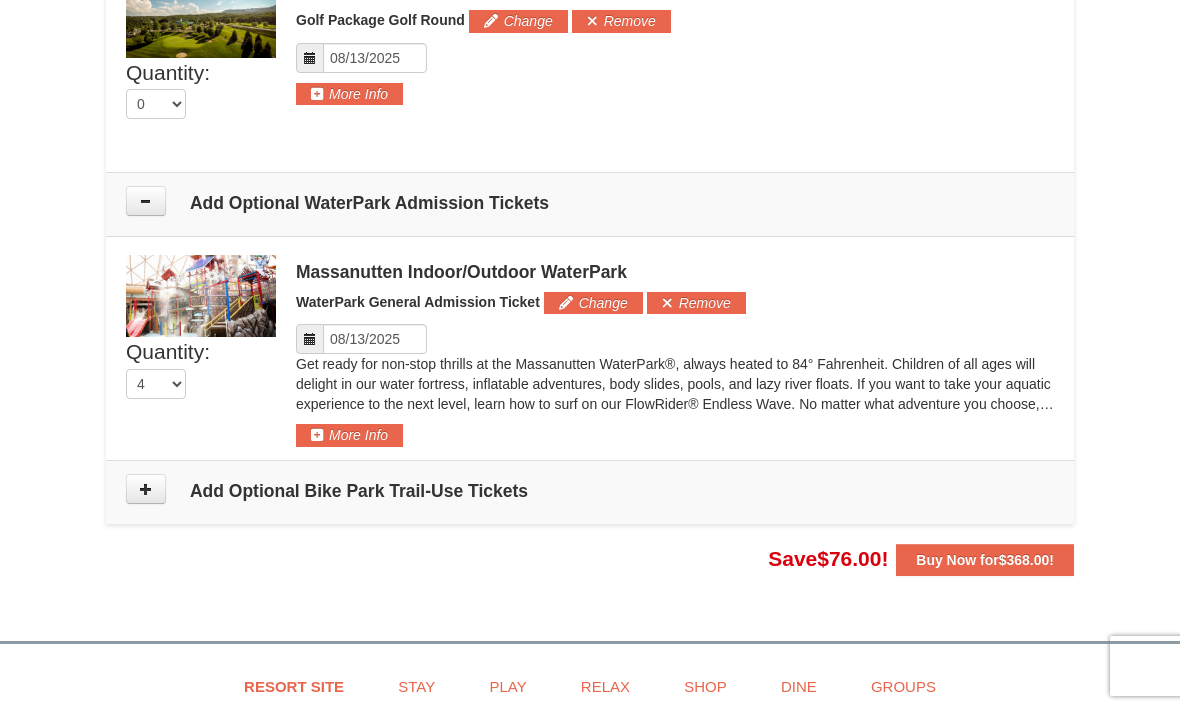 scroll, scrollTop: 1675, scrollLeft: 0, axis: vertical 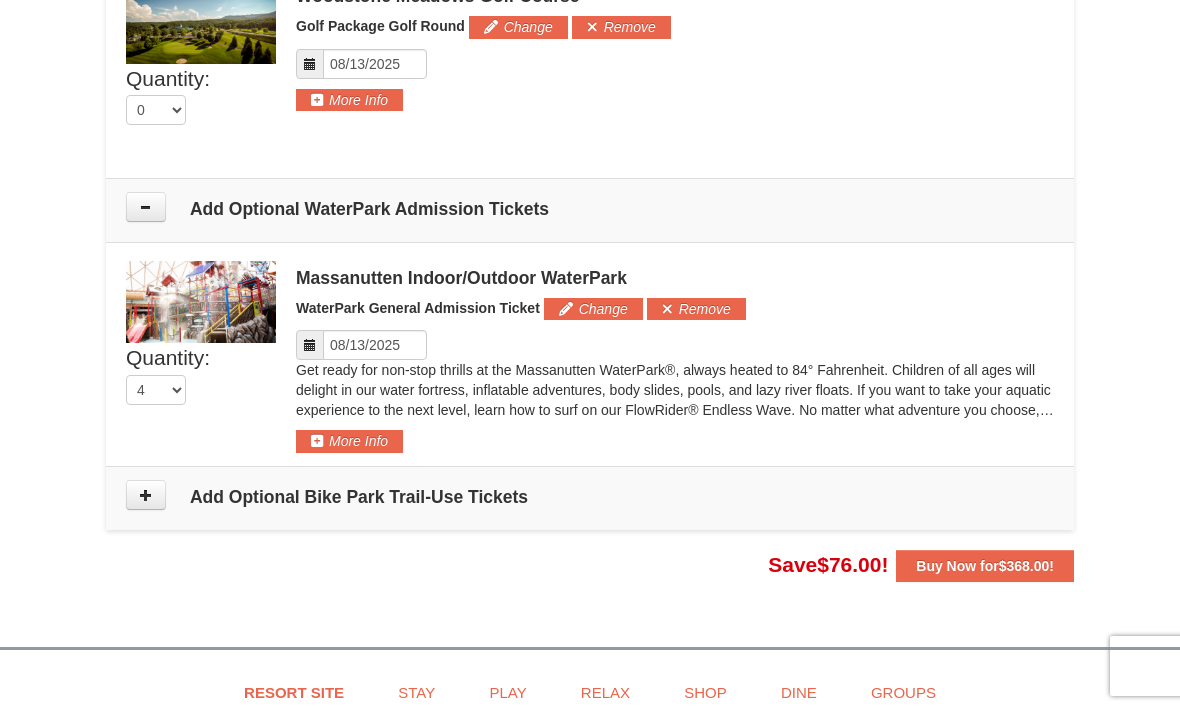 click on "More Info" at bounding box center [349, 441] 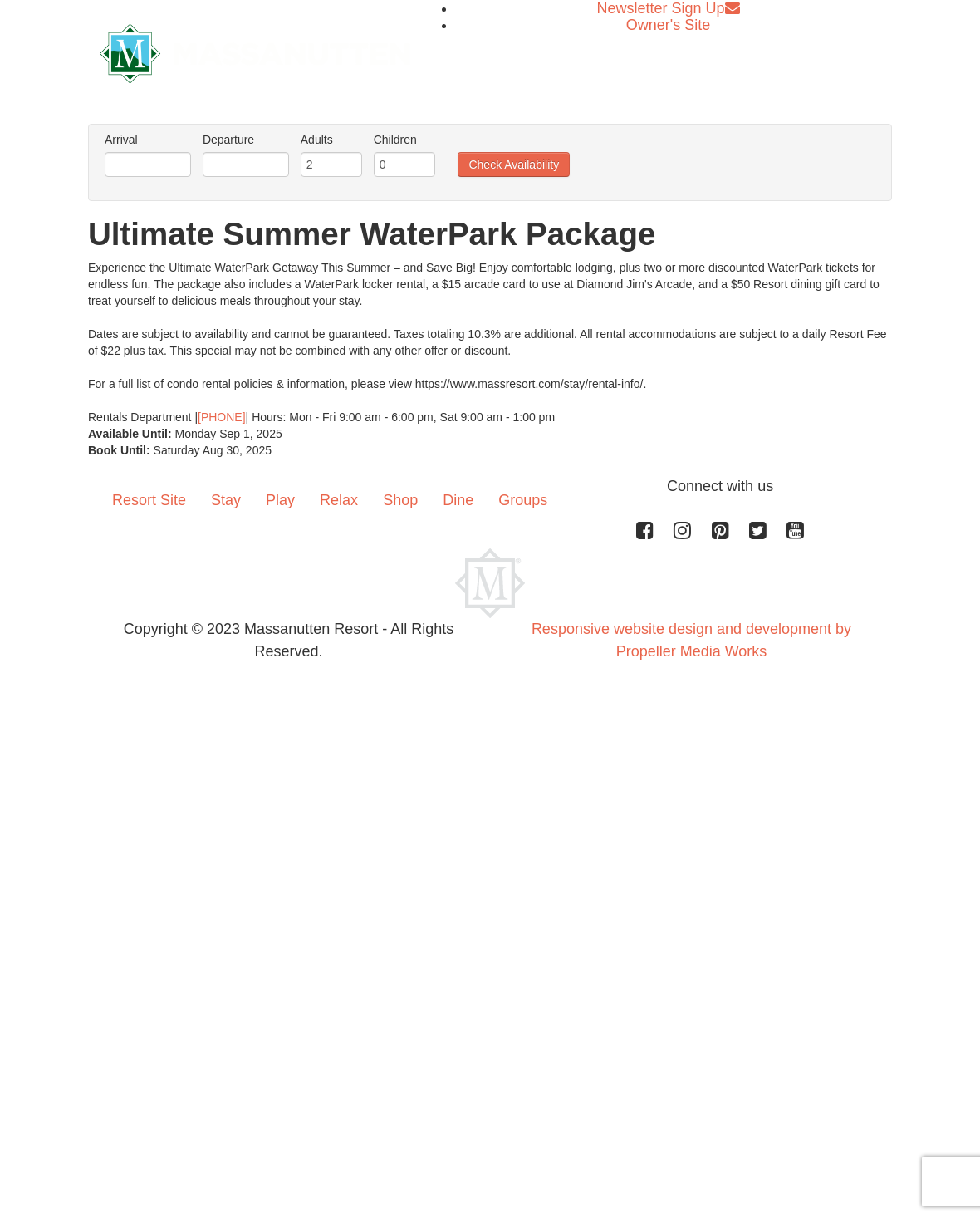 scroll, scrollTop: 0, scrollLeft: 0, axis: both 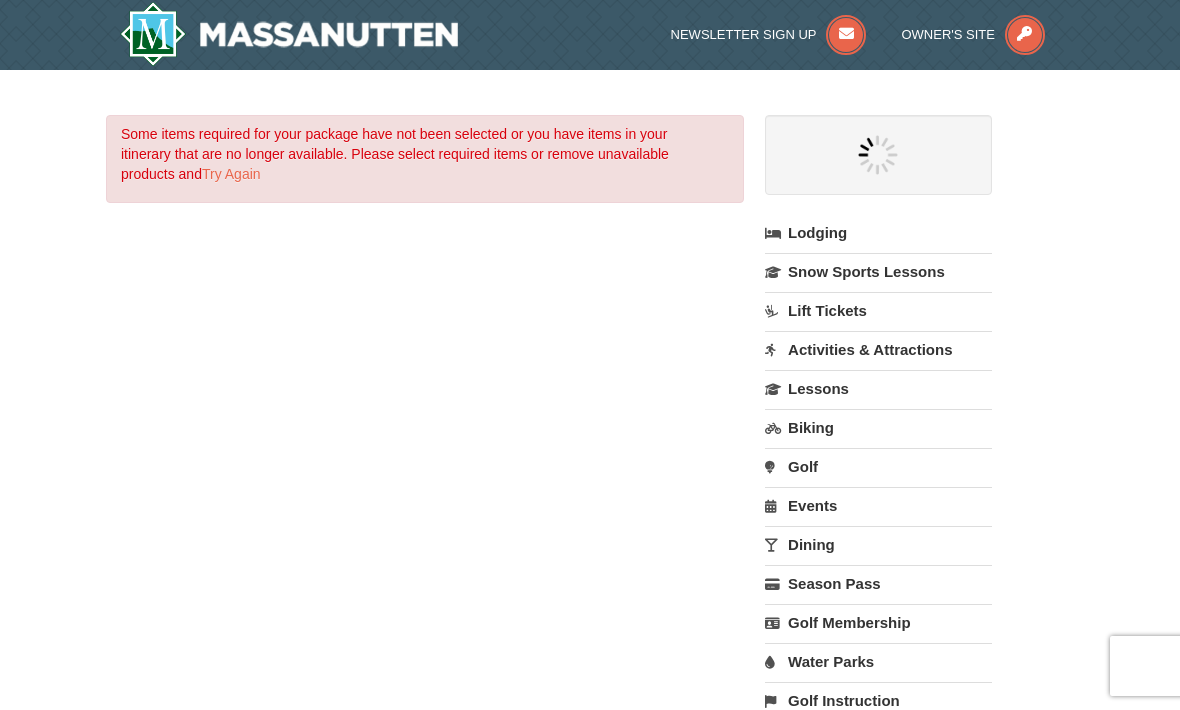 select on "8" 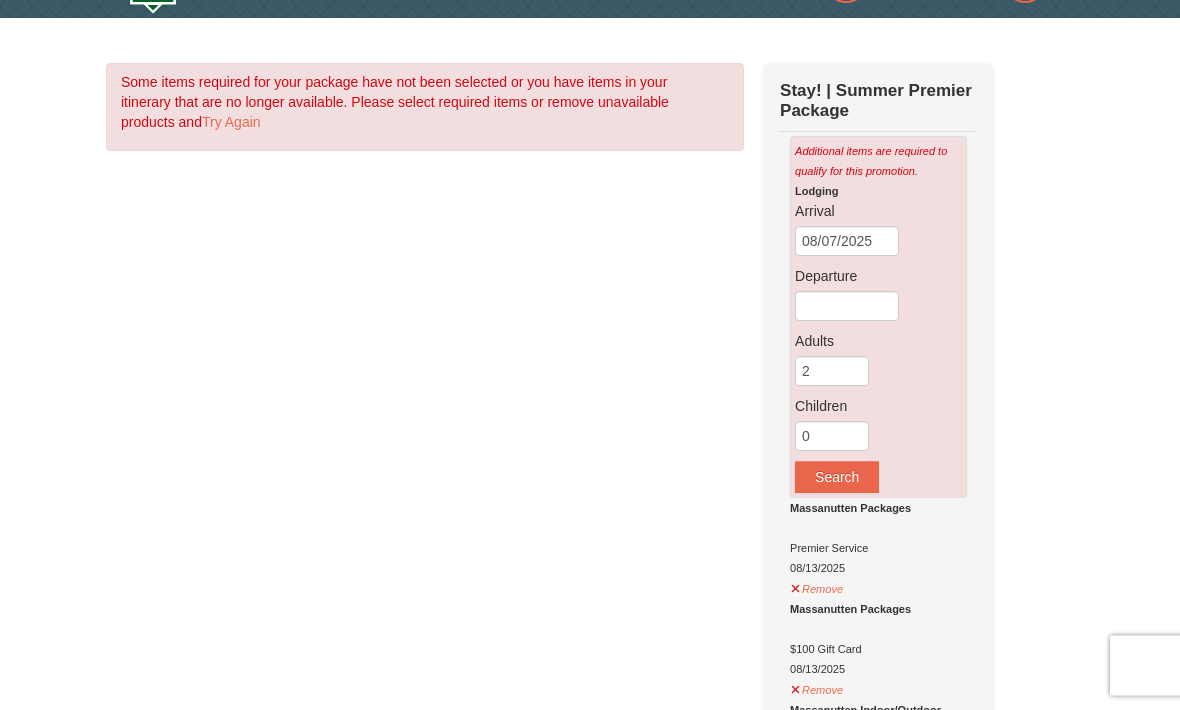 scroll, scrollTop: 53, scrollLeft: 0, axis: vertical 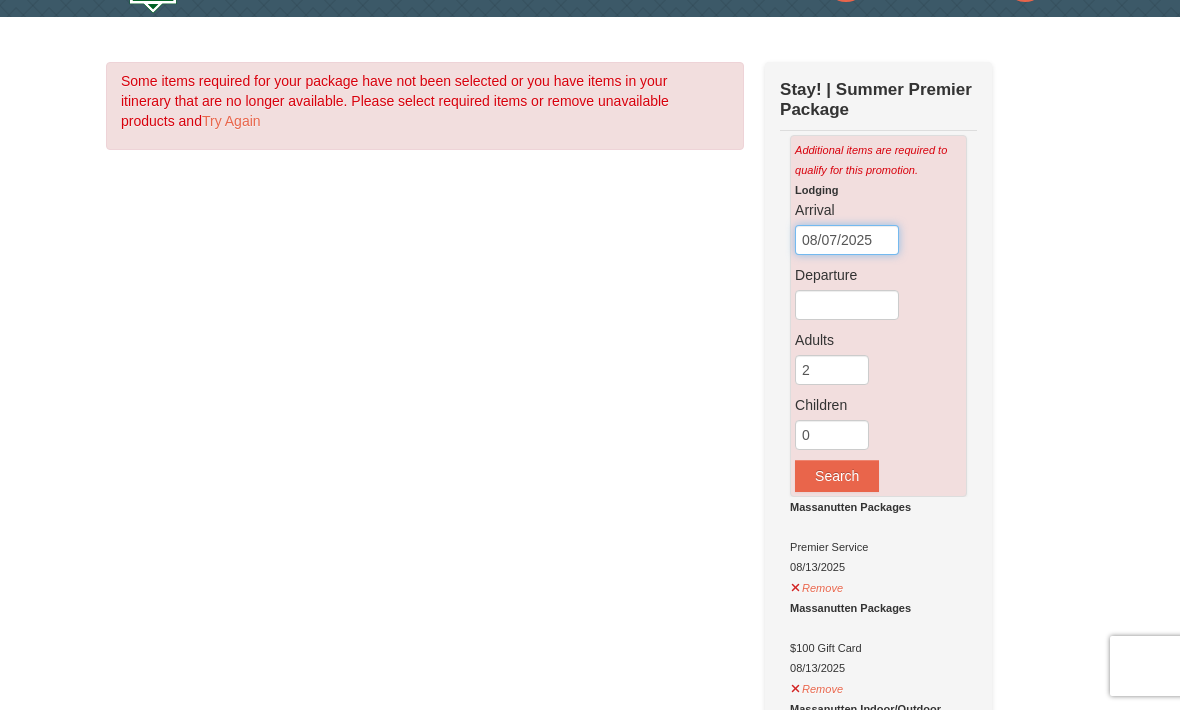 click on "08/07/2025" at bounding box center [847, 240] 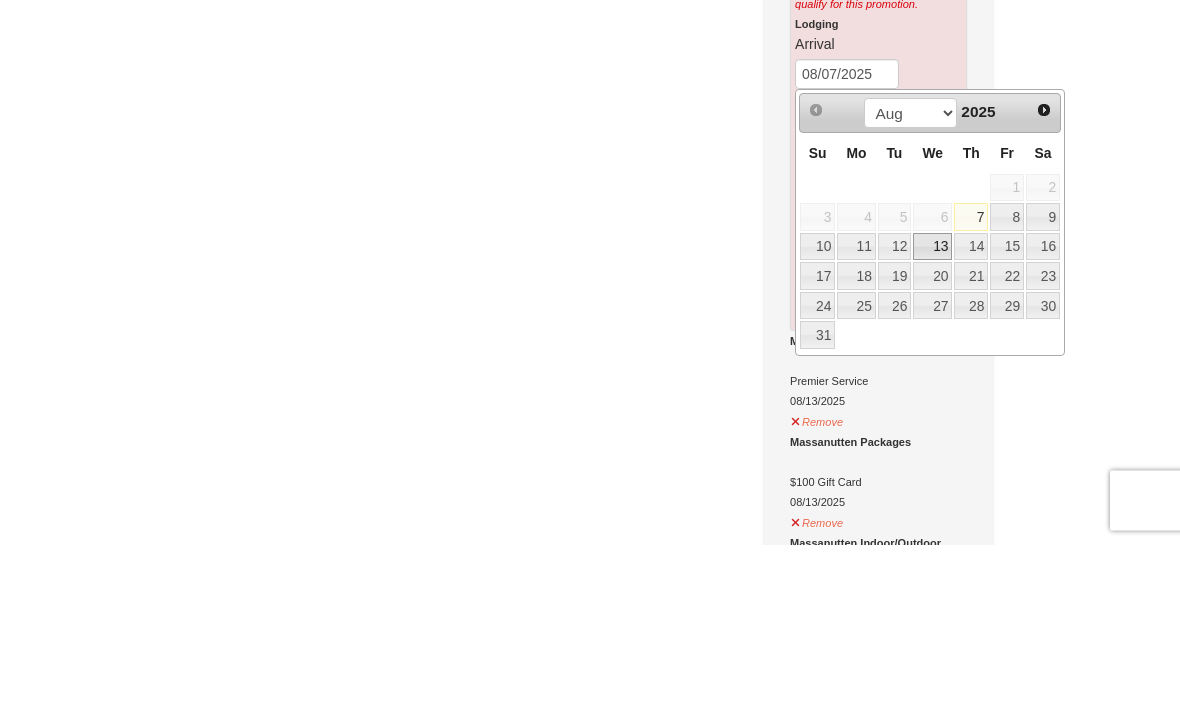 click on "13" at bounding box center [932, 413] 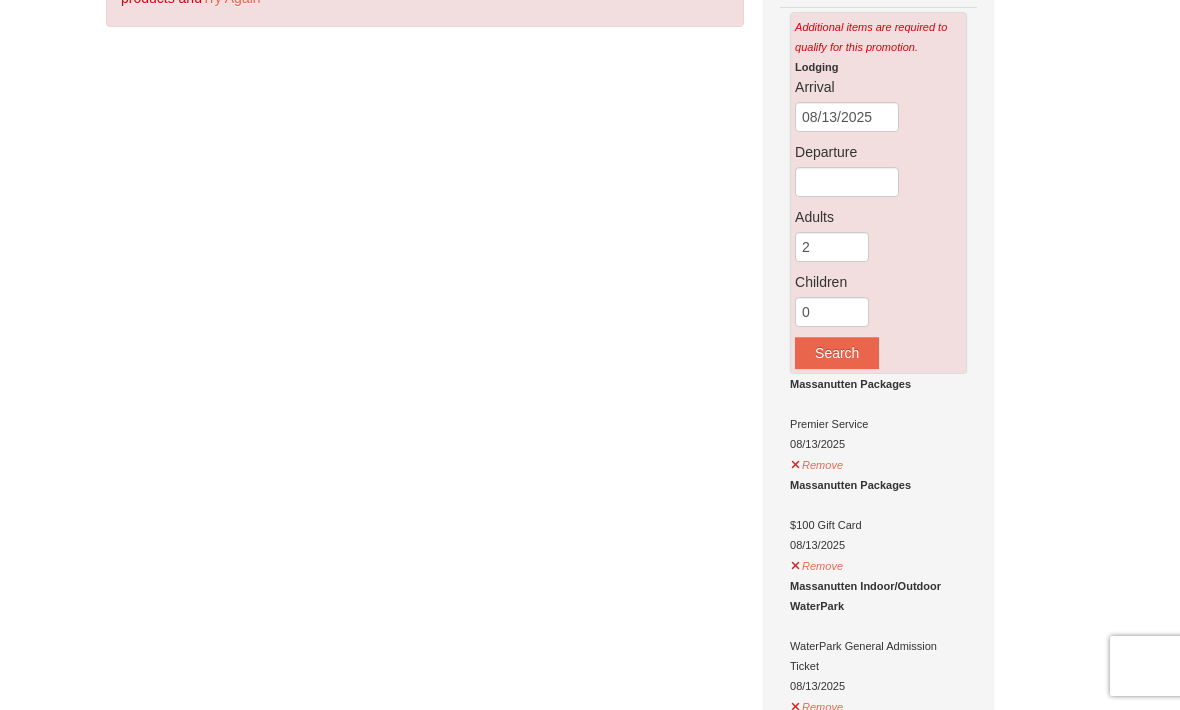 scroll, scrollTop: 177, scrollLeft: 0, axis: vertical 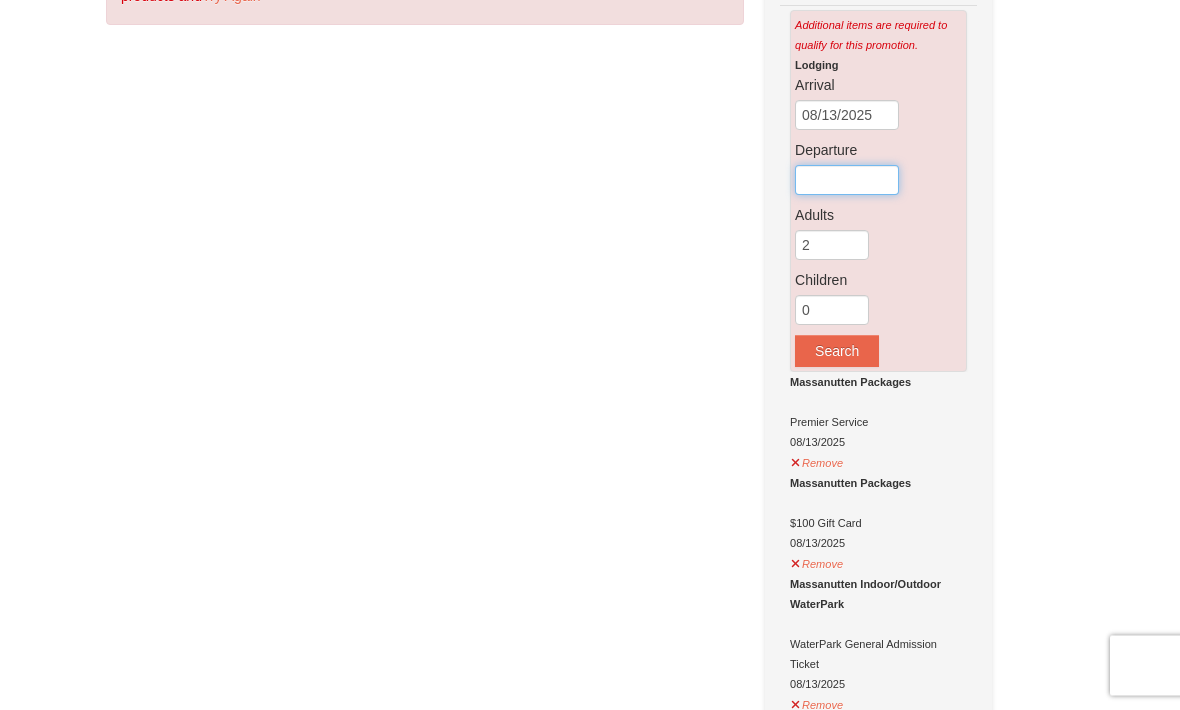 click at bounding box center [847, 181] 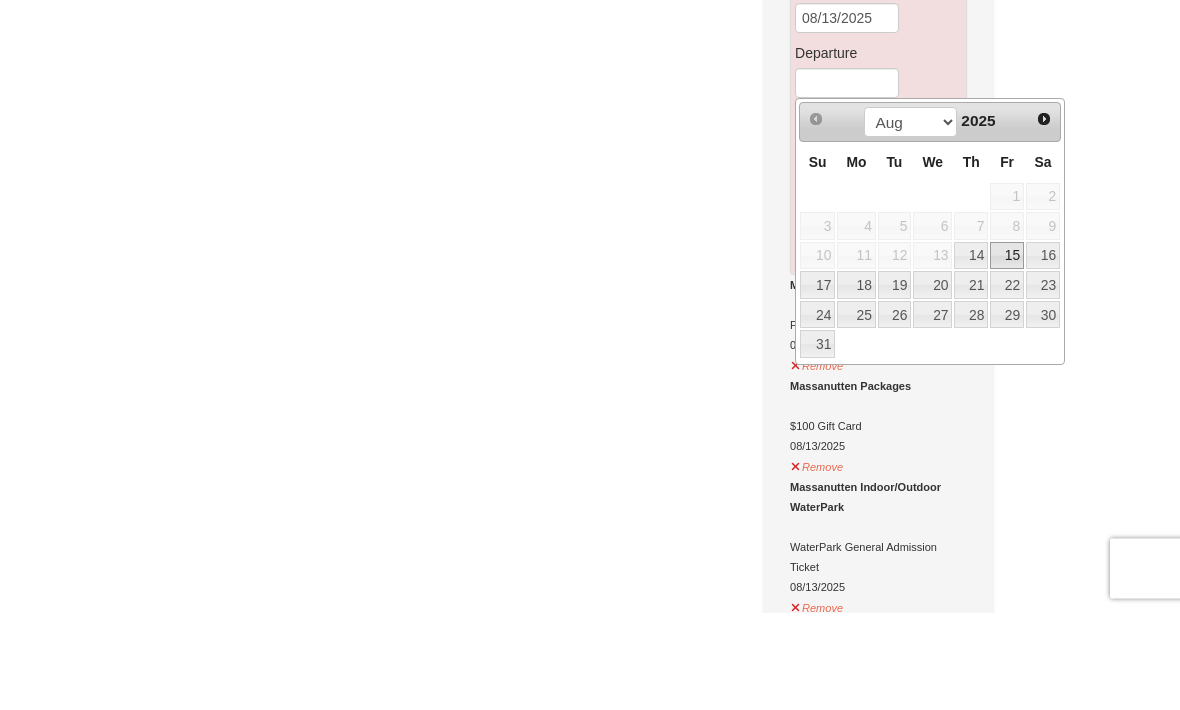 click on "15" at bounding box center (1007, 354) 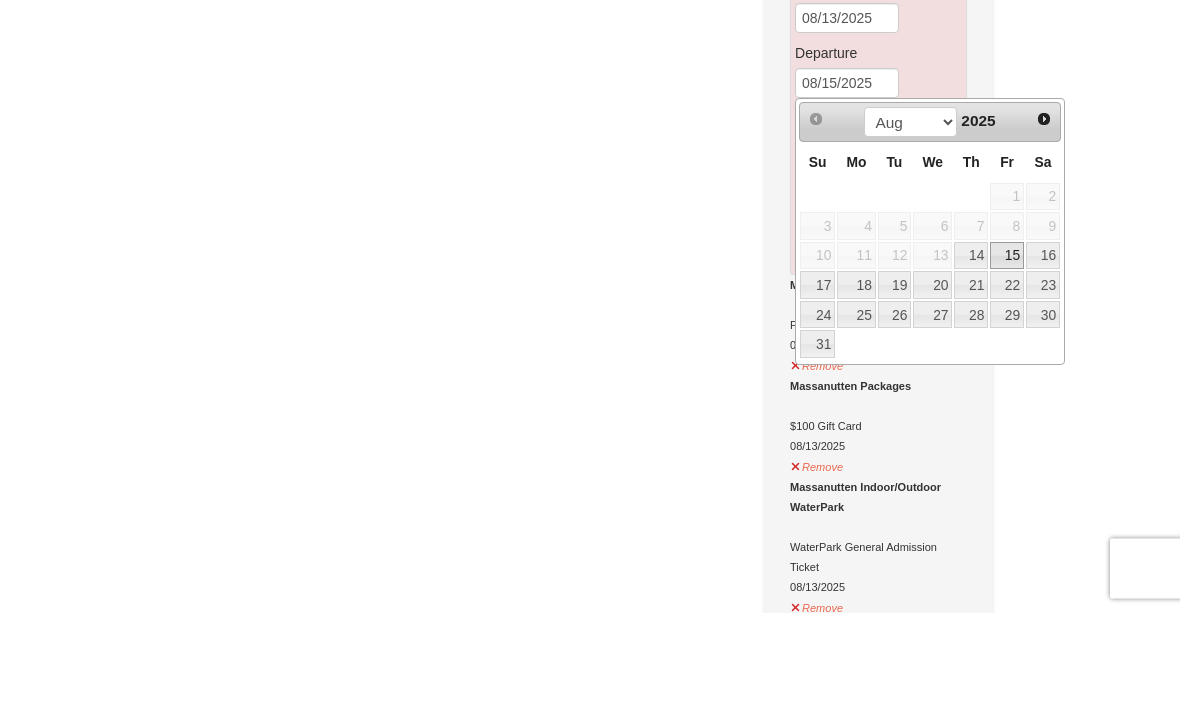 scroll, scrollTop: 275, scrollLeft: 0, axis: vertical 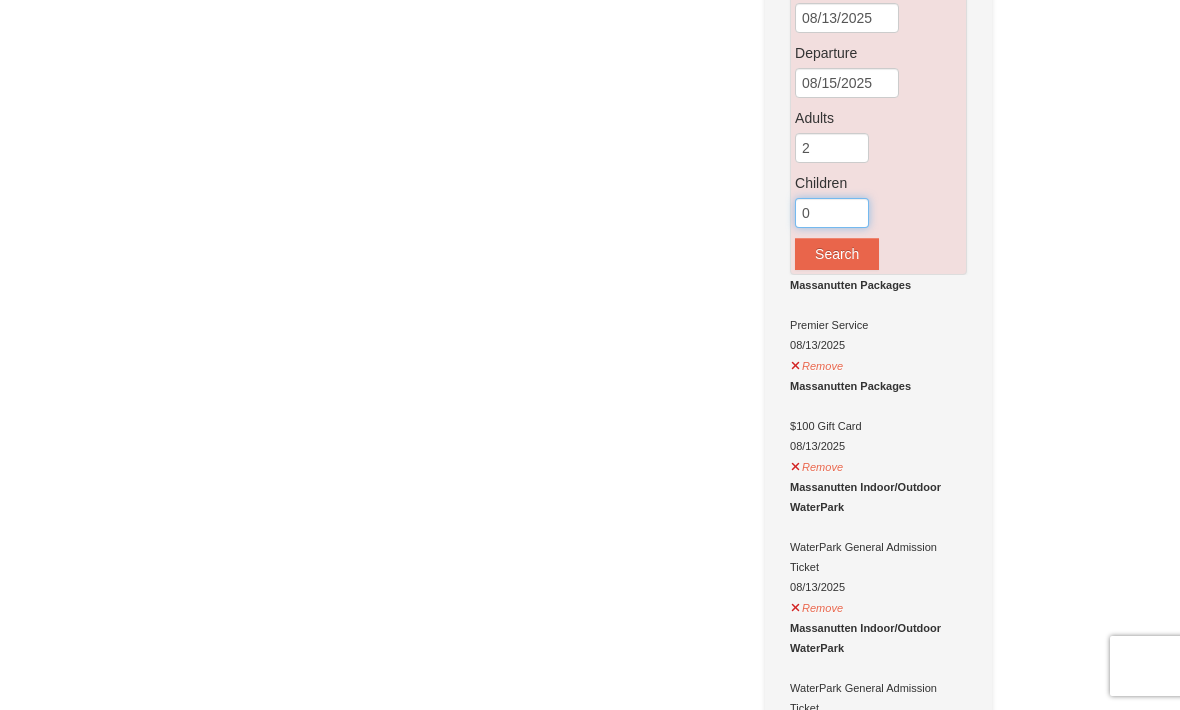 click on "0" at bounding box center (832, 213) 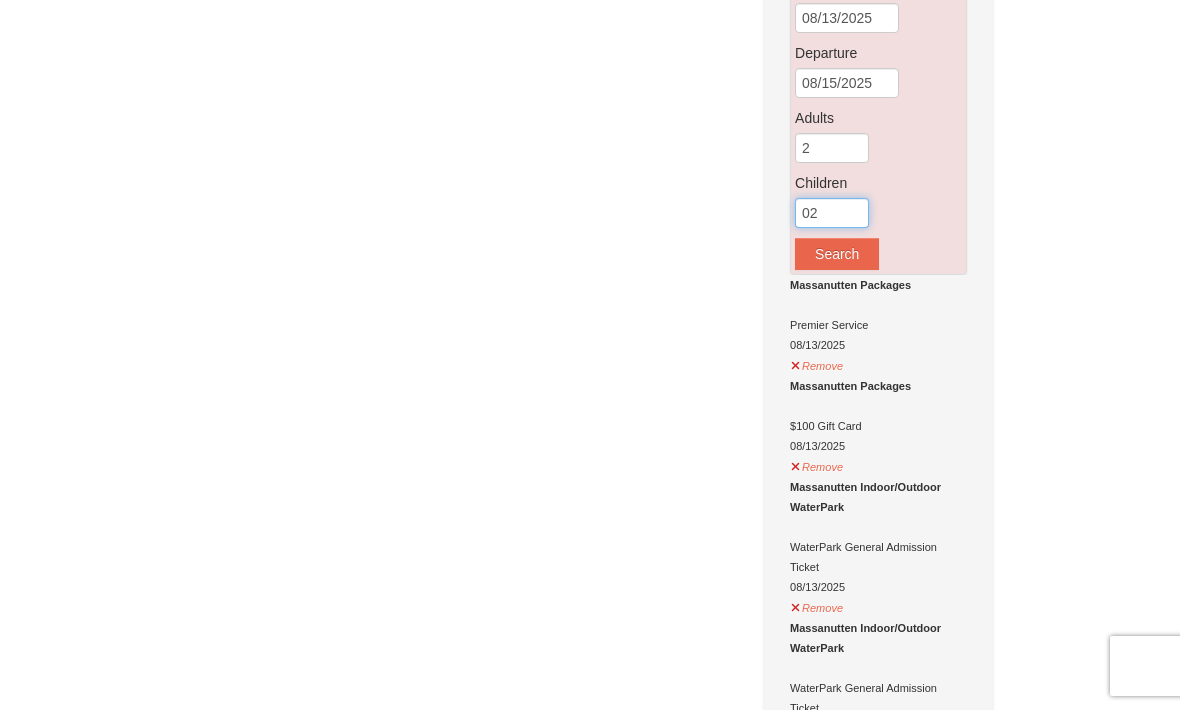 type on "02" 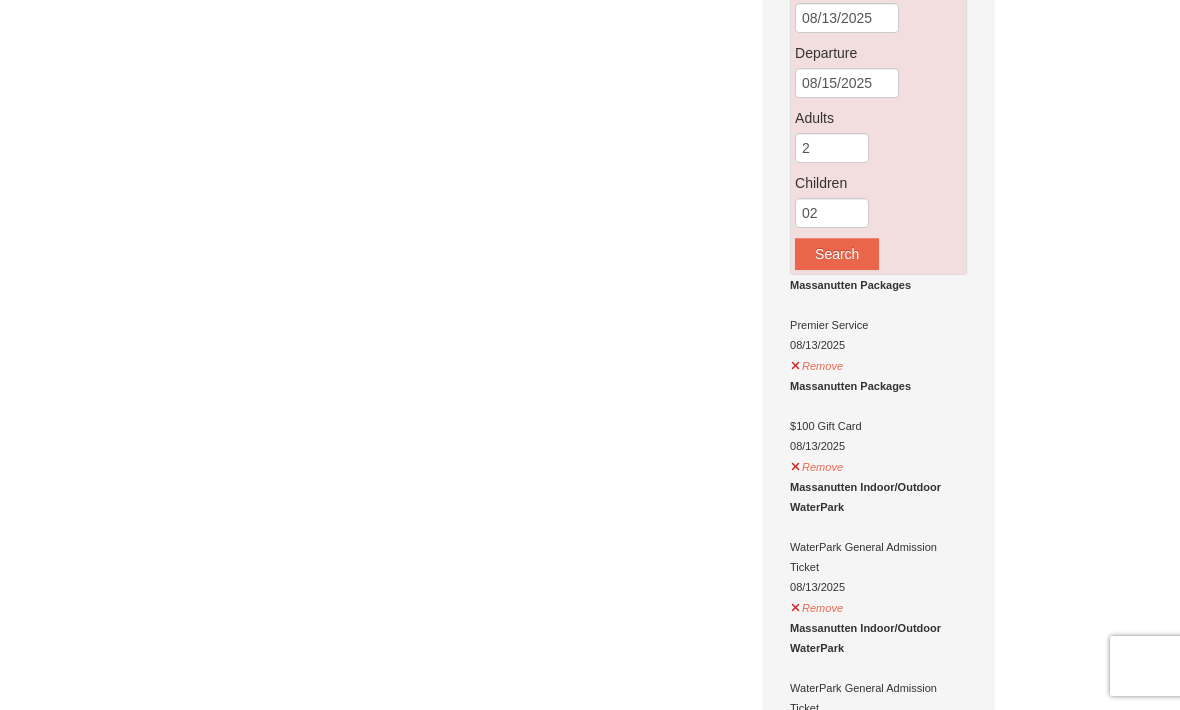click on "Search" at bounding box center [837, 254] 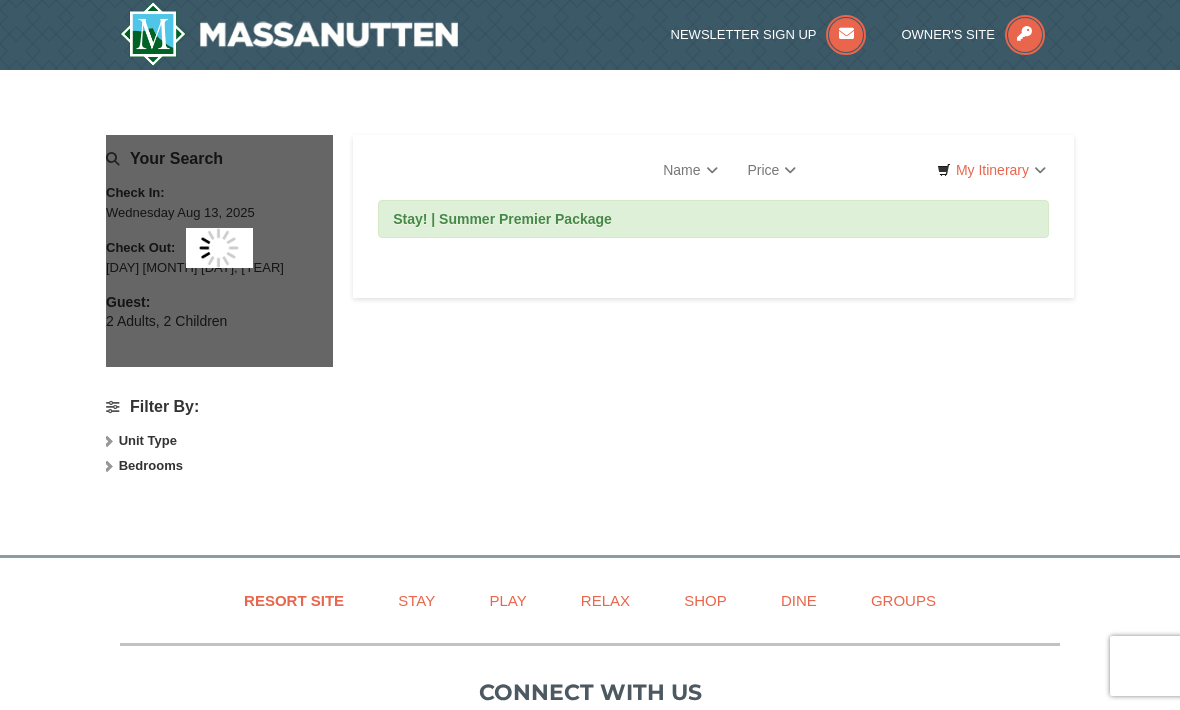 scroll, scrollTop: 0, scrollLeft: 0, axis: both 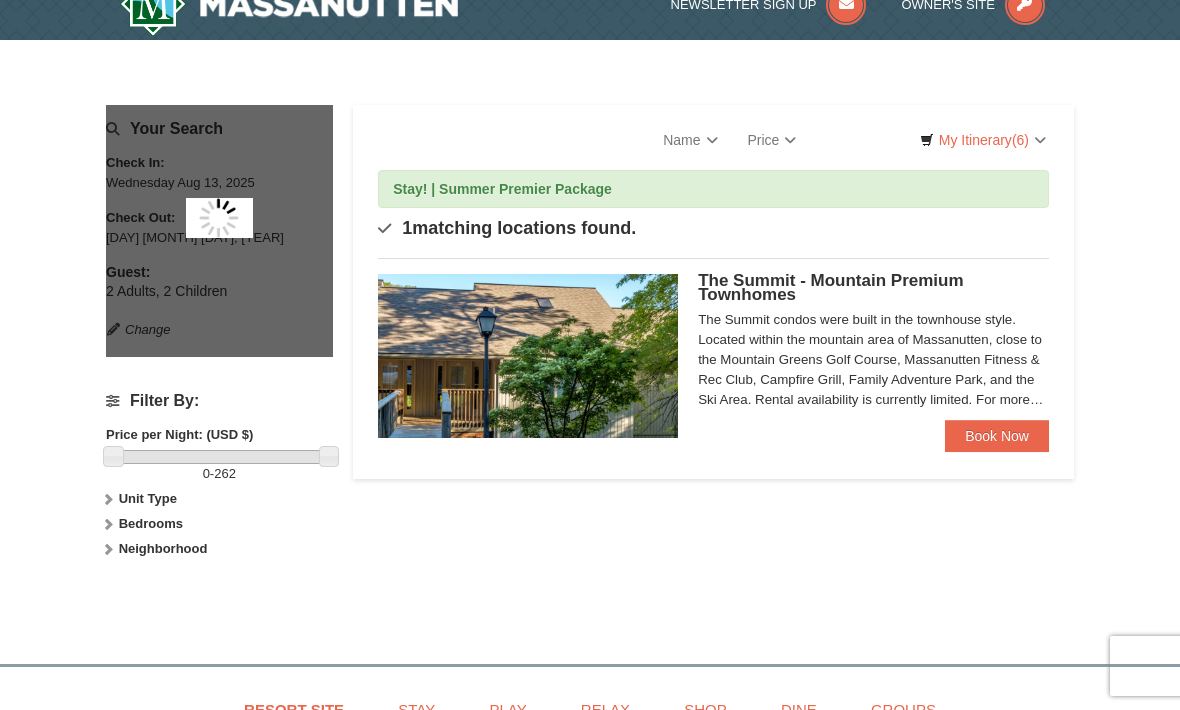 click on "My Itinerary (6)" at bounding box center [983, 140] 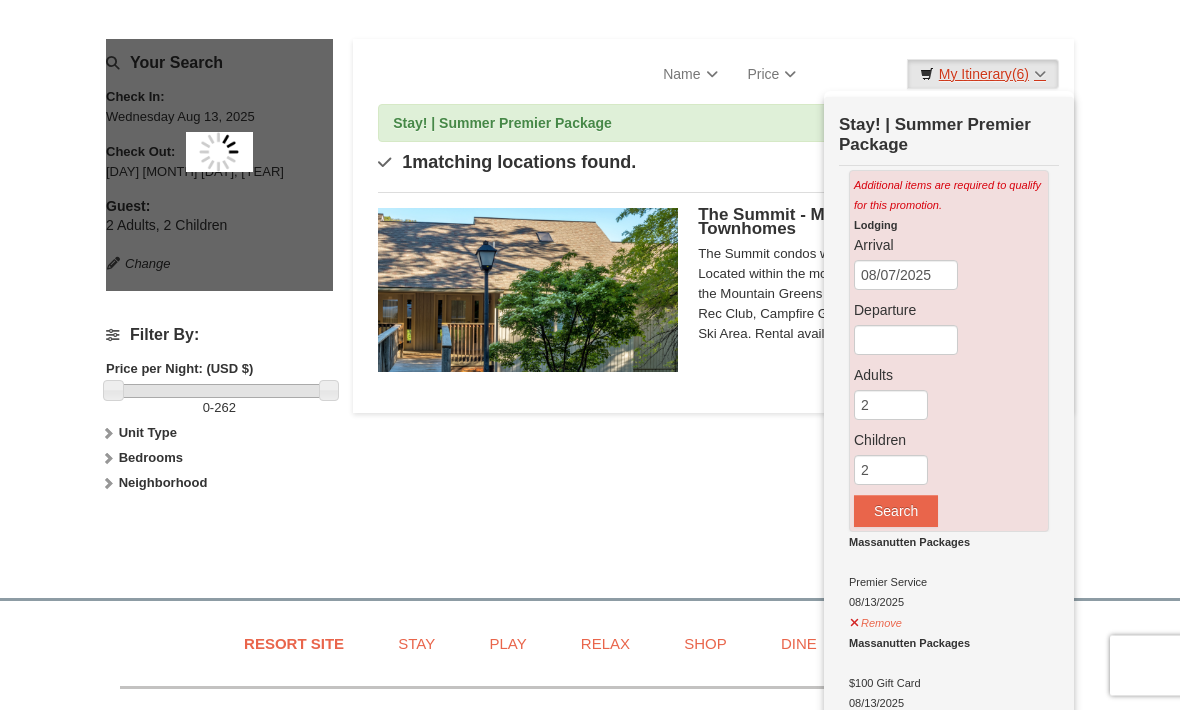 scroll, scrollTop: 64, scrollLeft: 0, axis: vertical 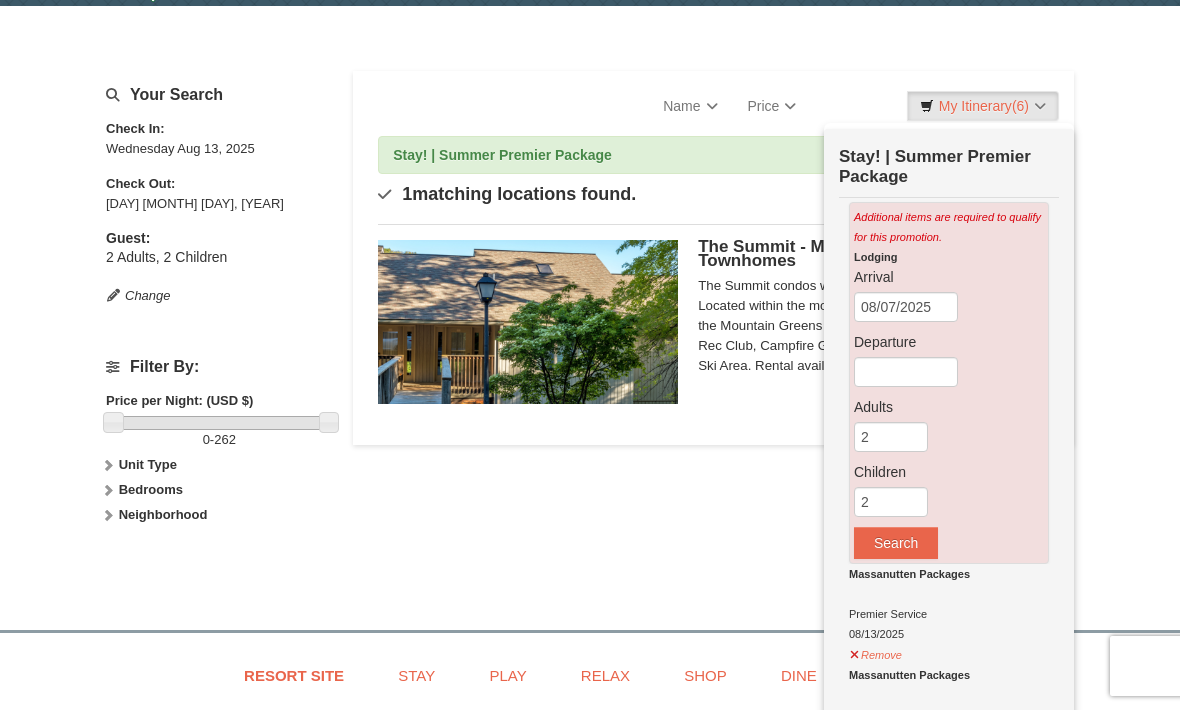 click at bounding box center (590, 355) 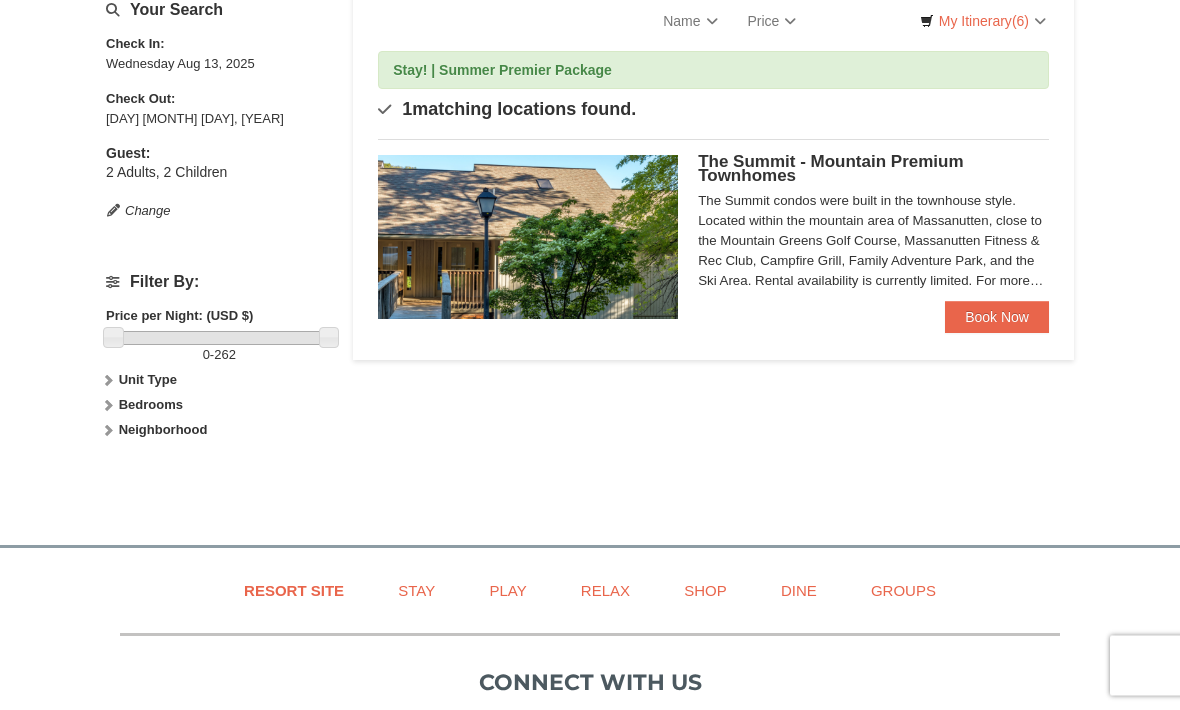 scroll, scrollTop: 150, scrollLeft: 0, axis: vertical 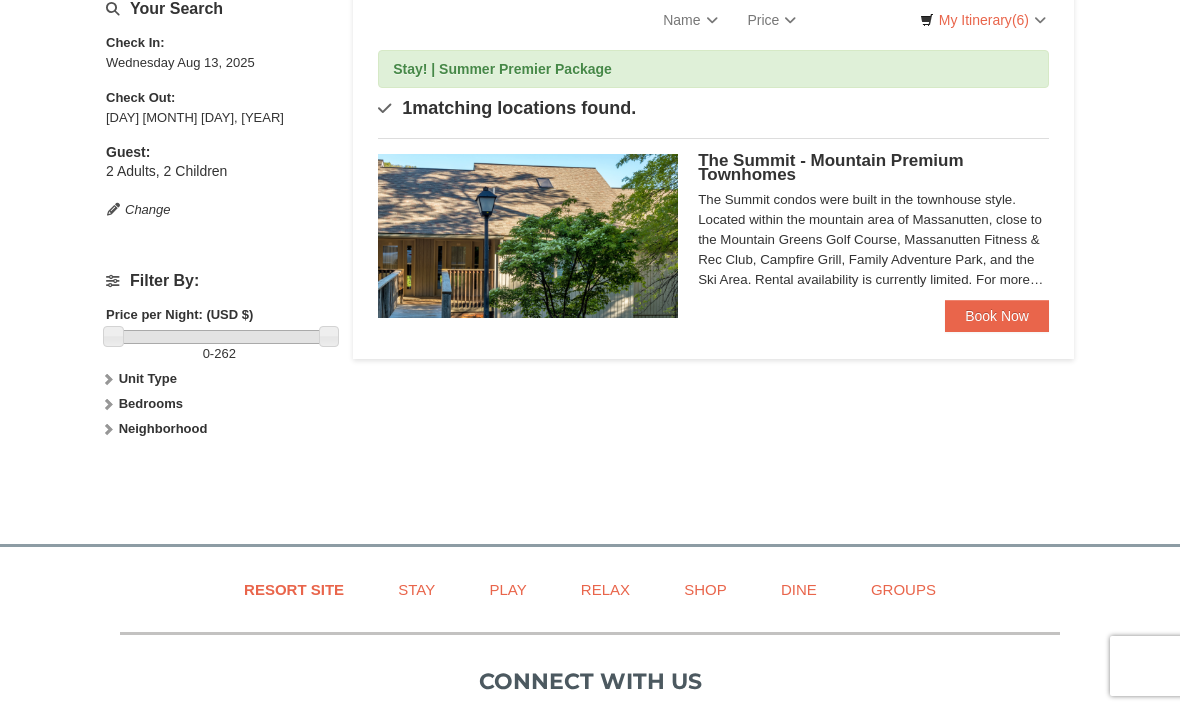 click on "Book Now" at bounding box center (997, 316) 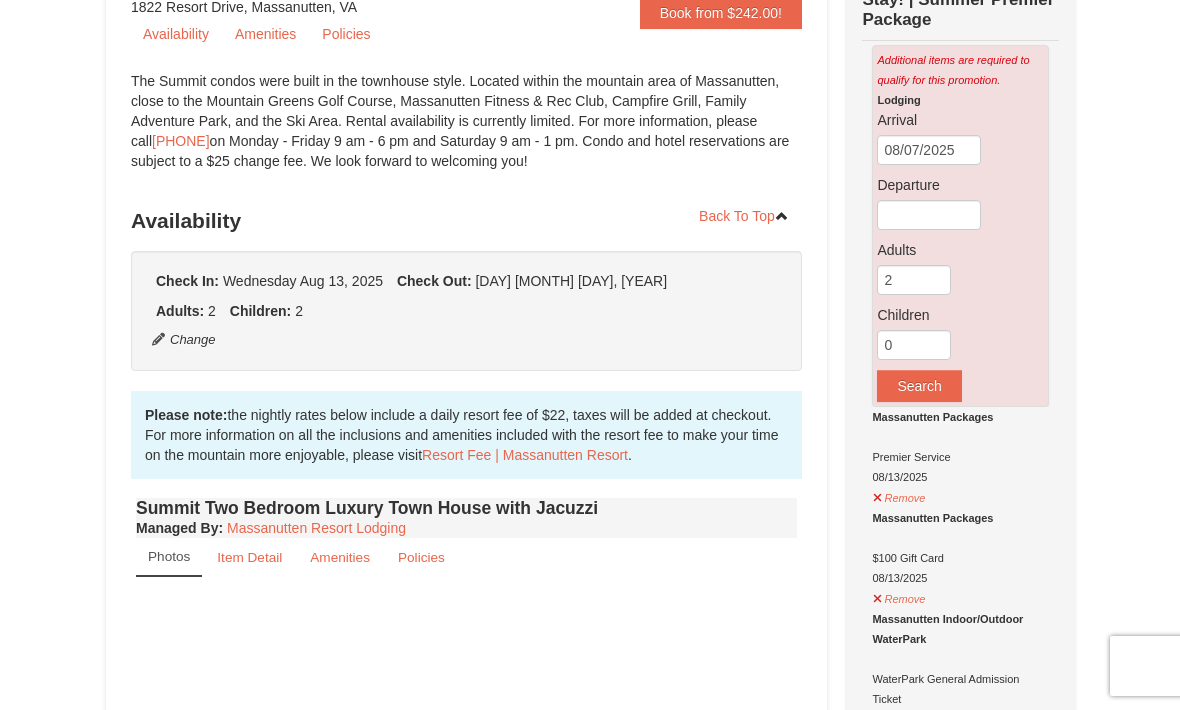 scroll, scrollTop: 0, scrollLeft: 0, axis: both 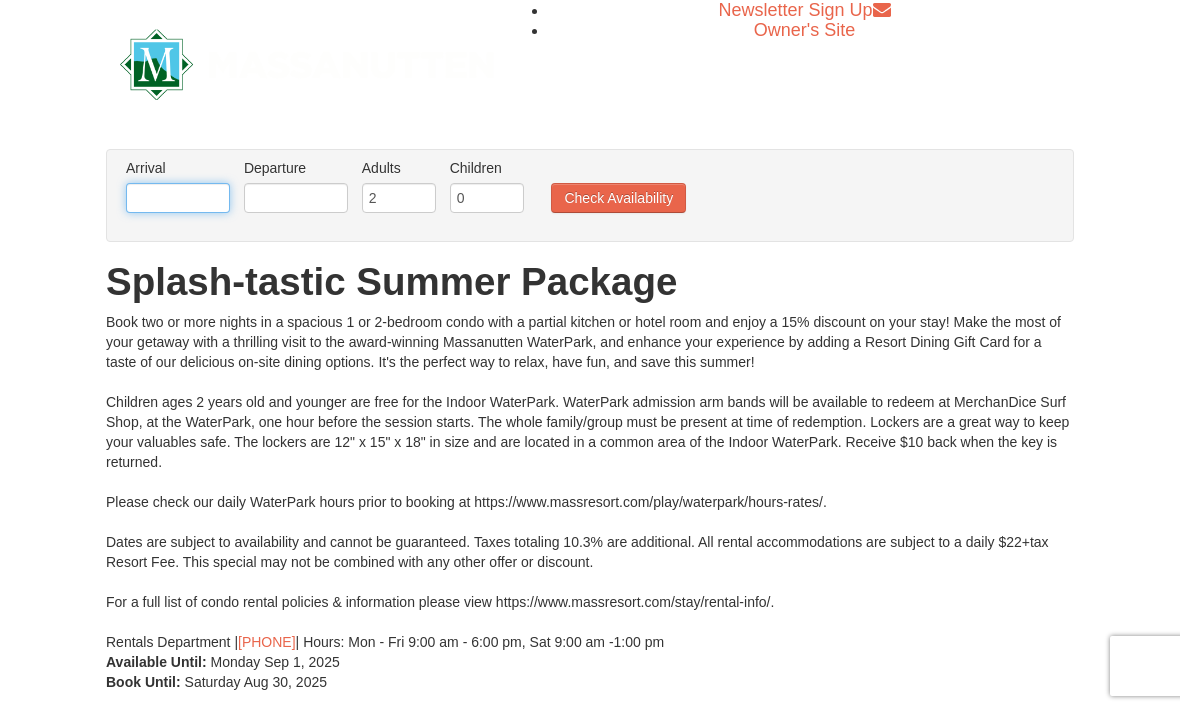 click at bounding box center [178, 198] 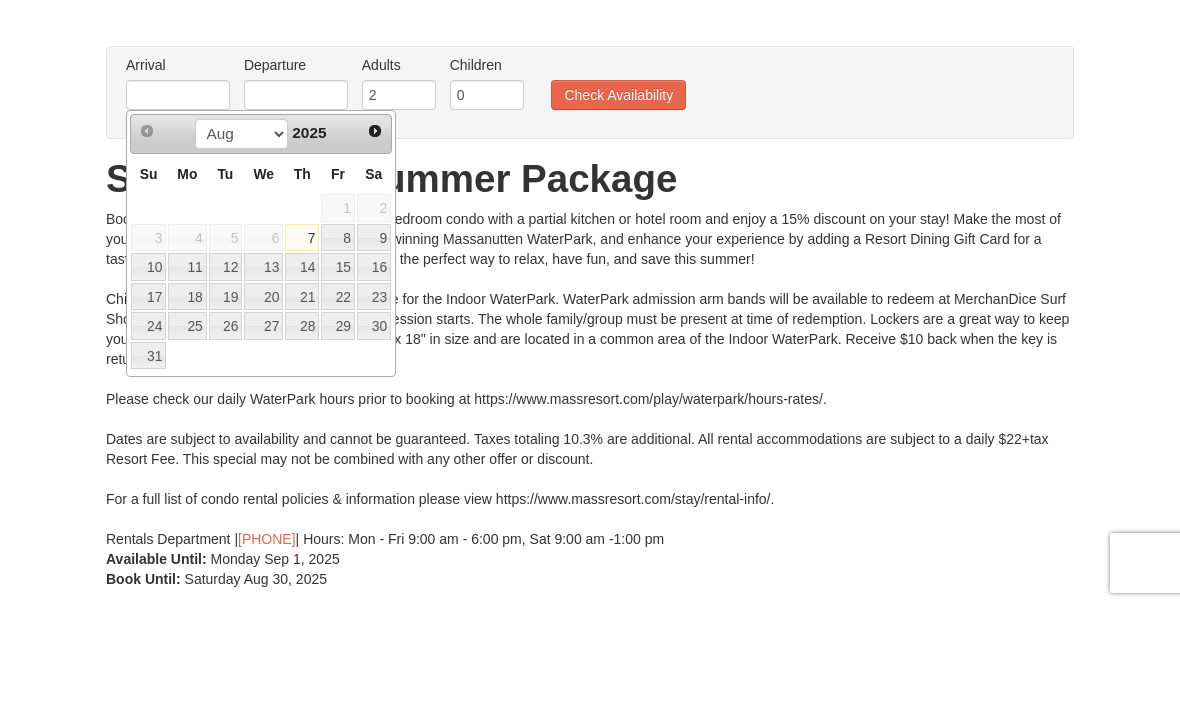 click on "13" at bounding box center (263, 370) 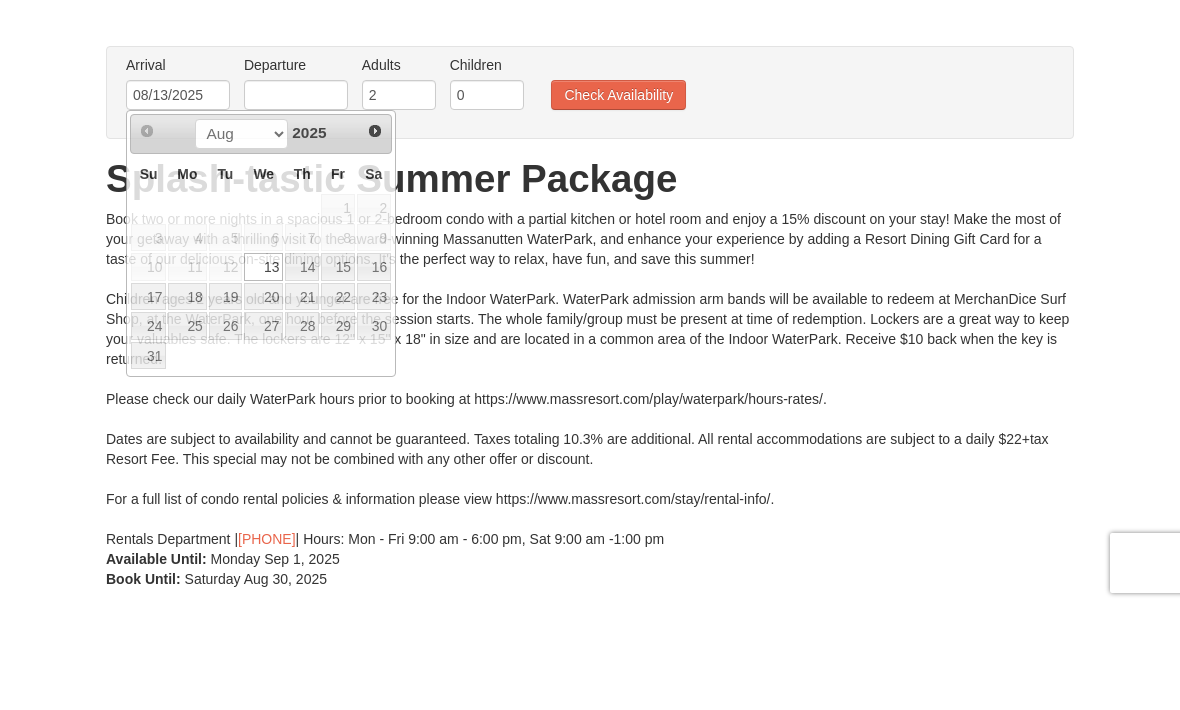 scroll, scrollTop: 103, scrollLeft: 0, axis: vertical 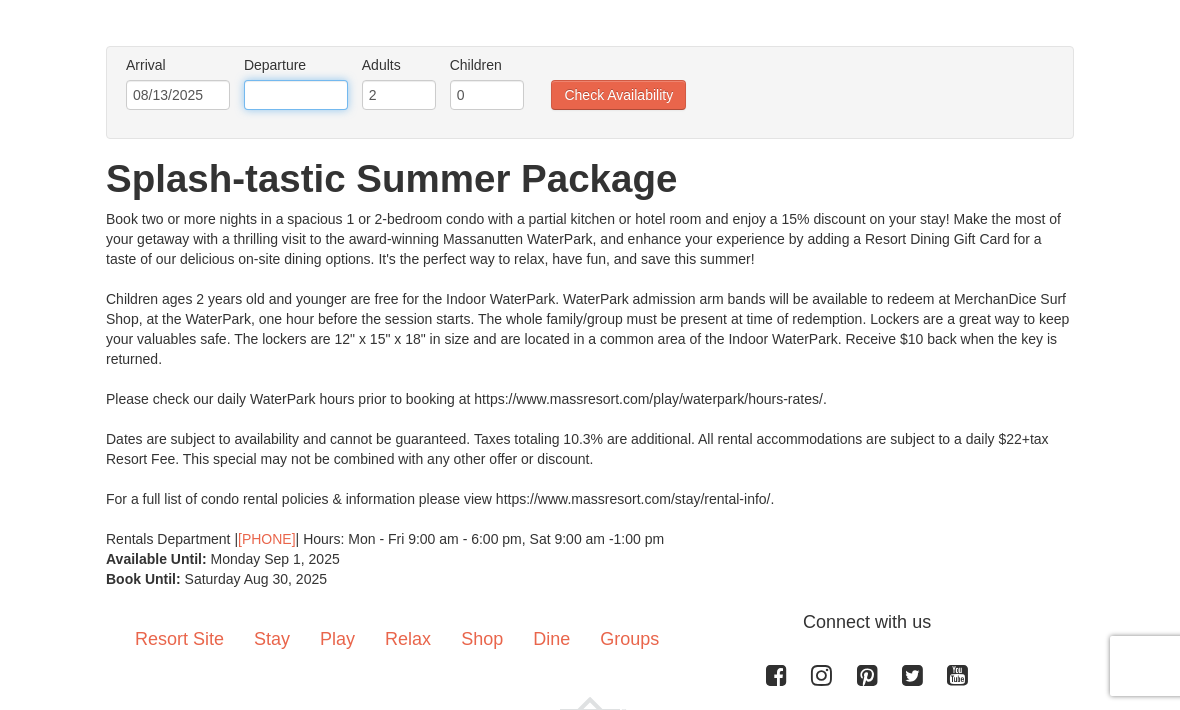 click at bounding box center (296, 95) 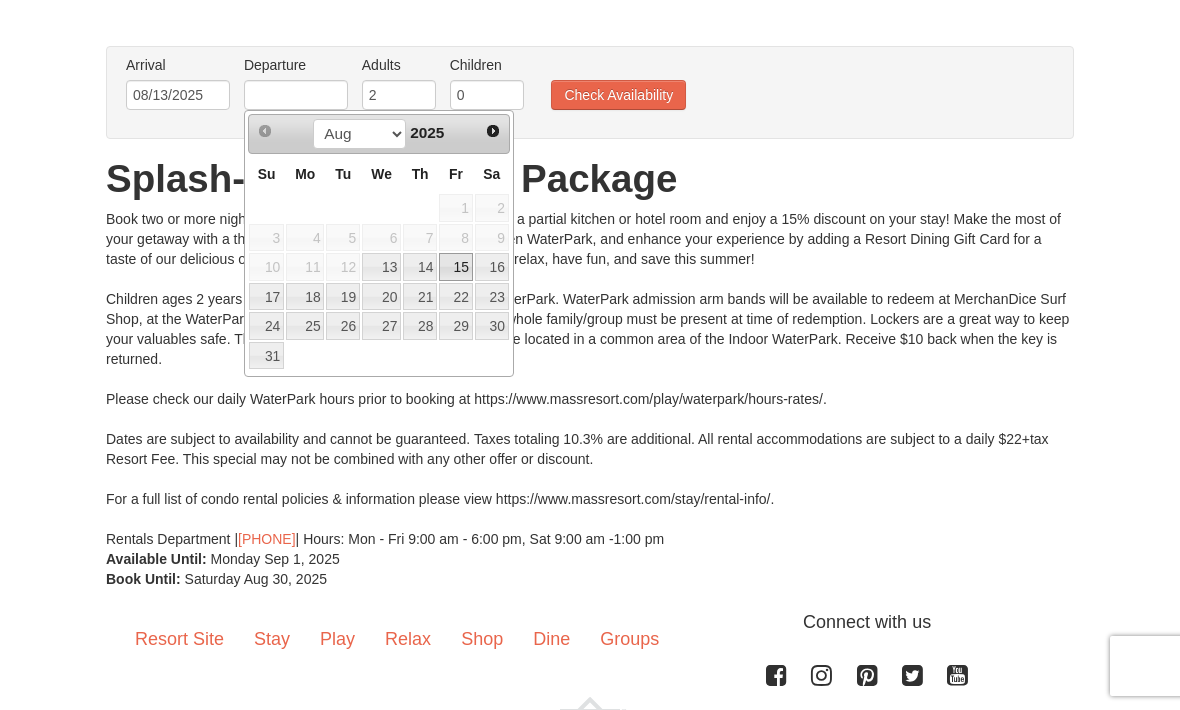 click on "15" at bounding box center [456, 267] 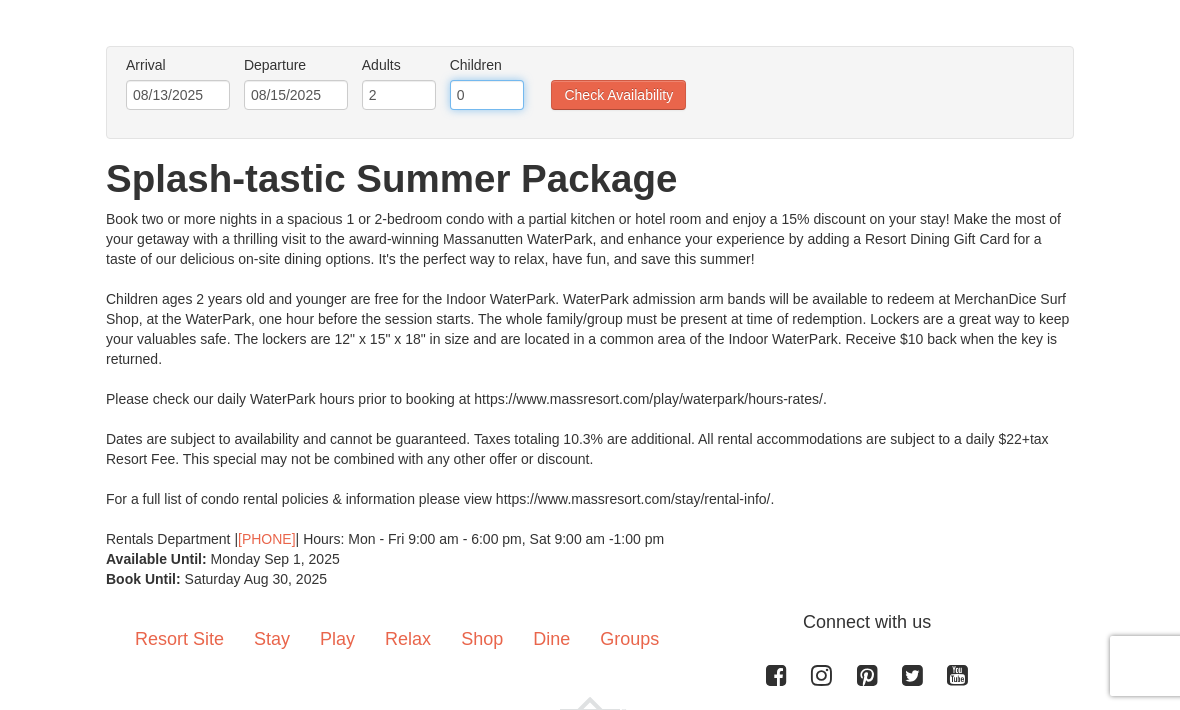 click on "0" at bounding box center [487, 95] 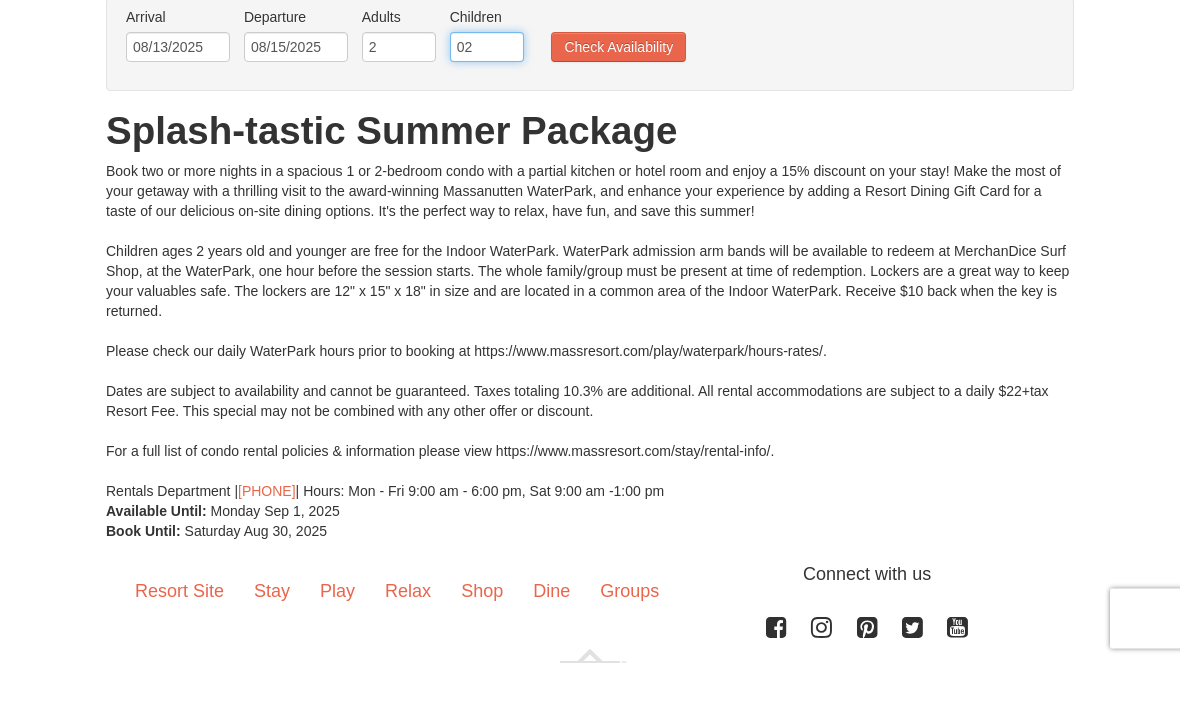 type on "02" 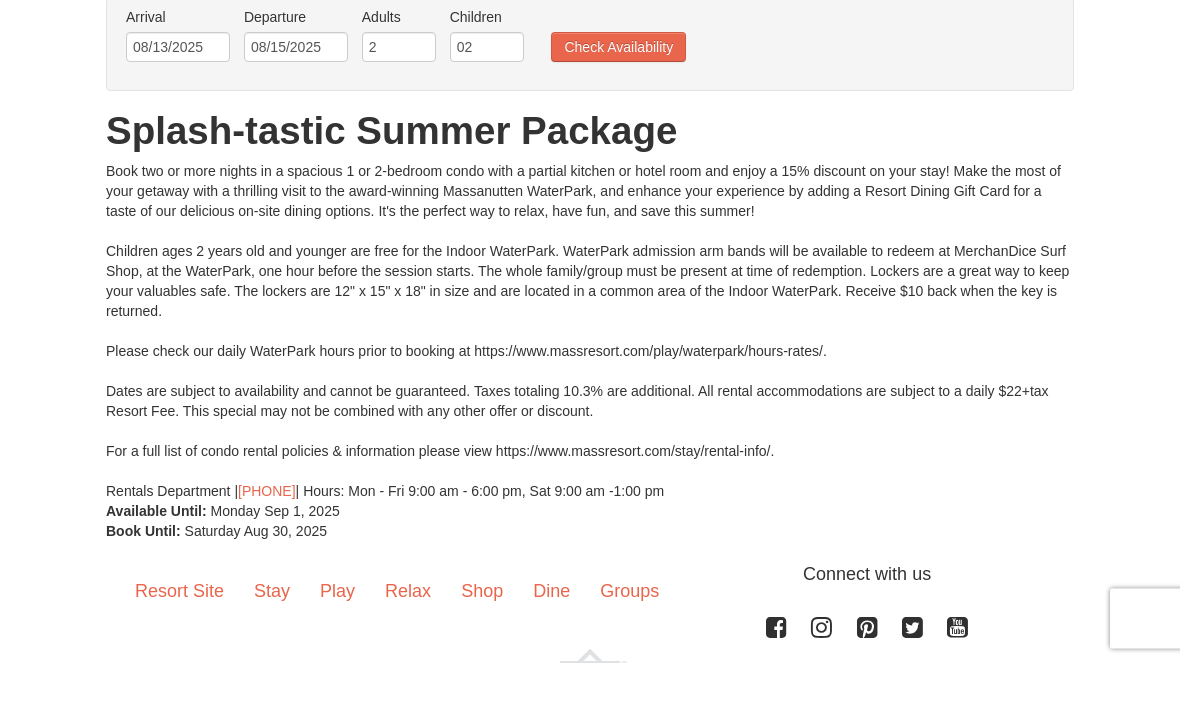 click on "Check Availability" at bounding box center (618, 95) 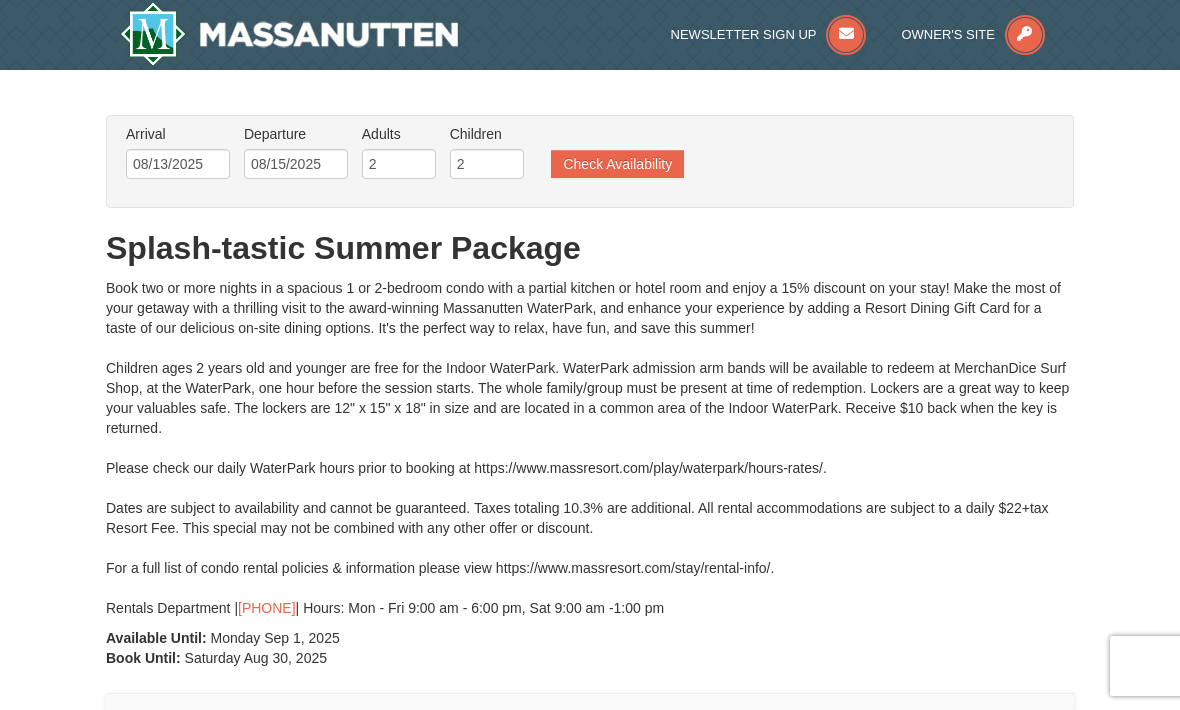 type on "08/13/2025" 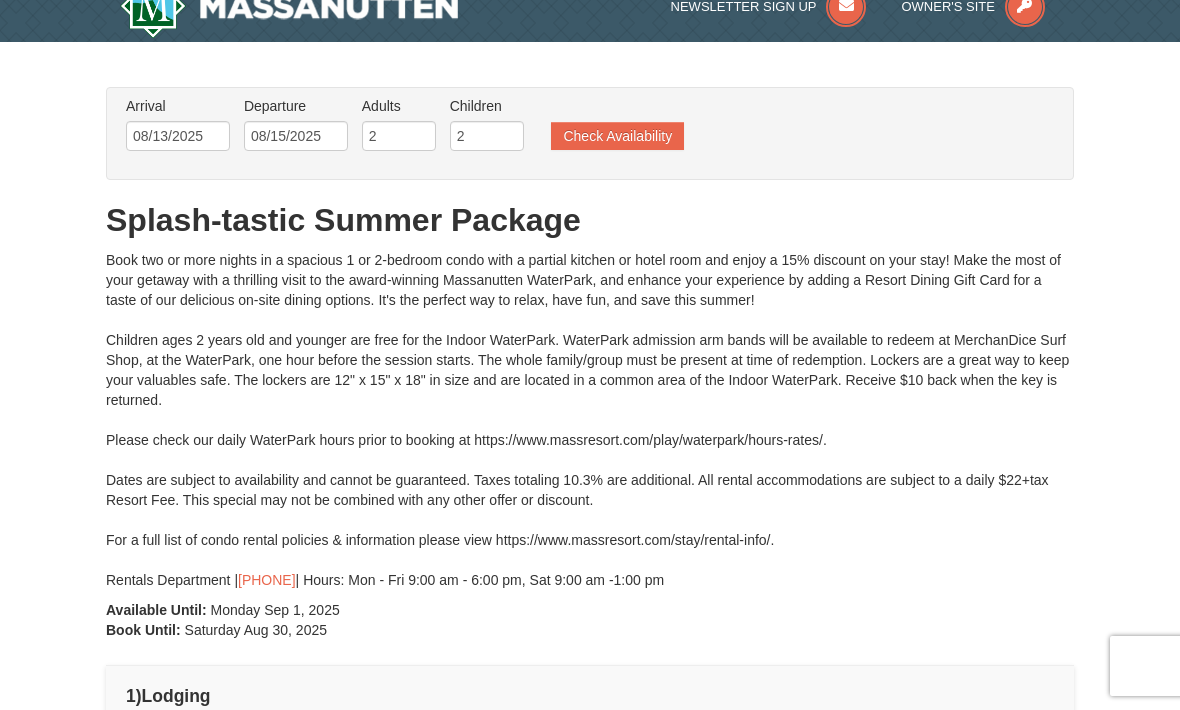 scroll, scrollTop: 0, scrollLeft: 0, axis: both 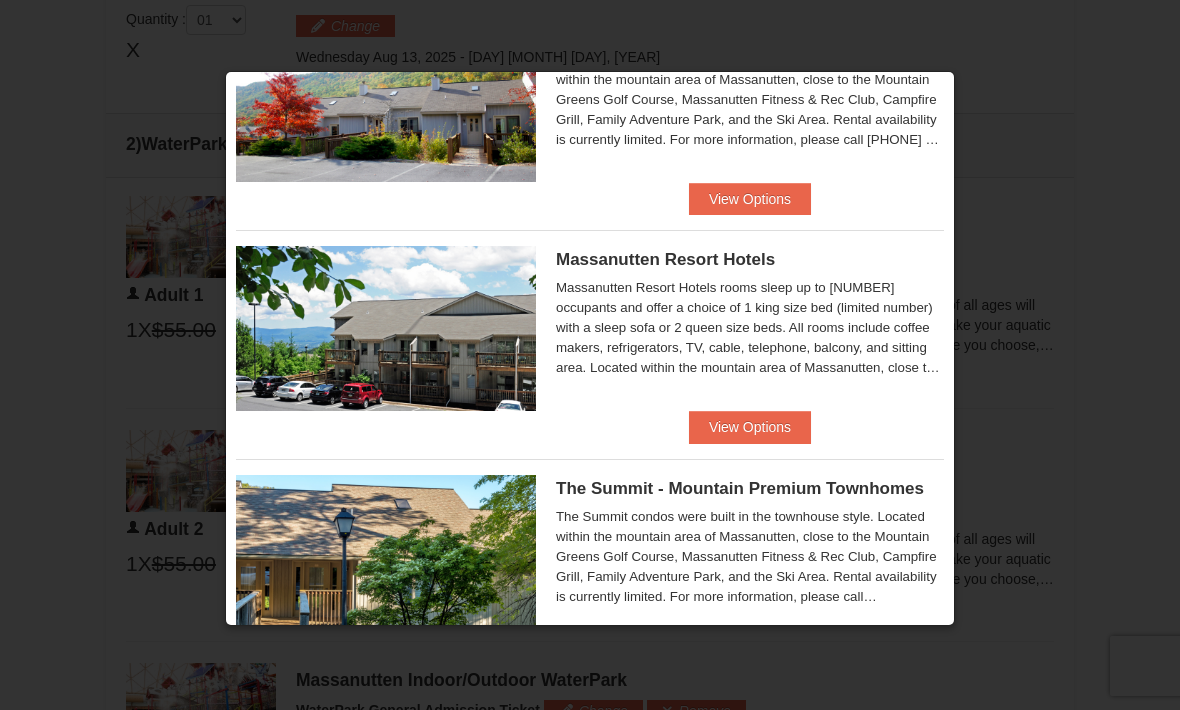 click on "View Options" at bounding box center [750, 427] 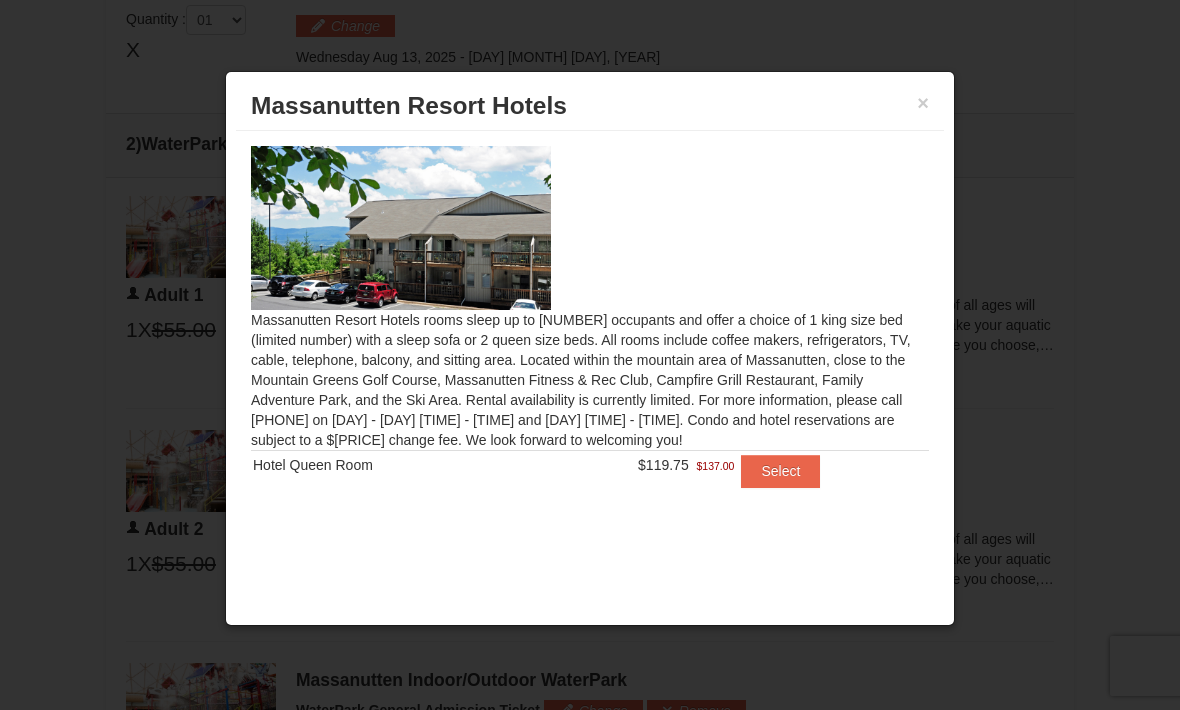 click on "Select" at bounding box center (780, 471) 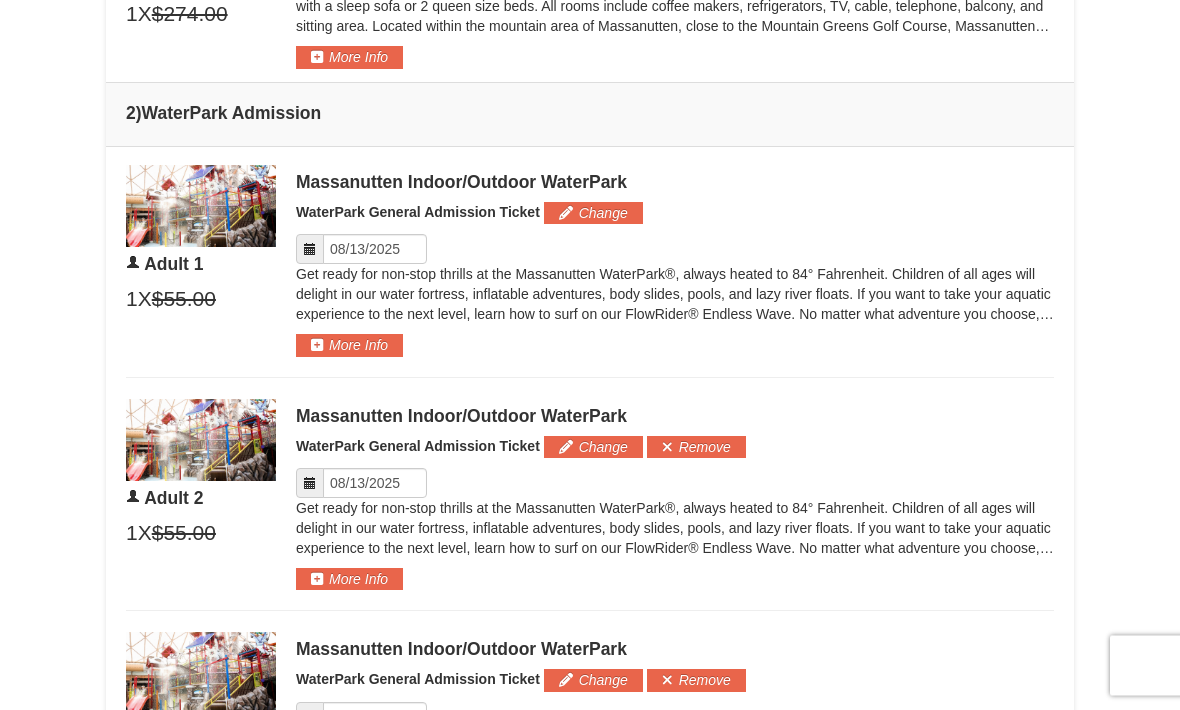 scroll, scrollTop: 889, scrollLeft: 0, axis: vertical 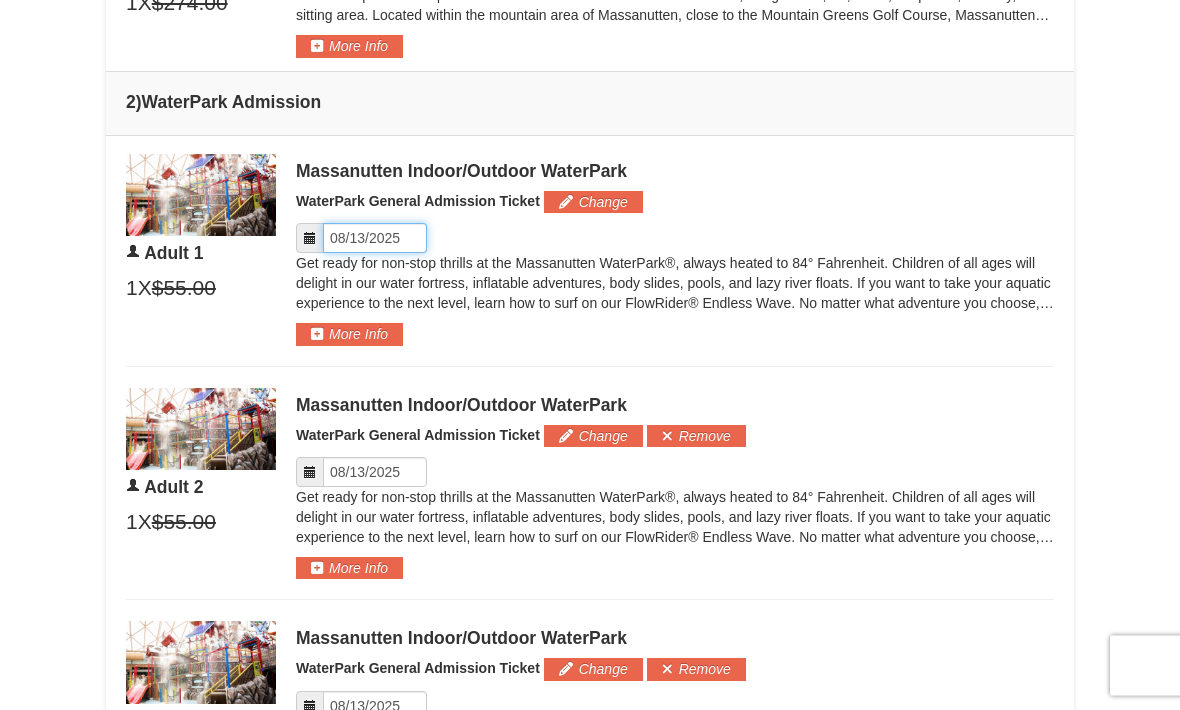 click on "Please format dates MM/DD/YYYY" at bounding box center [375, 239] 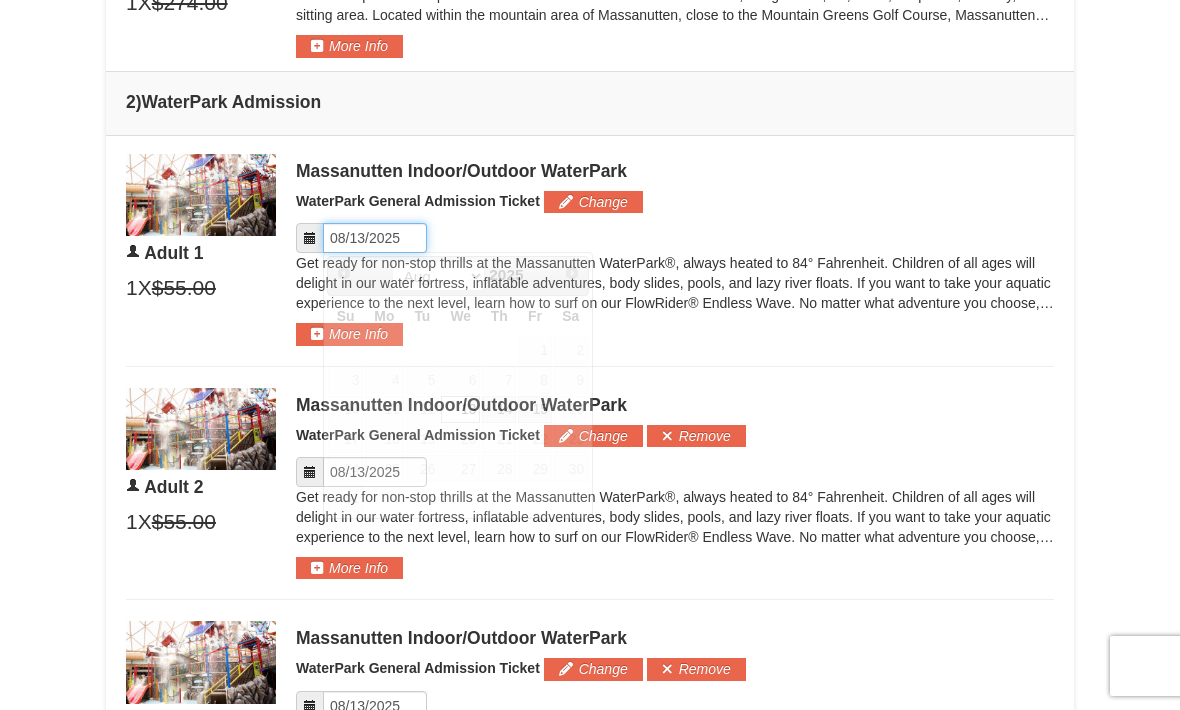 scroll, scrollTop: 899, scrollLeft: 0, axis: vertical 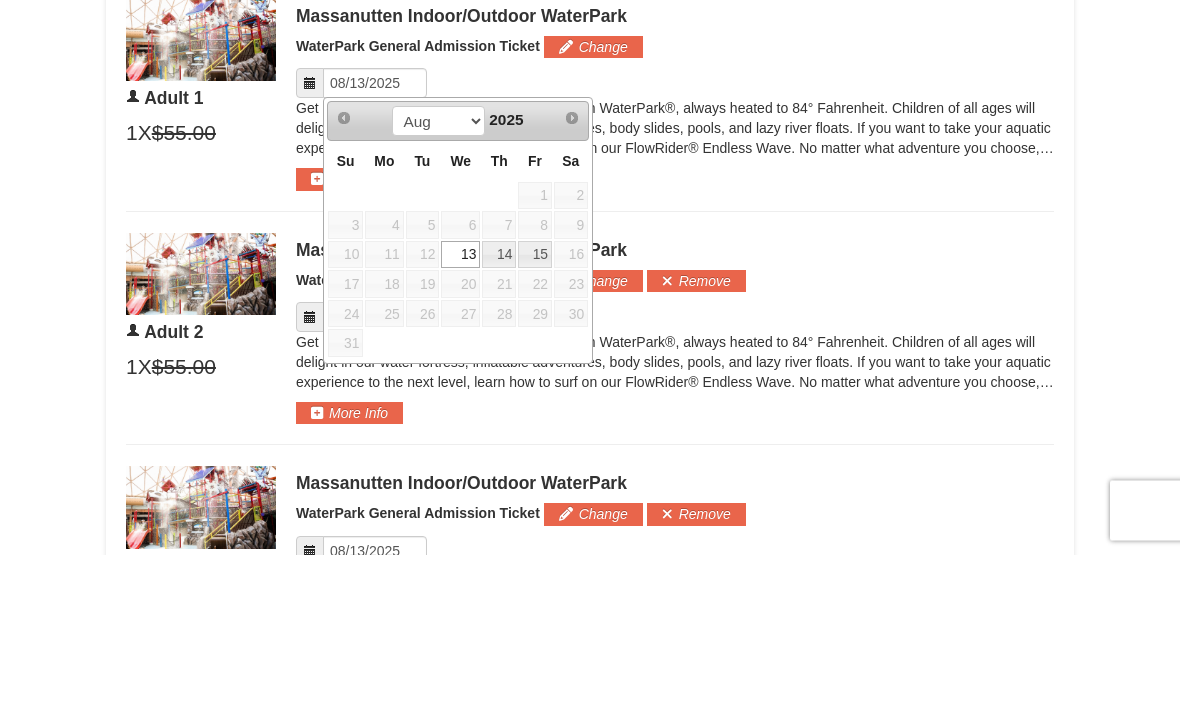 click on "14" at bounding box center [499, 411] 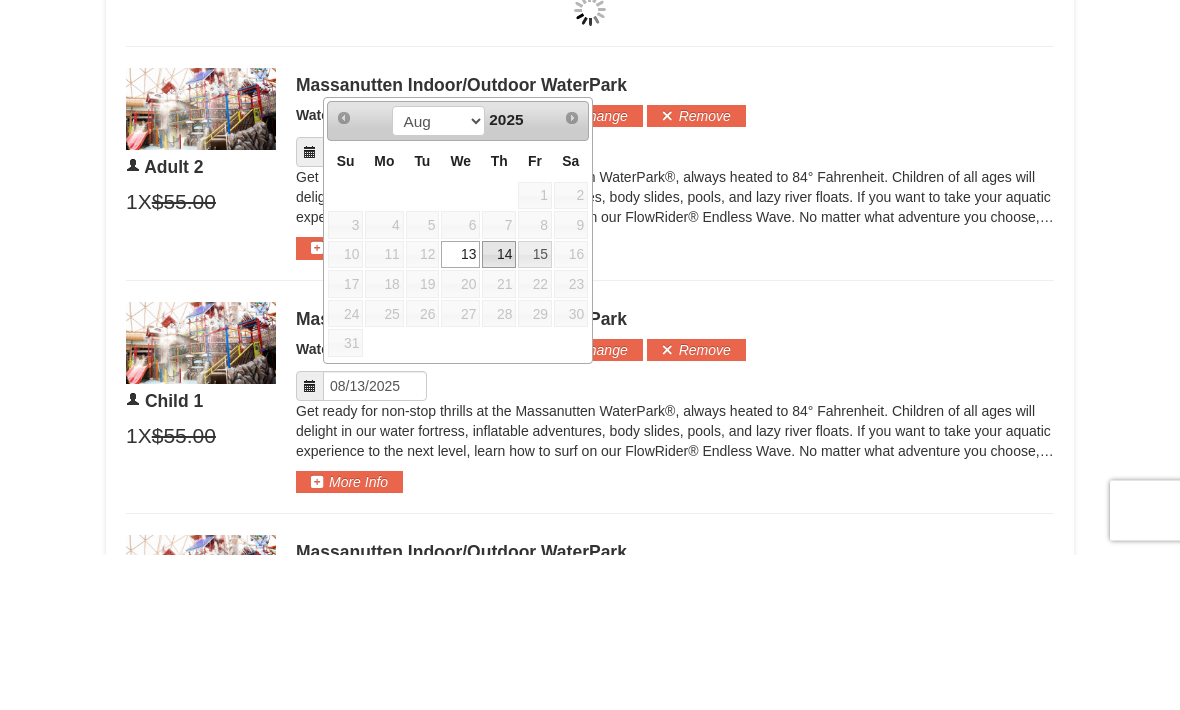 scroll, scrollTop: 1055, scrollLeft: 0, axis: vertical 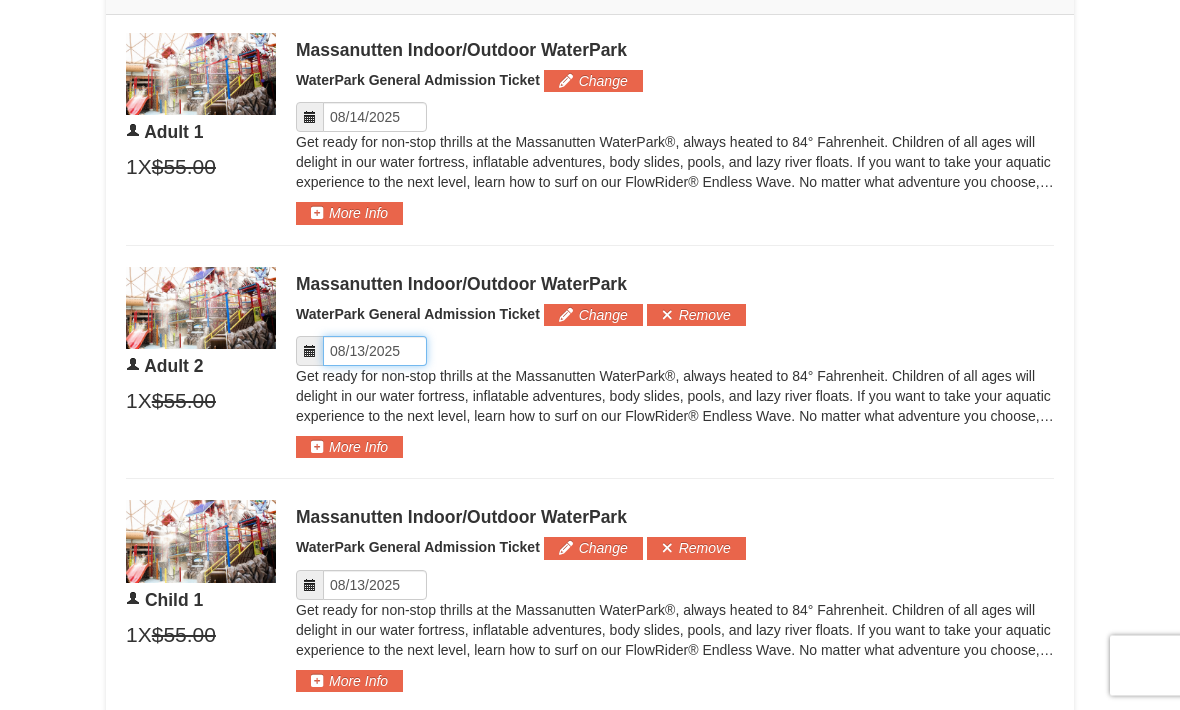 click on "Please format dates MM/DD/YYYY" at bounding box center (375, 352) 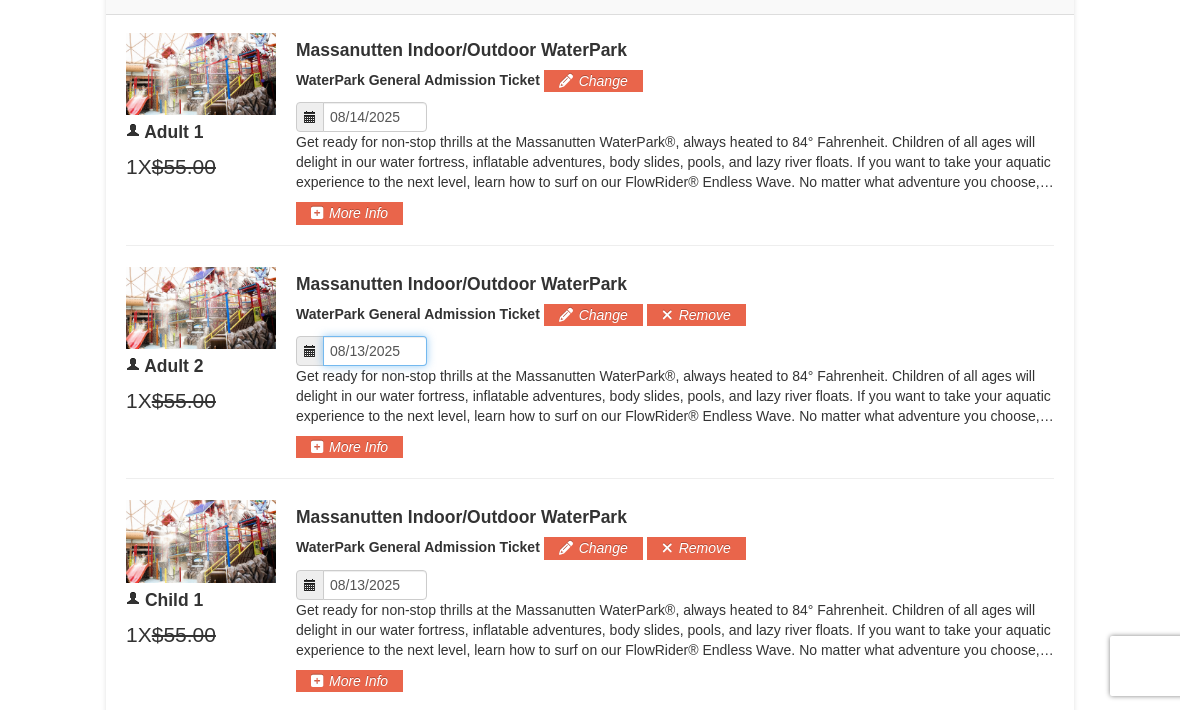 scroll, scrollTop: 1020, scrollLeft: 0, axis: vertical 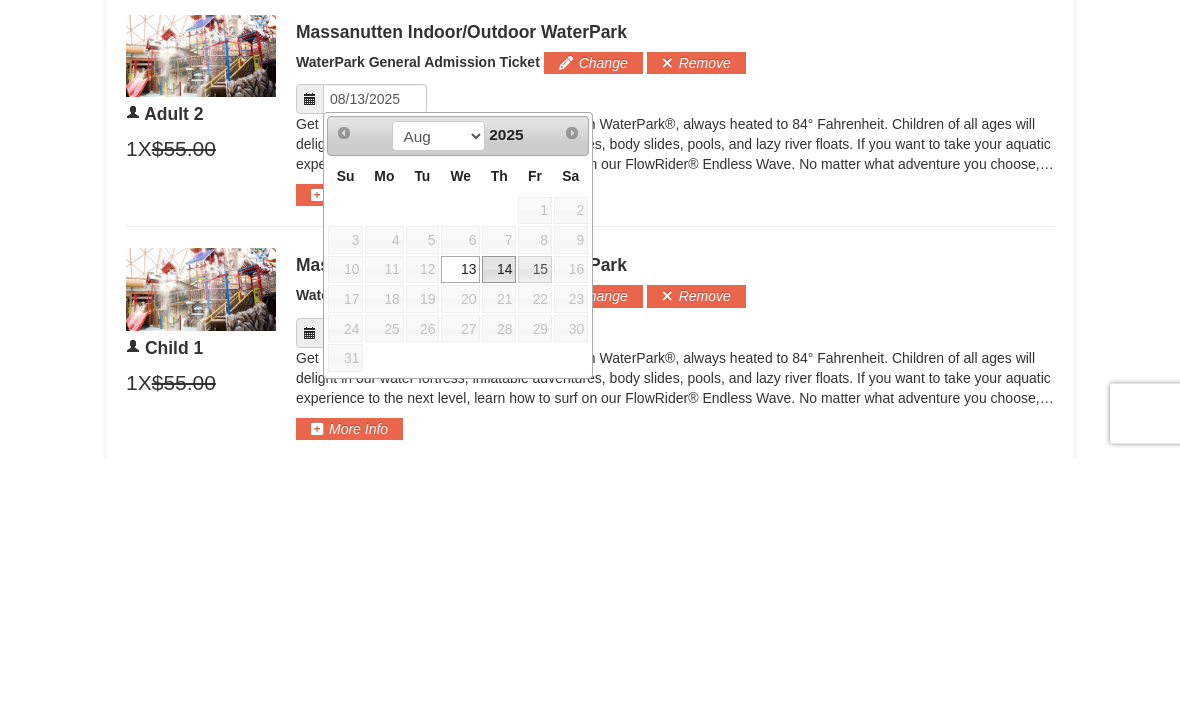 click on "14" at bounding box center [499, 523] 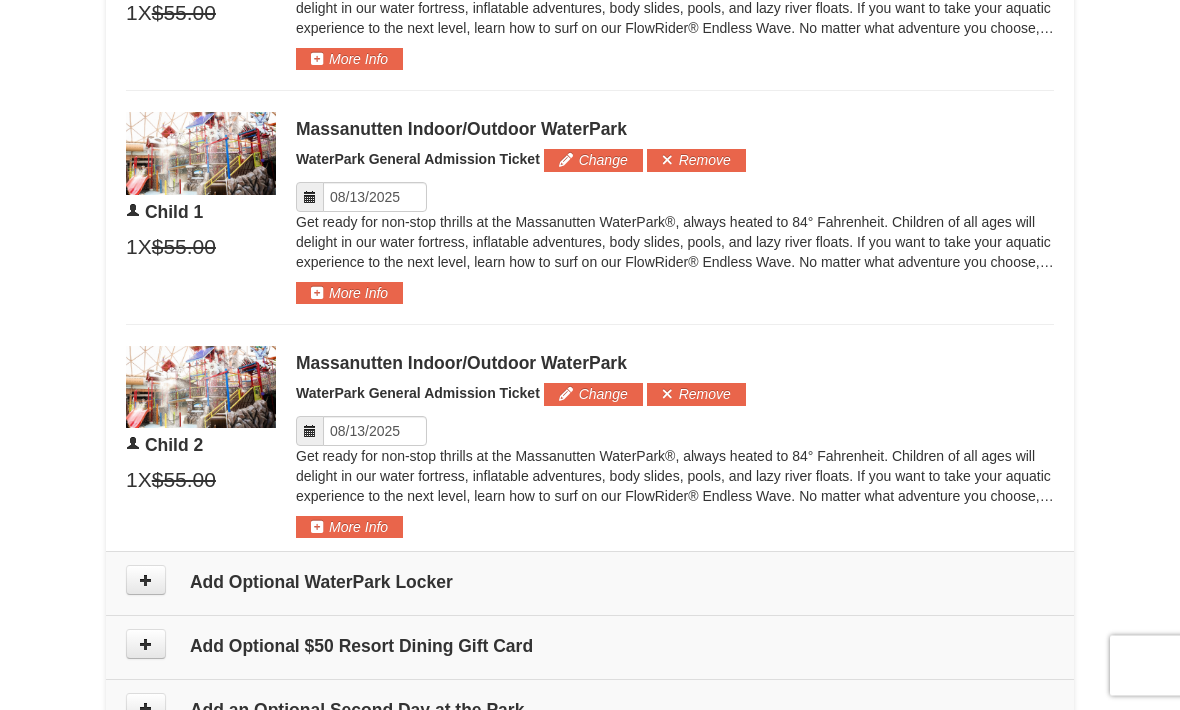 click on "More Info" at bounding box center [349, 294] 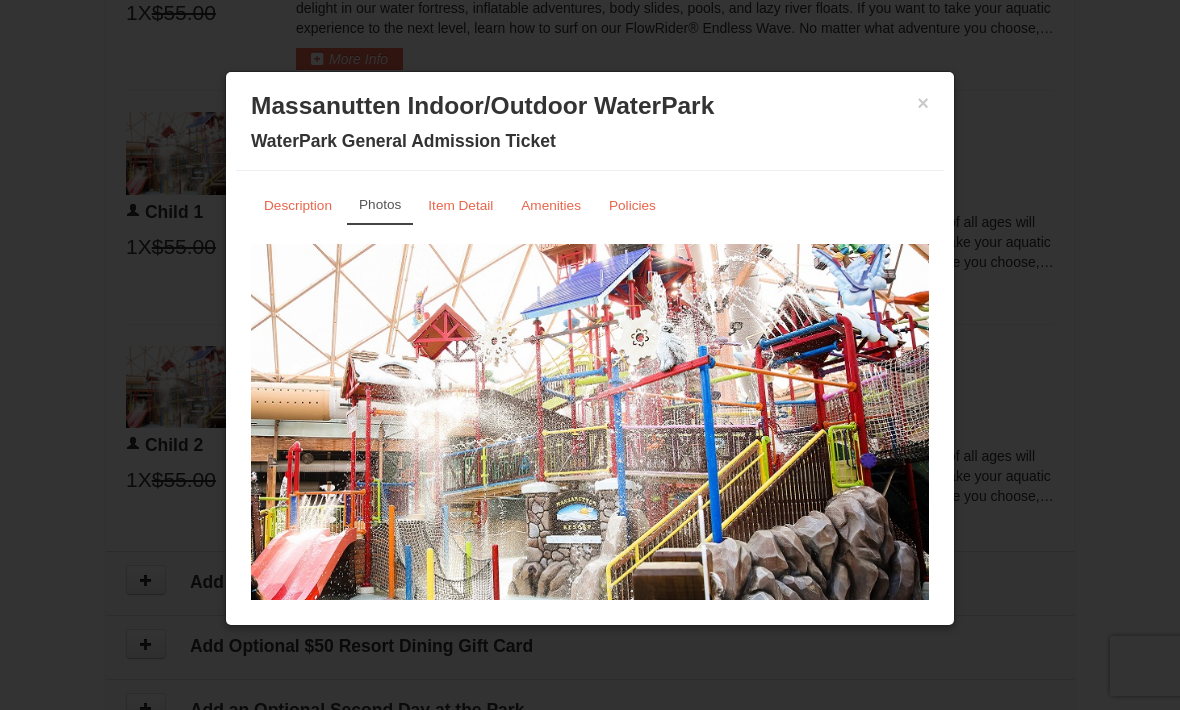 click on "×" at bounding box center [923, 103] 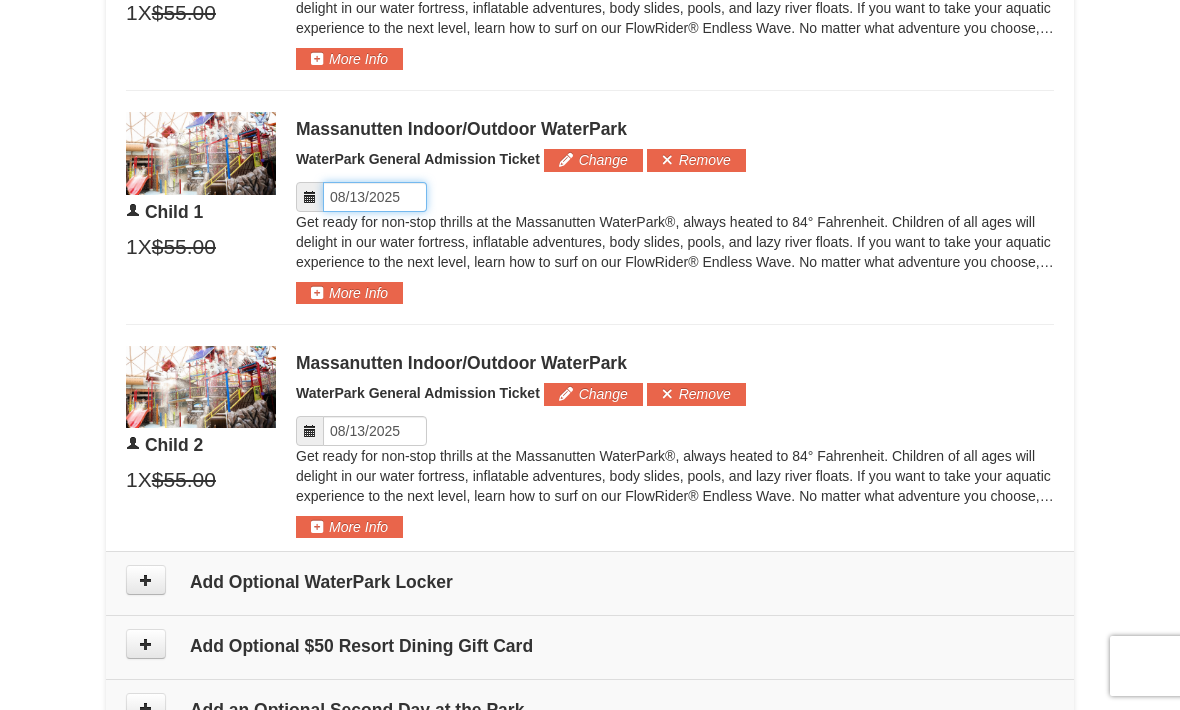 click on "Please format dates MM/DD/YYYY" at bounding box center [375, 197] 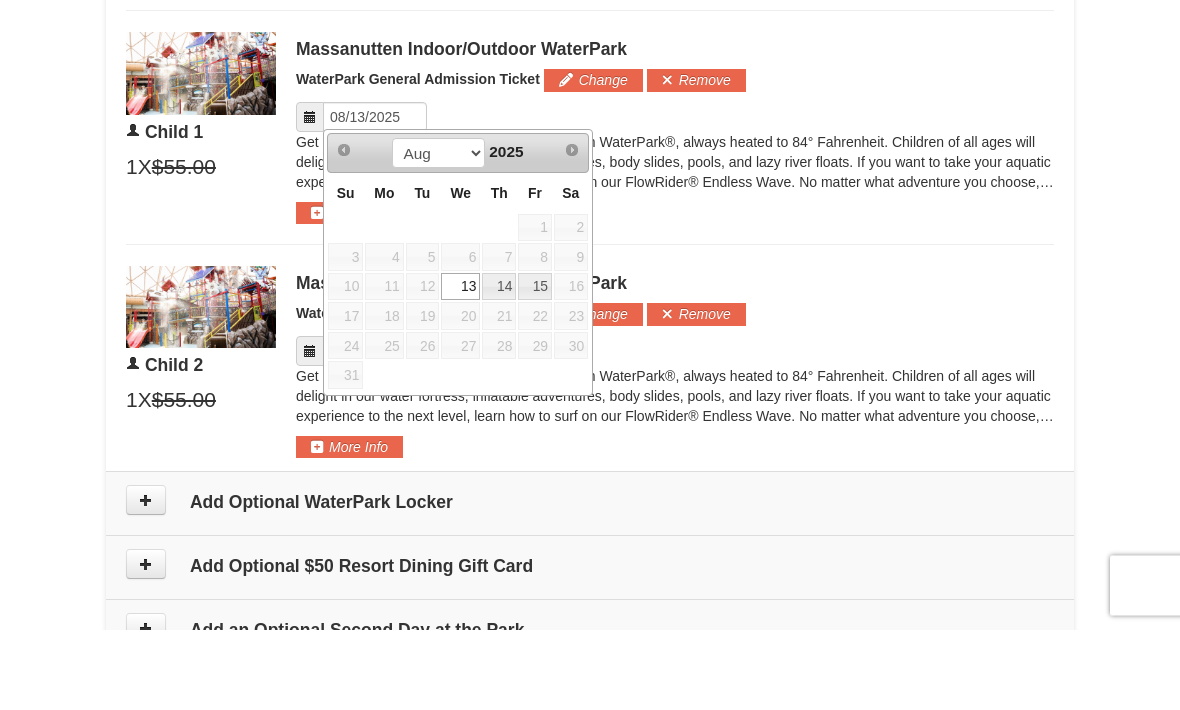 click on "14" at bounding box center (499, 368) 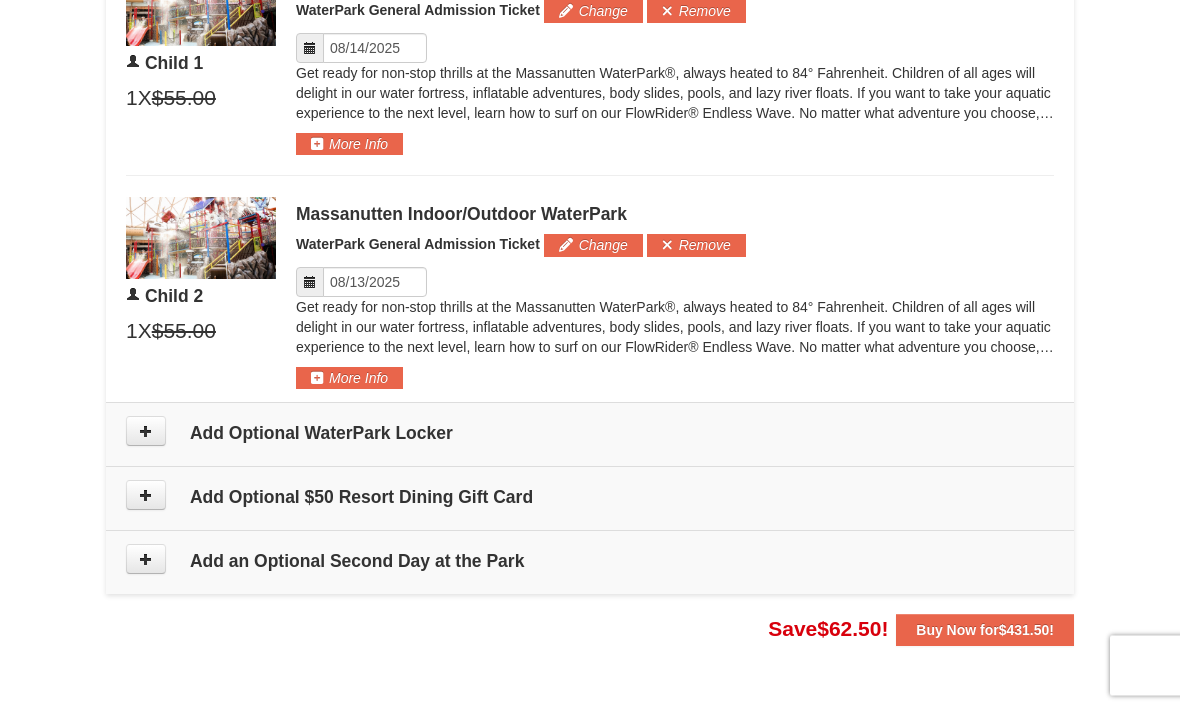 scroll, scrollTop: 1559, scrollLeft: 0, axis: vertical 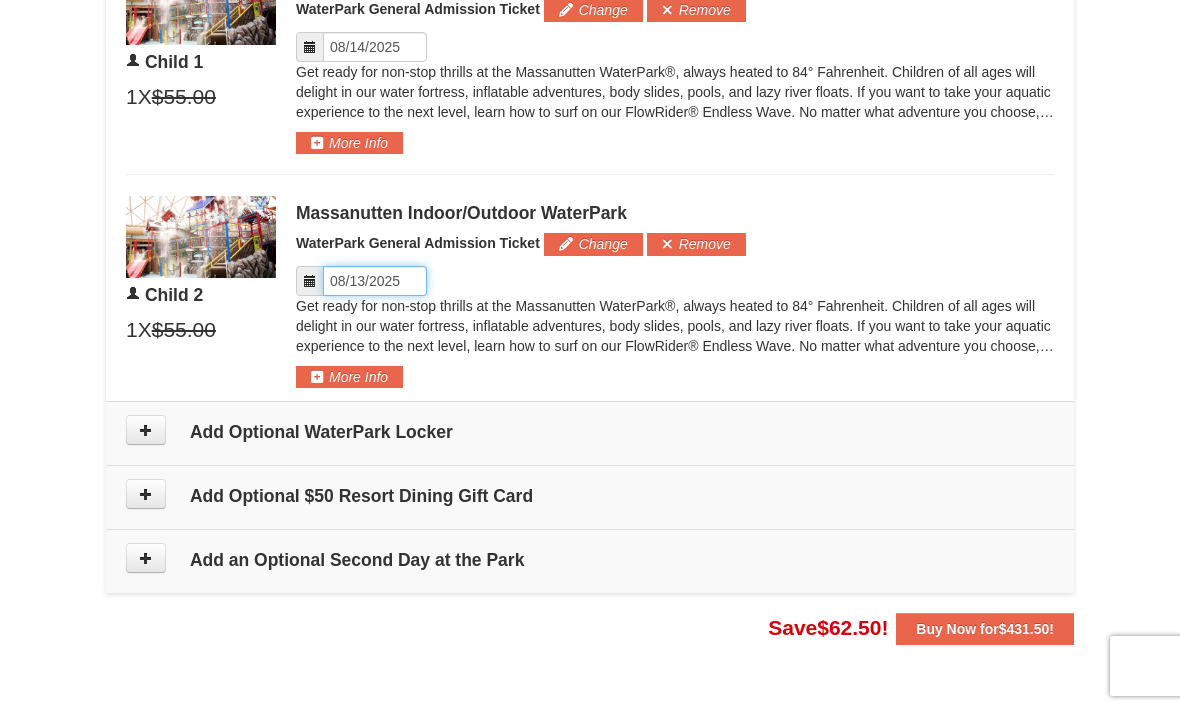 click on "Please format dates MM/DD/YYYY" at bounding box center [375, 281] 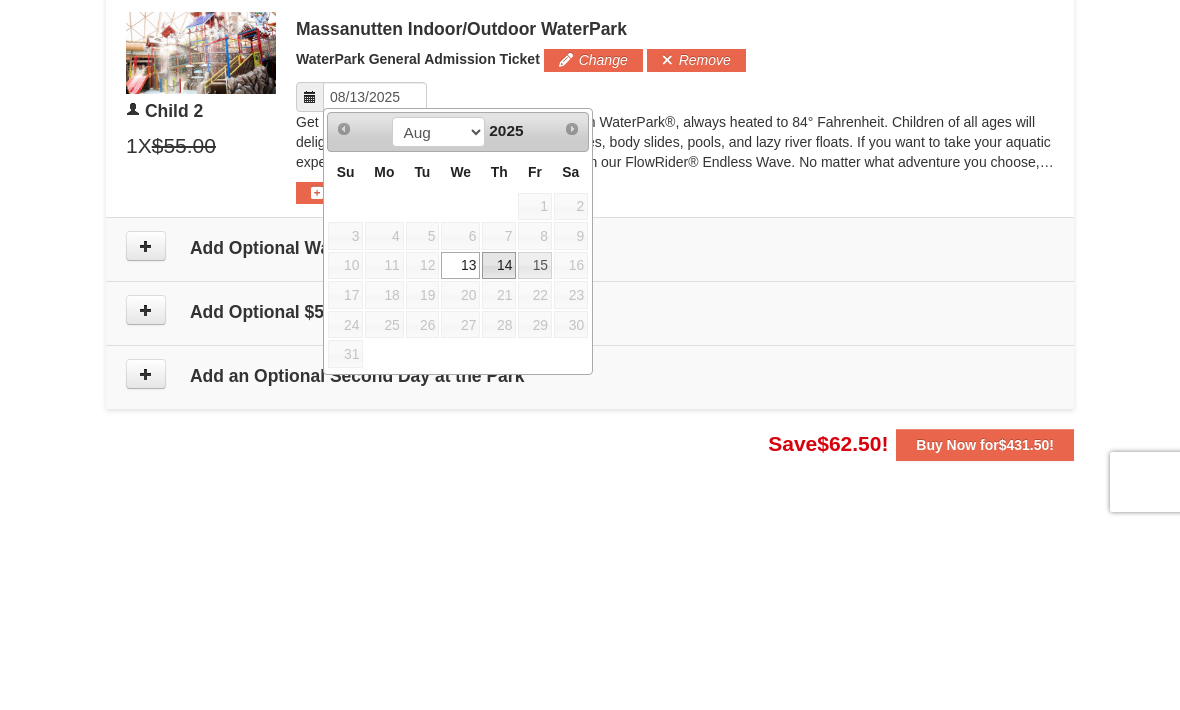 click on "14" at bounding box center [499, 450] 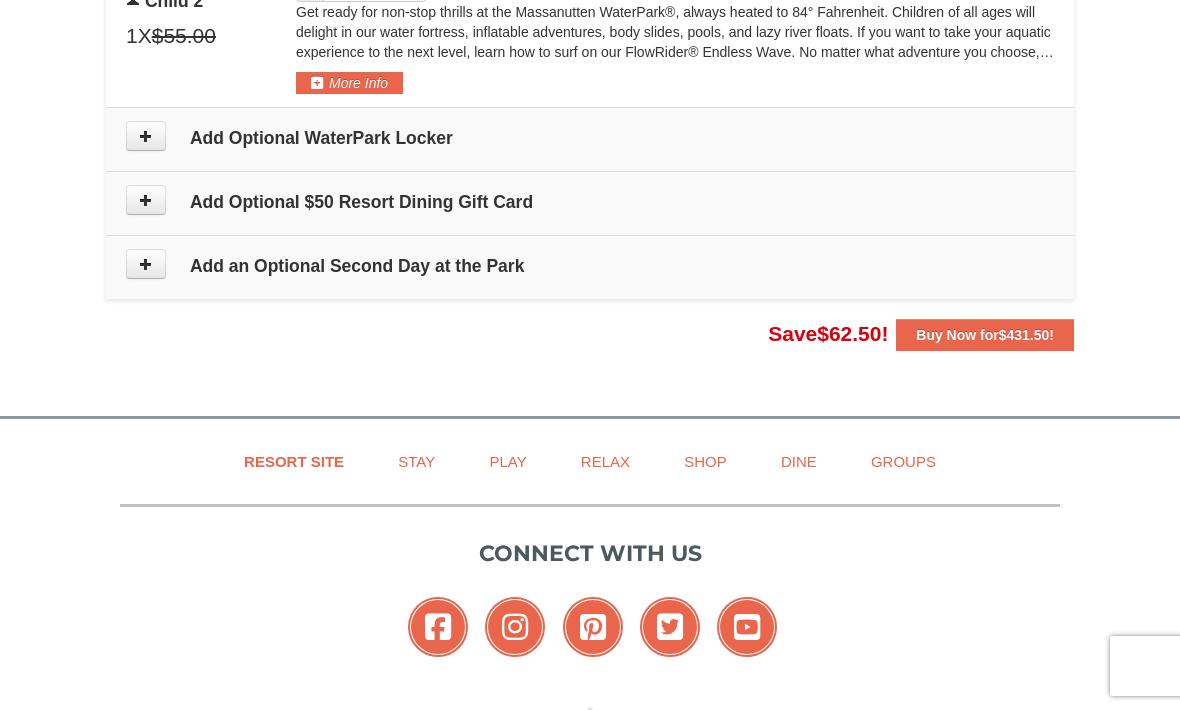 scroll, scrollTop: 1969, scrollLeft: 0, axis: vertical 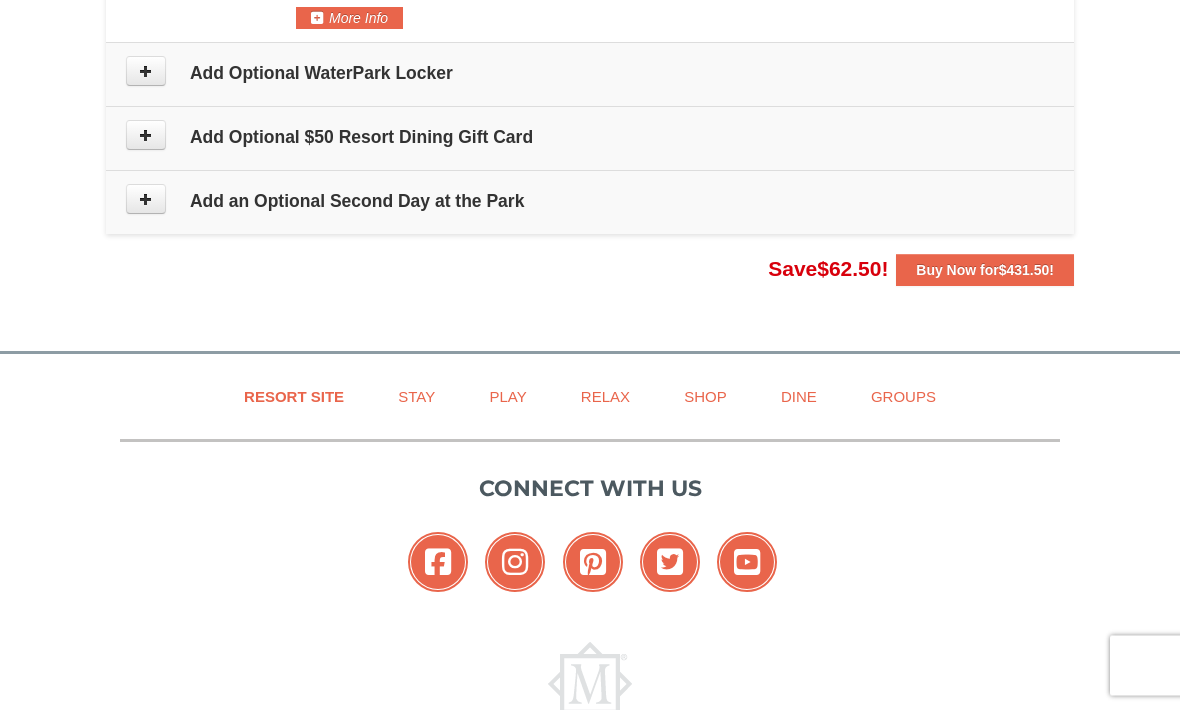 click on "Buy Now for
$431.50 !" at bounding box center [985, 271] 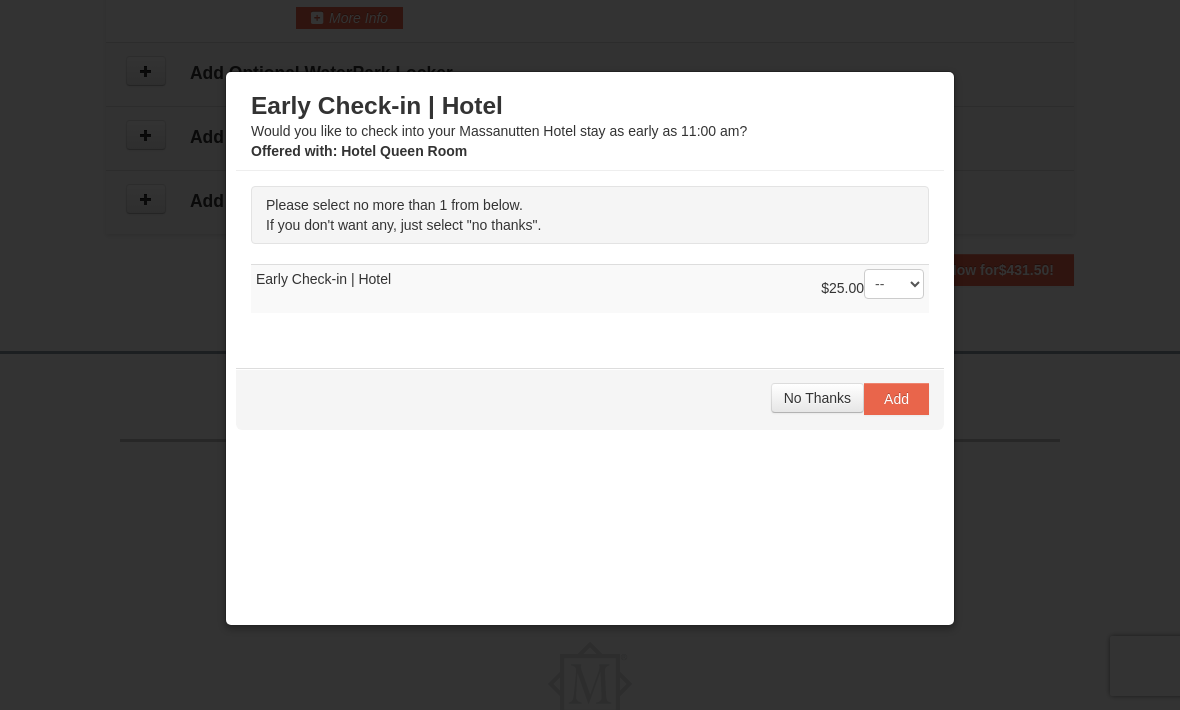 click on "No Thanks" at bounding box center (817, 398) 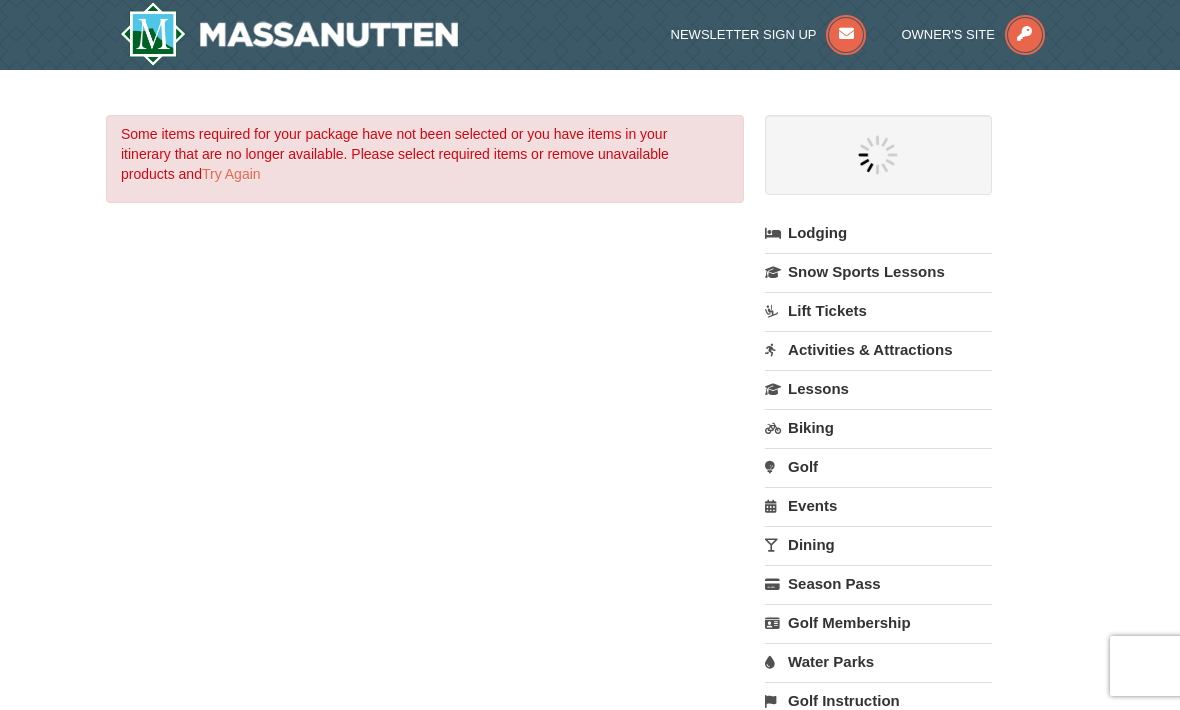 scroll, scrollTop: 0, scrollLeft: 0, axis: both 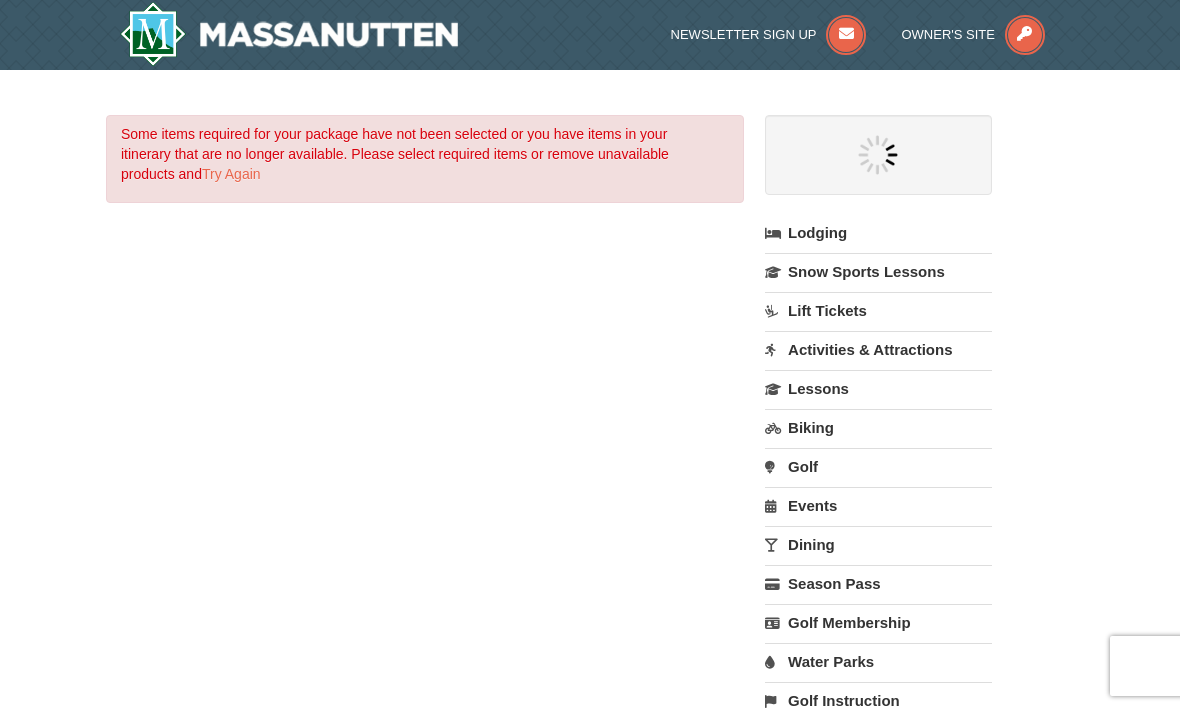select on "8" 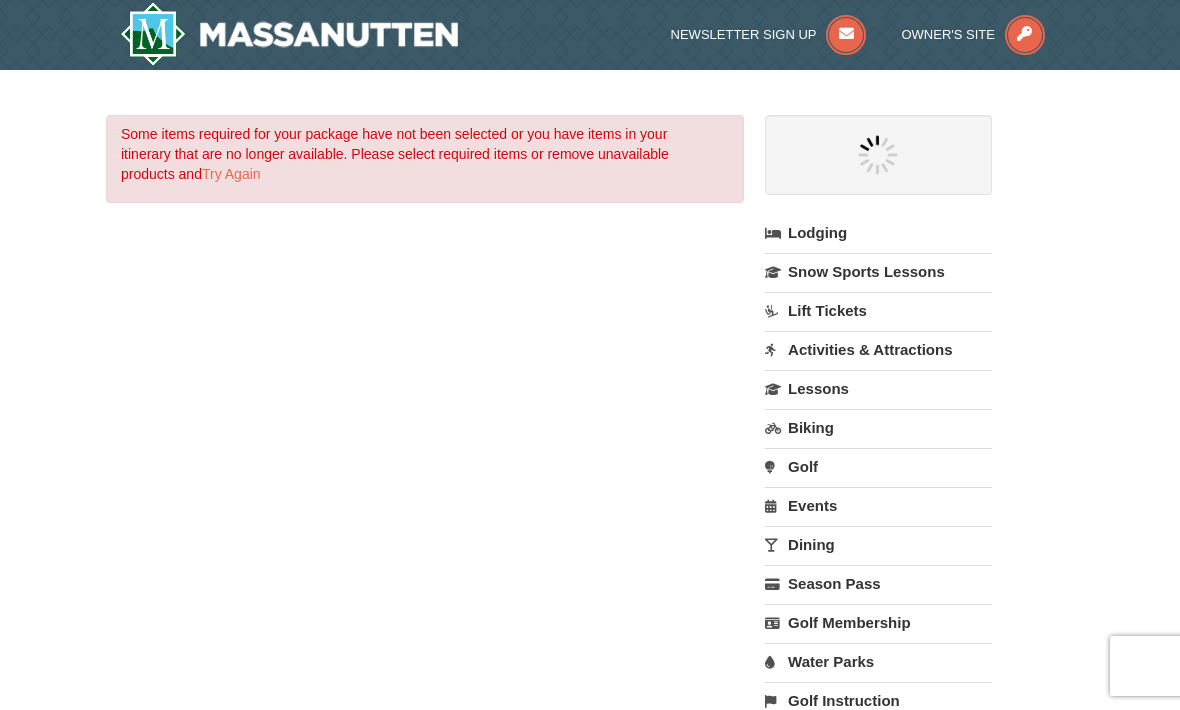 select on "8" 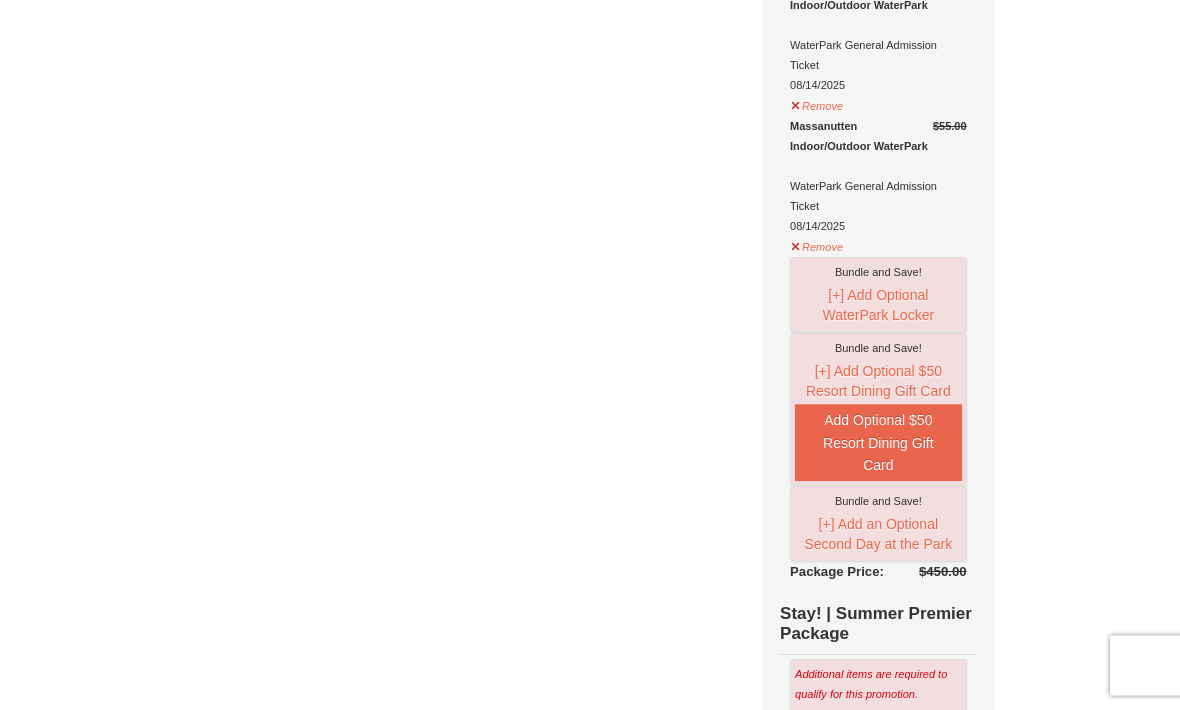 scroll, scrollTop: 619, scrollLeft: 0, axis: vertical 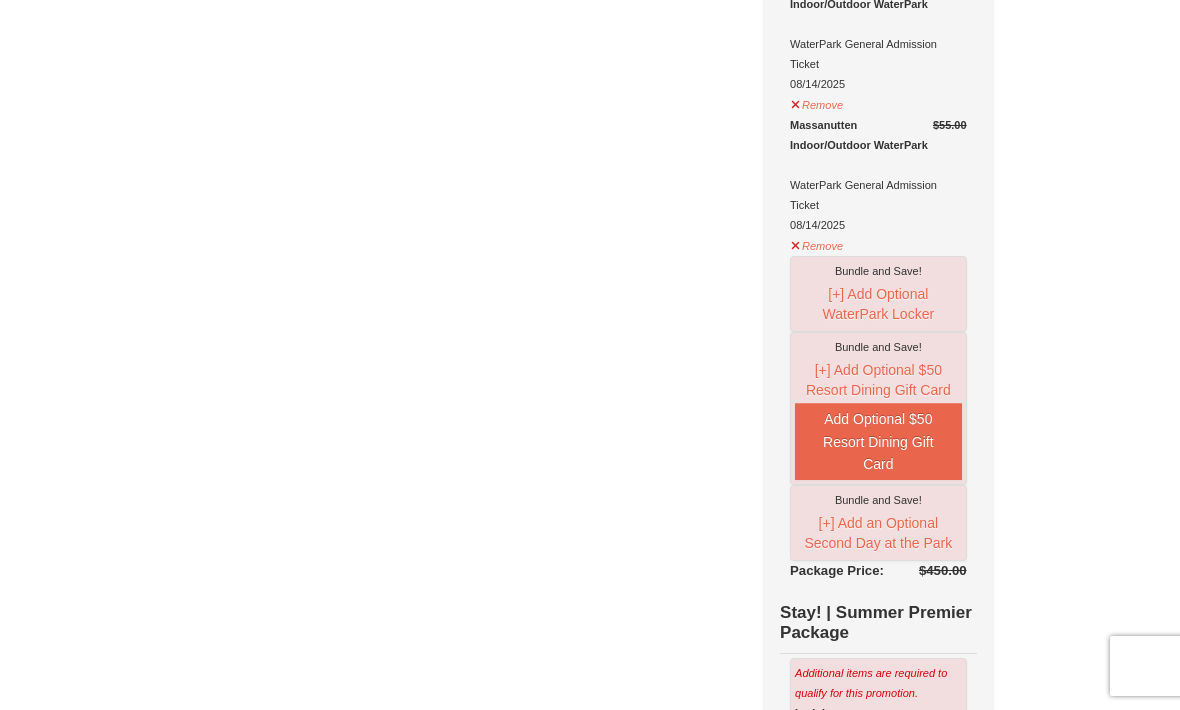 click on "[+] Add Optional $50 Resort Dining Gift Card" at bounding box center (878, 380) 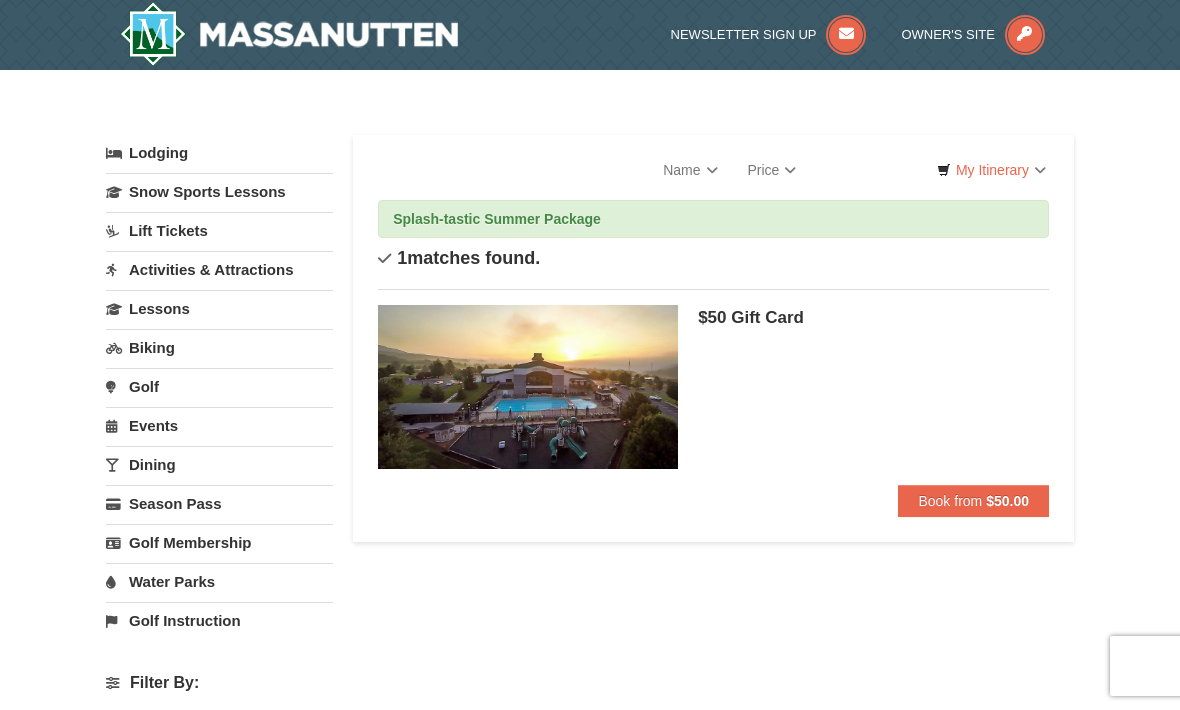 scroll, scrollTop: 0, scrollLeft: 0, axis: both 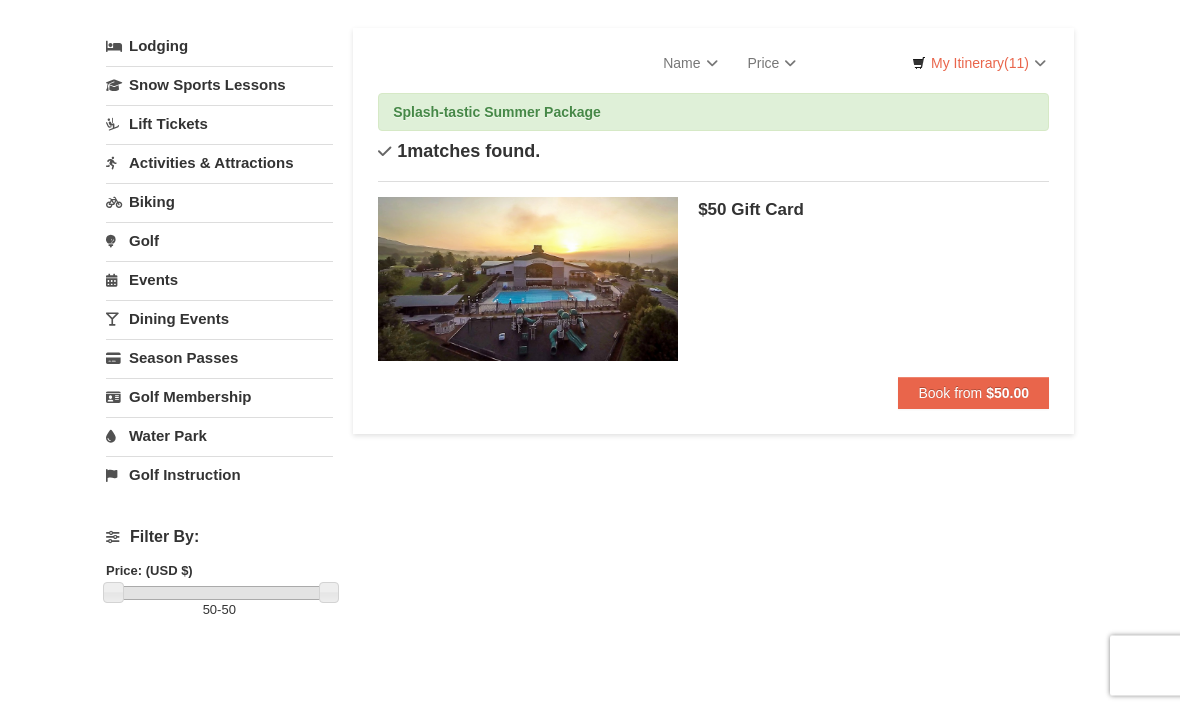 click on "$50.00" at bounding box center (1007, 394) 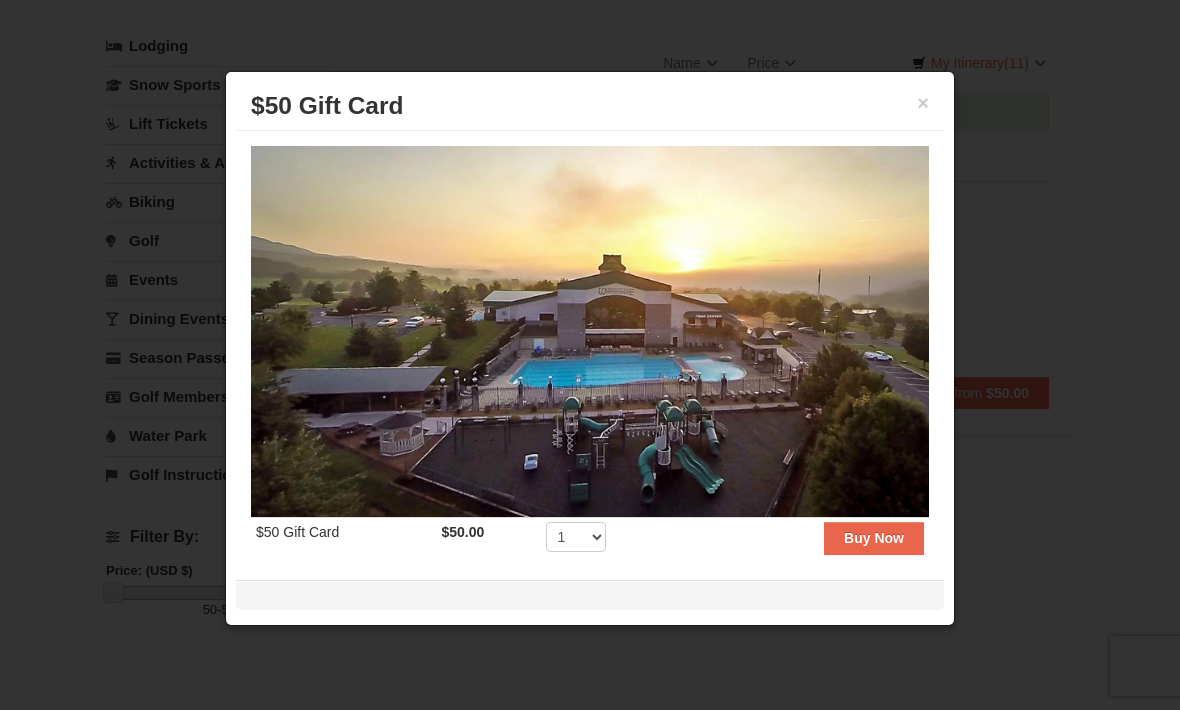 click on "Buy Now" at bounding box center [874, 538] 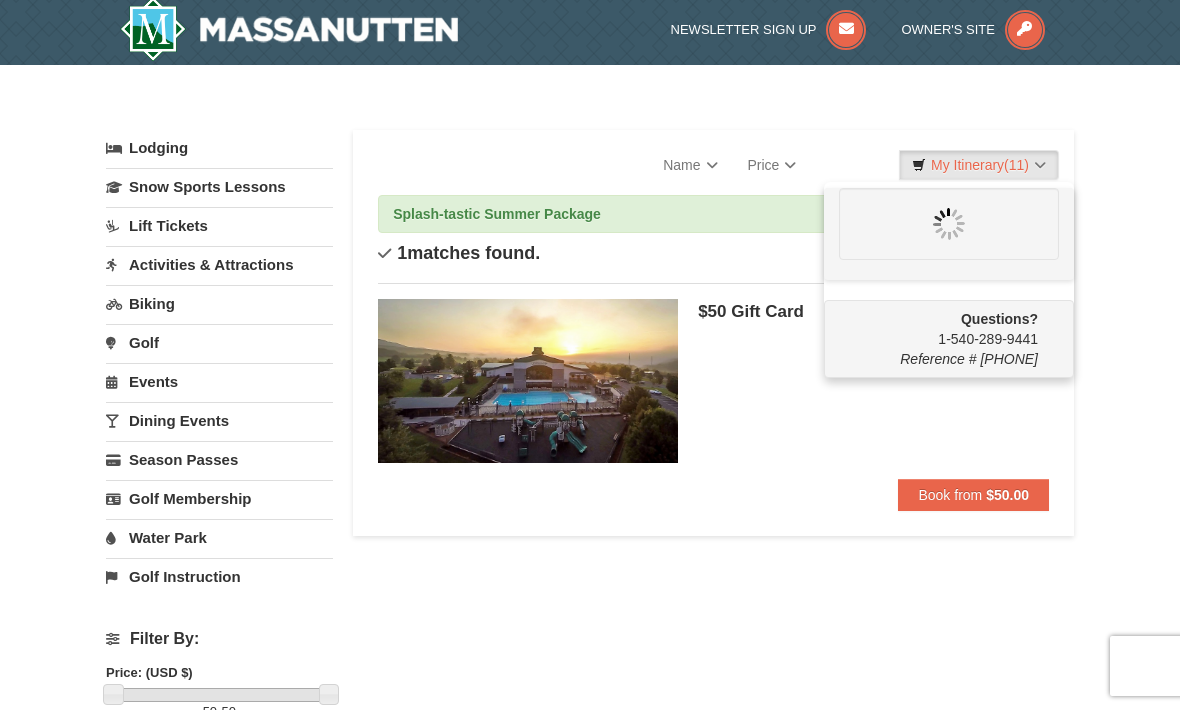 scroll, scrollTop: 6, scrollLeft: 0, axis: vertical 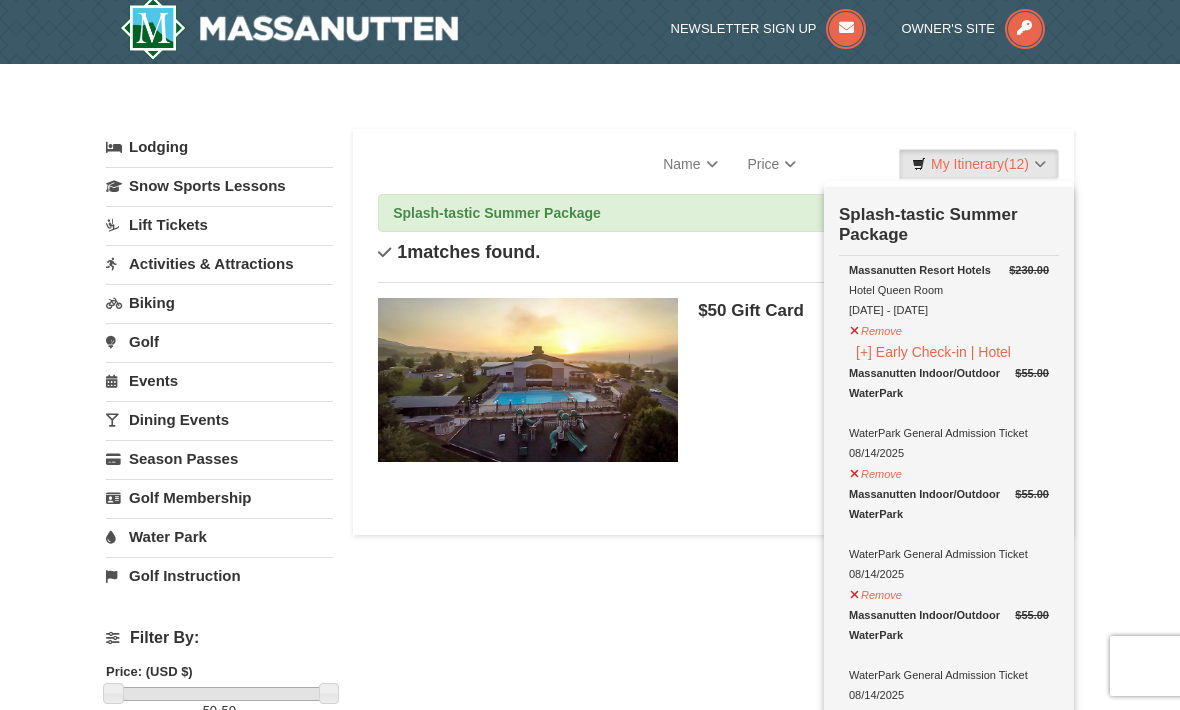 click on "My Itinerary (12)" at bounding box center (979, 164) 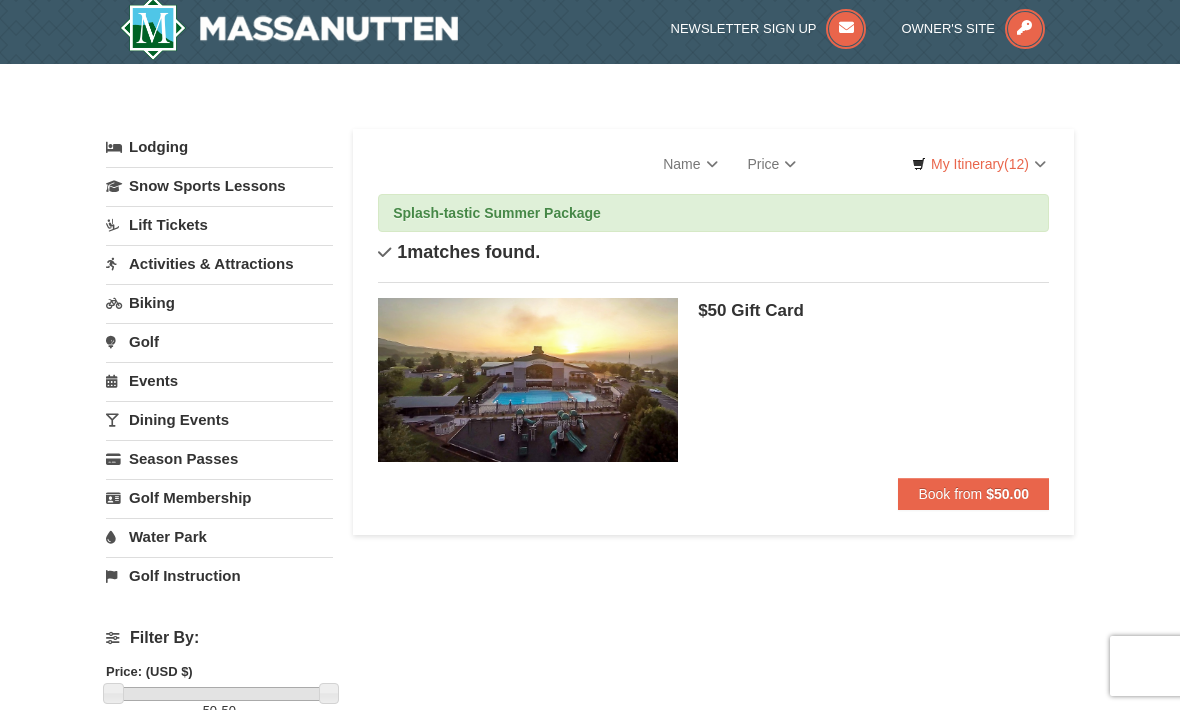 click on "My Itinerary (12)" at bounding box center (979, 164) 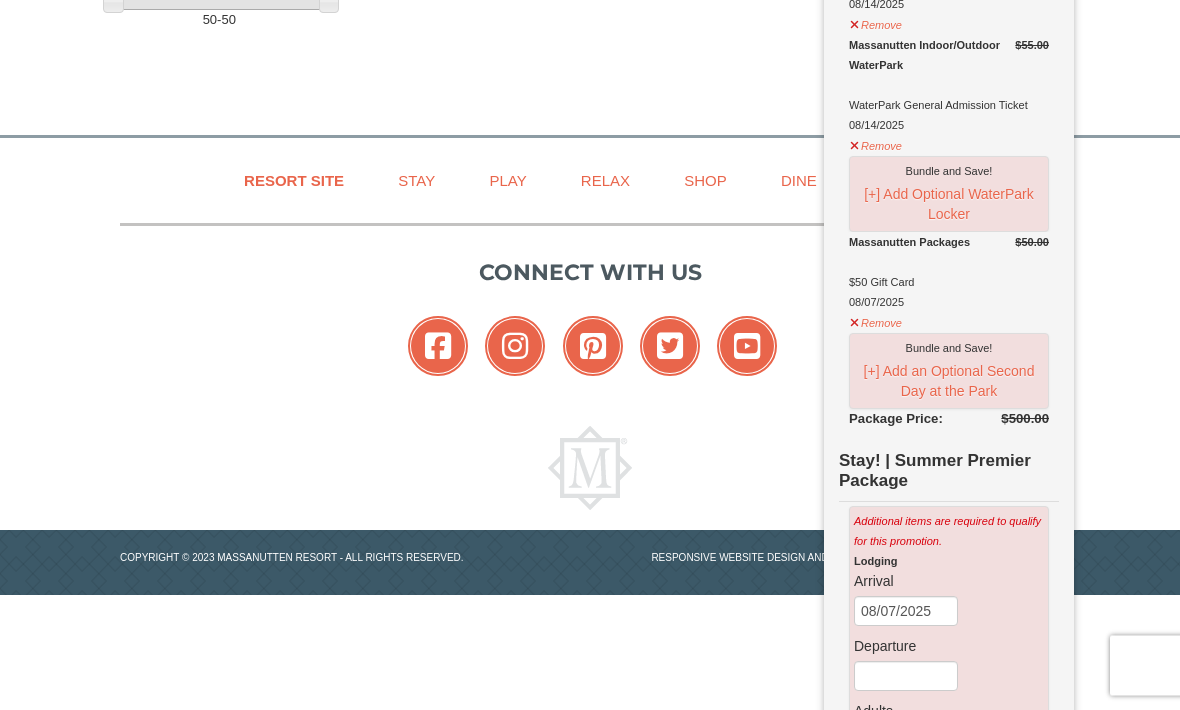 scroll, scrollTop: 698, scrollLeft: 0, axis: vertical 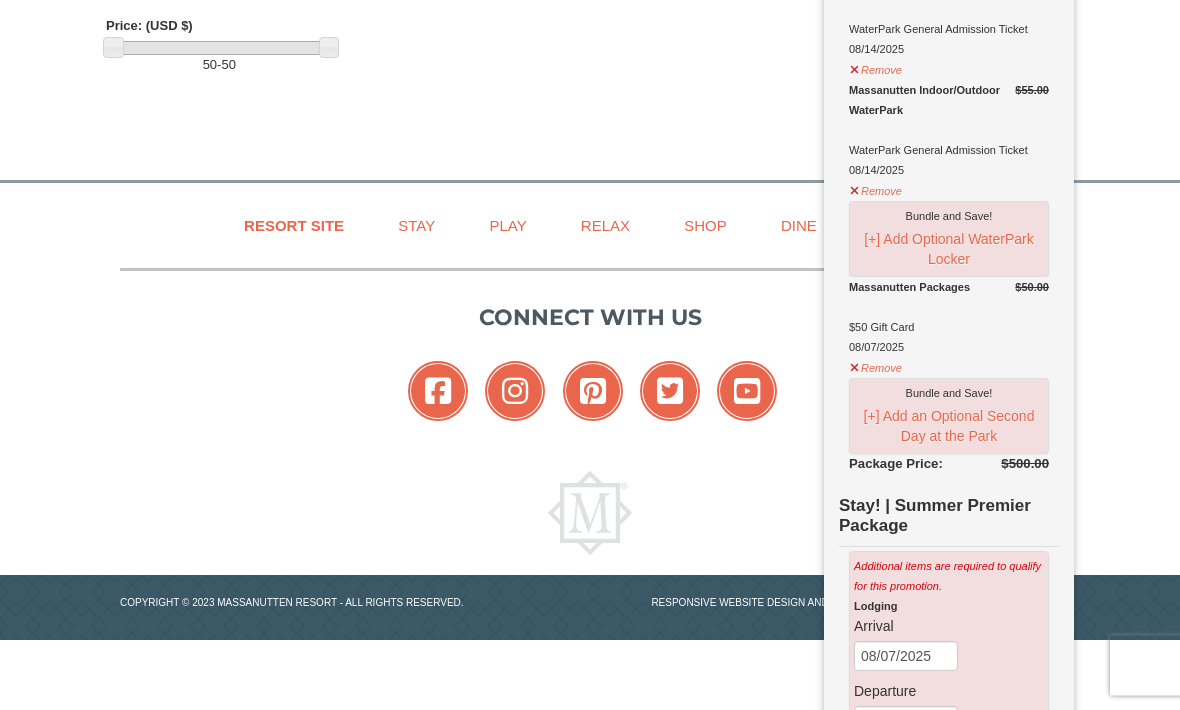 click on "[+] Add Optional WaterPark Locker" at bounding box center [949, 250] 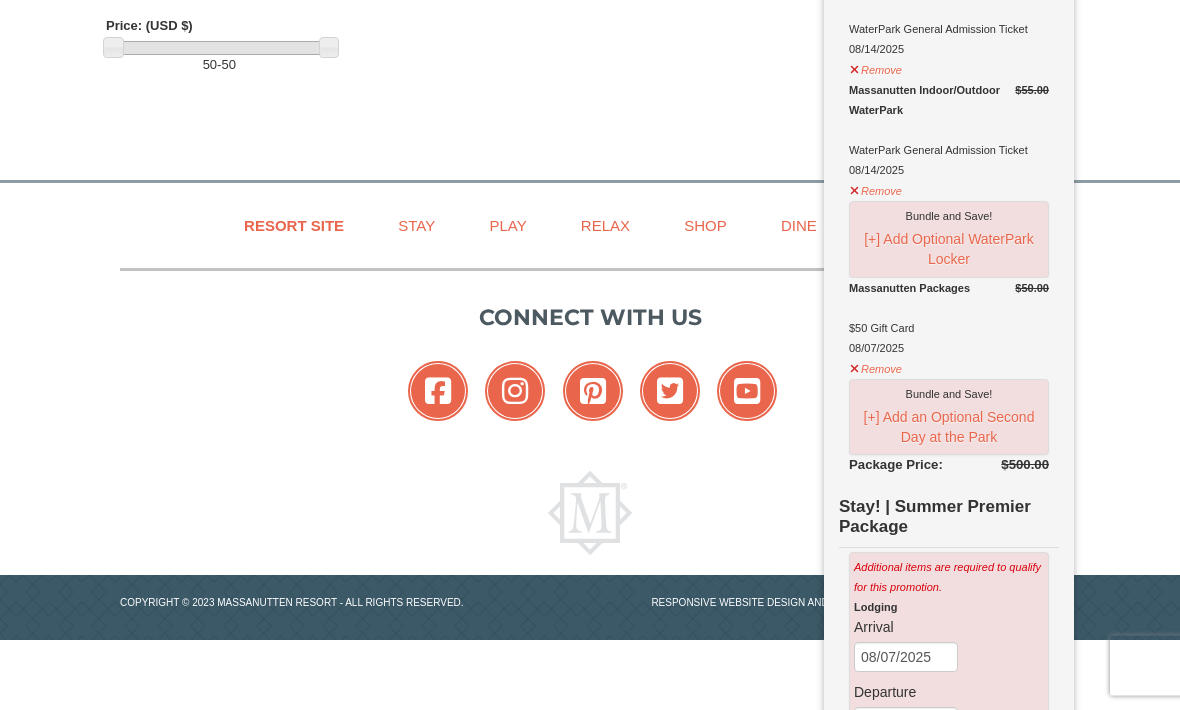scroll, scrollTop: 652, scrollLeft: 0, axis: vertical 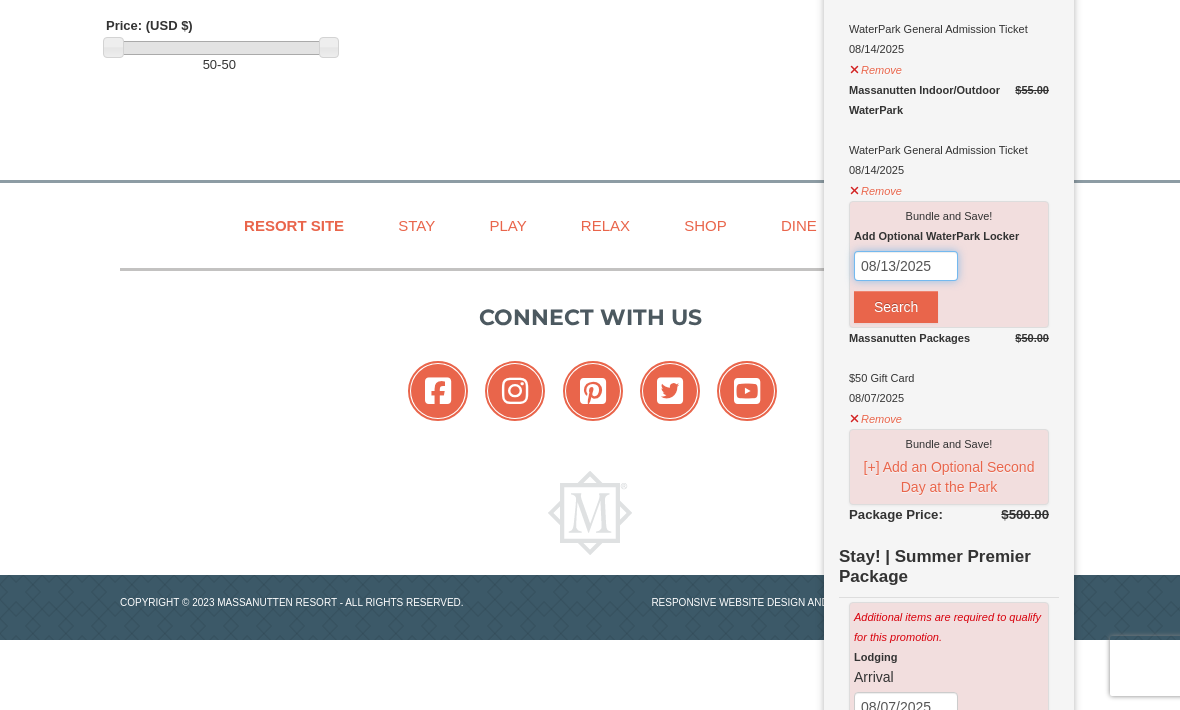 click on "08/13/2025" at bounding box center (906, 266) 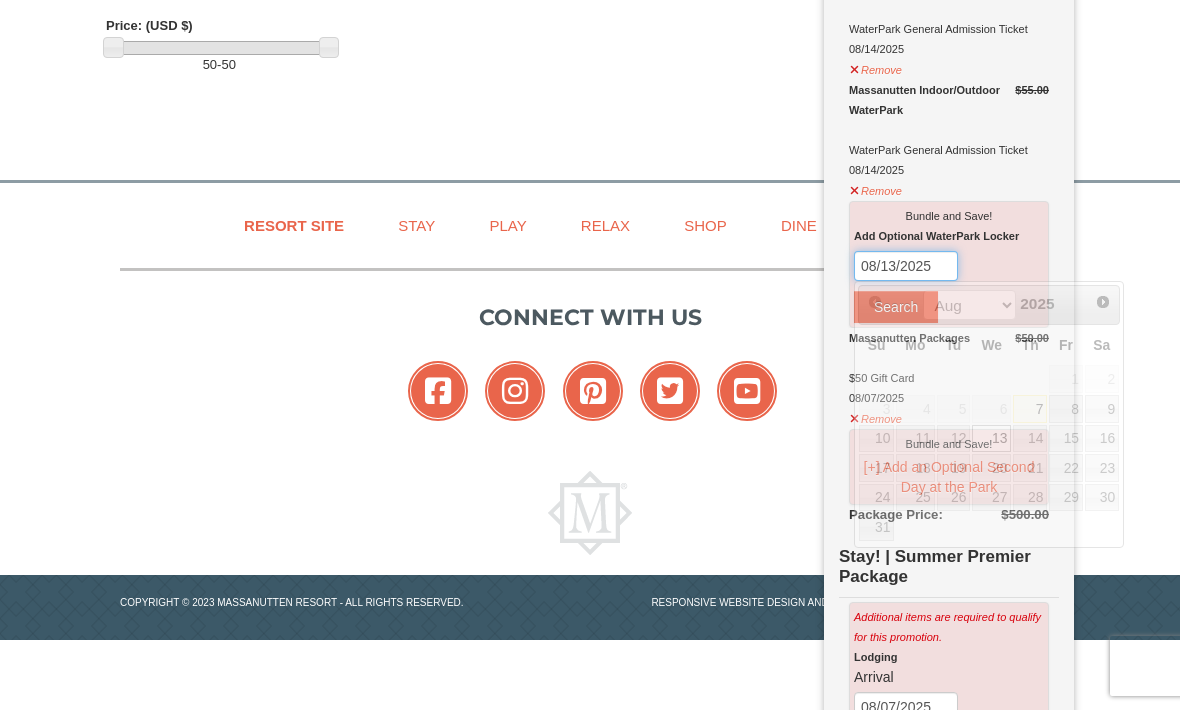 scroll, scrollTop: 651, scrollLeft: 0, axis: vertical 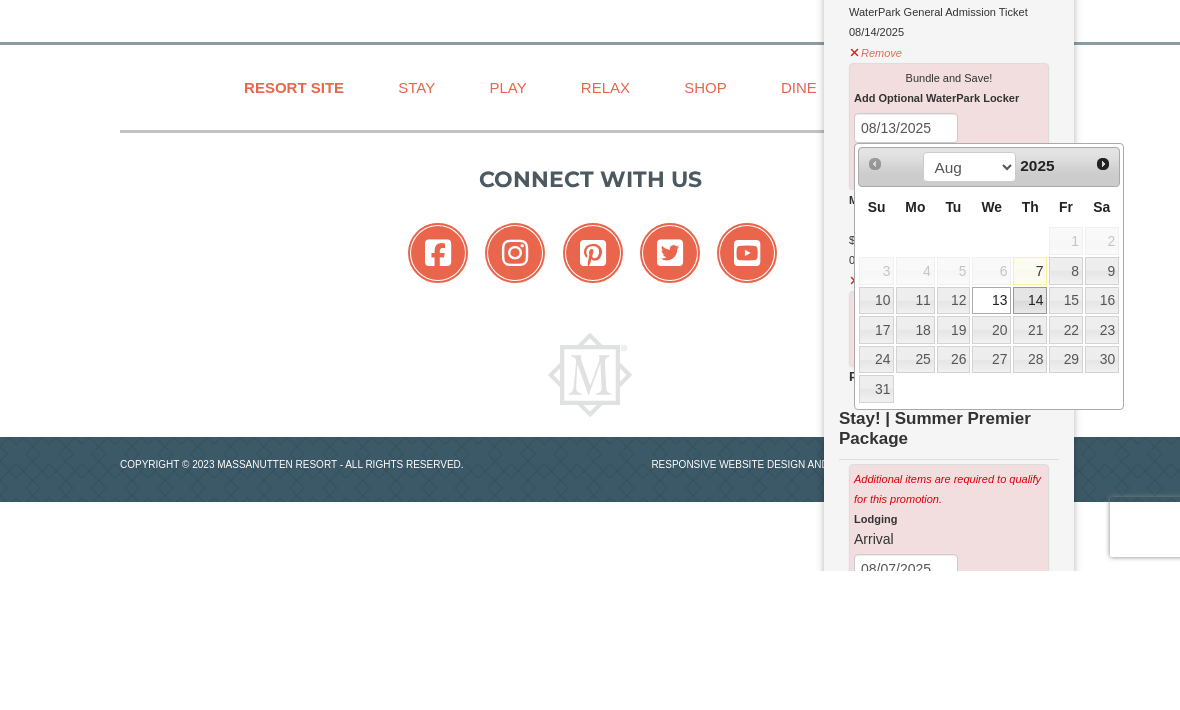 click on "14" at bounding box center [1030, 440] 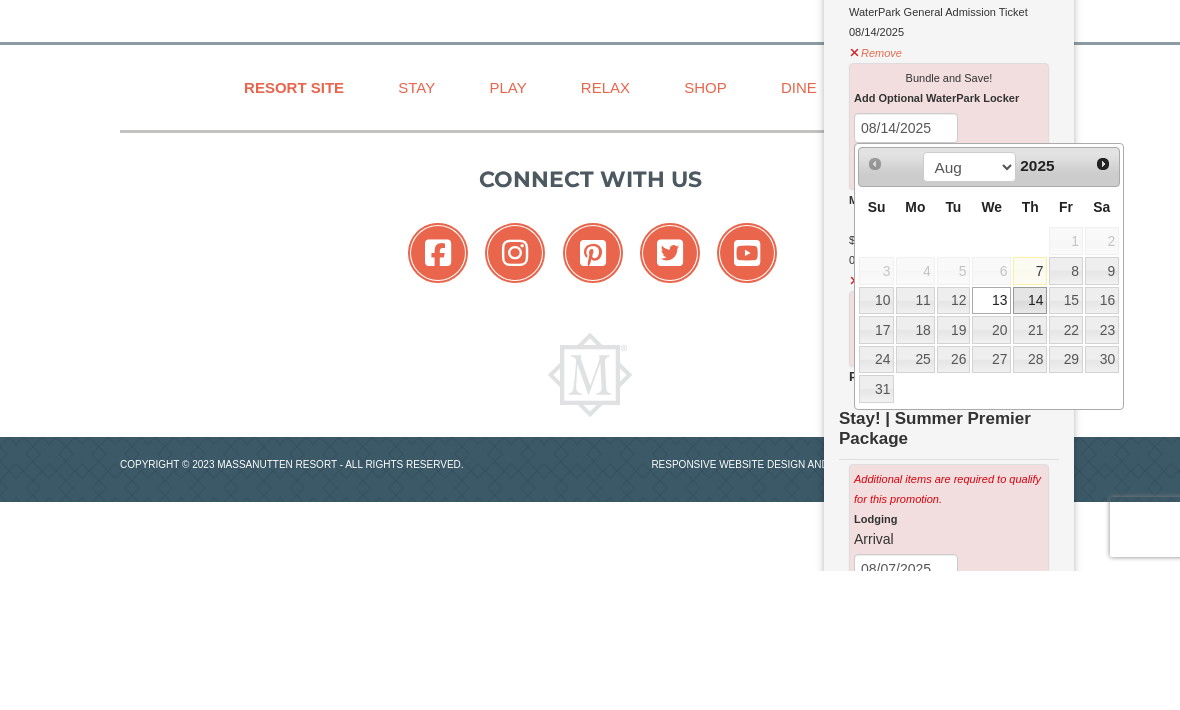 scroll, scrollTop: 791, scrollLeft: 0, axis: vertical 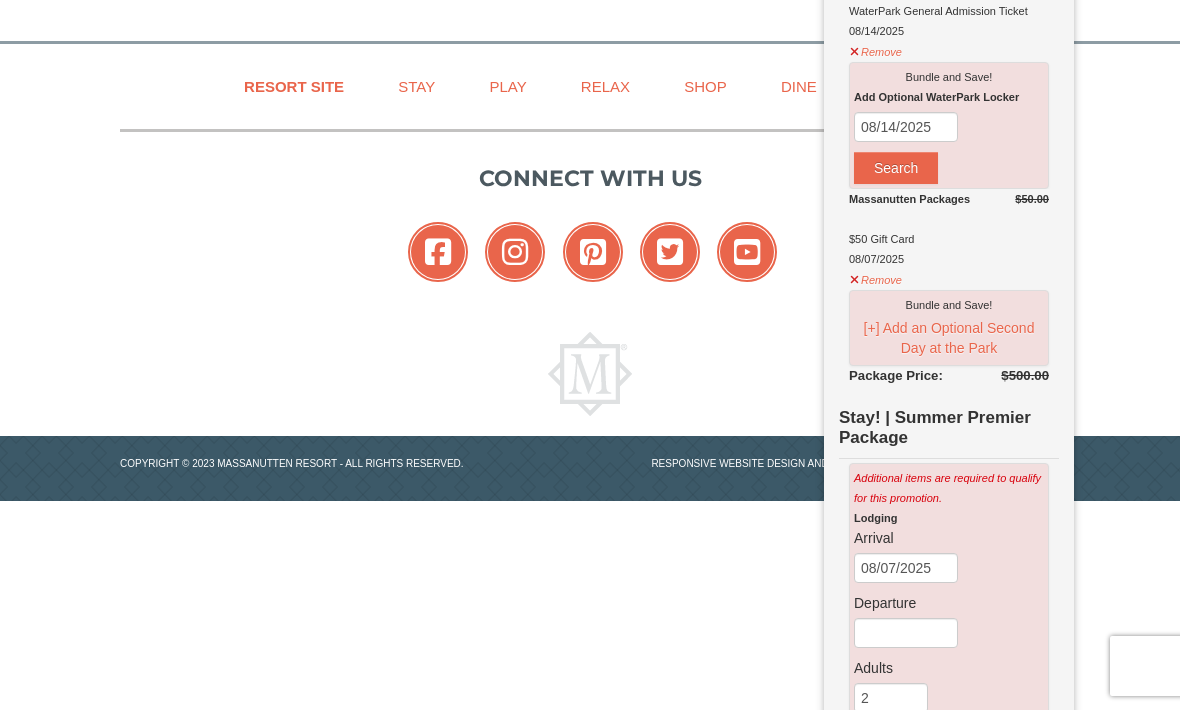 click on "Search" at bounding box center (896, 168) 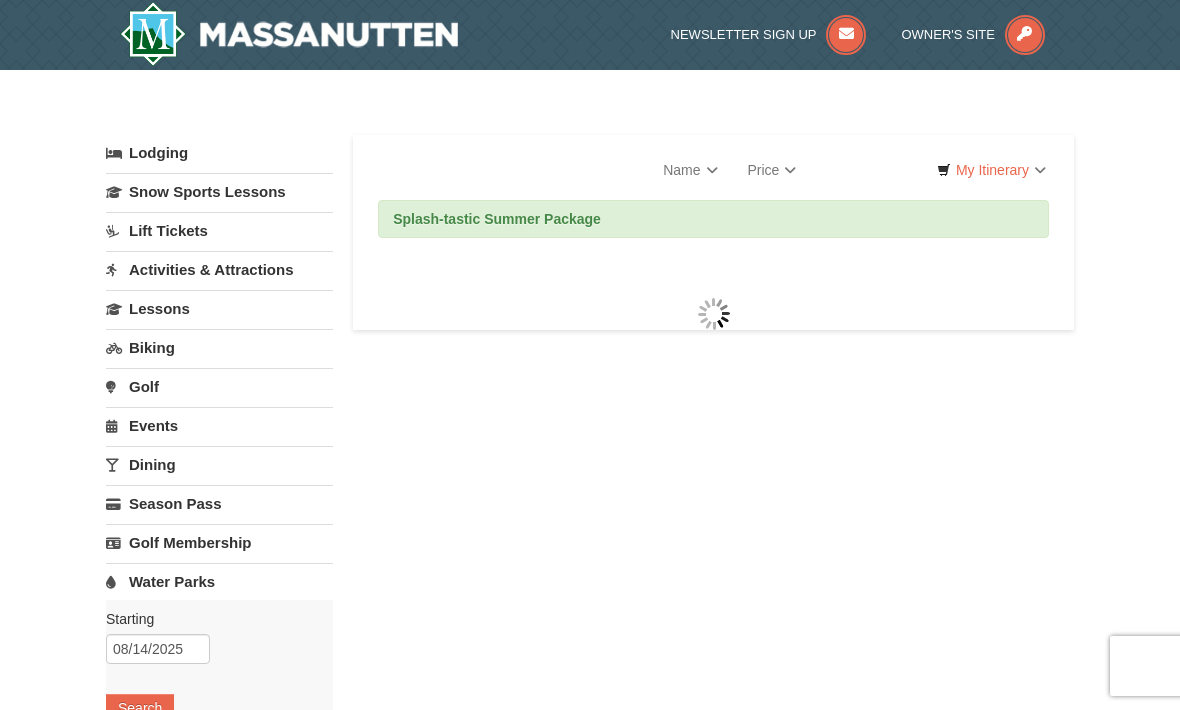 scroll, scrollTop: 0, scrollLeft: 0, axis: both 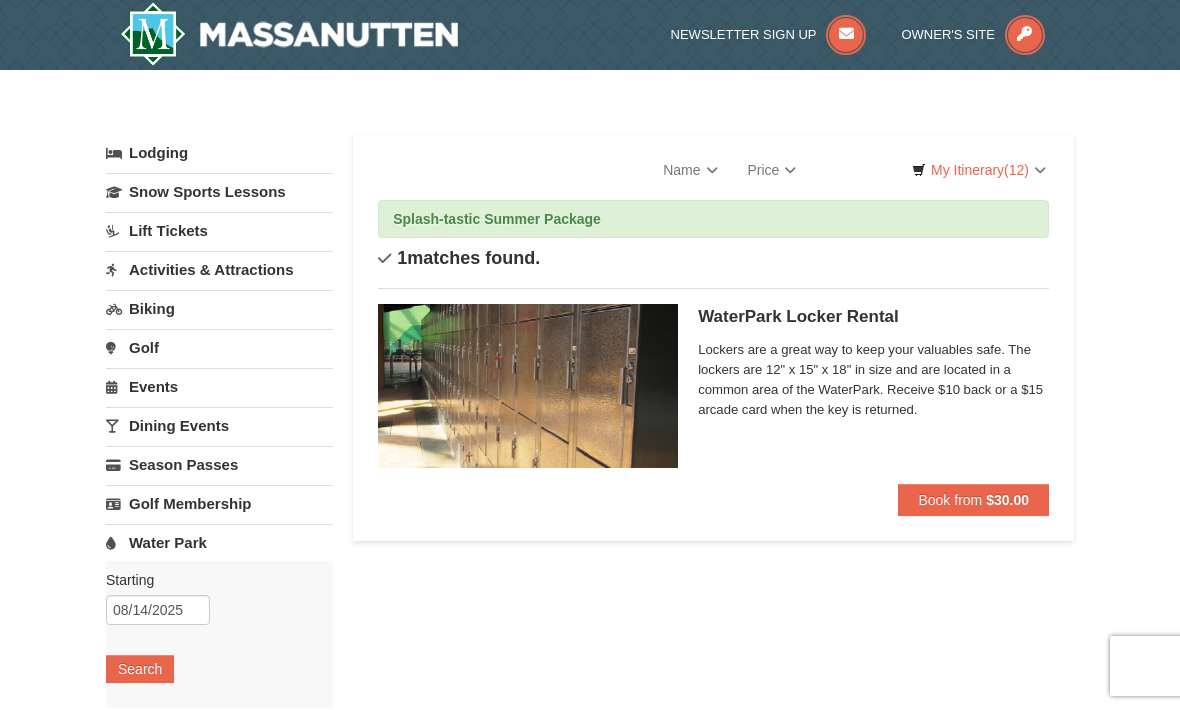 click on "$30.00" at bounding box center (1007, 500) 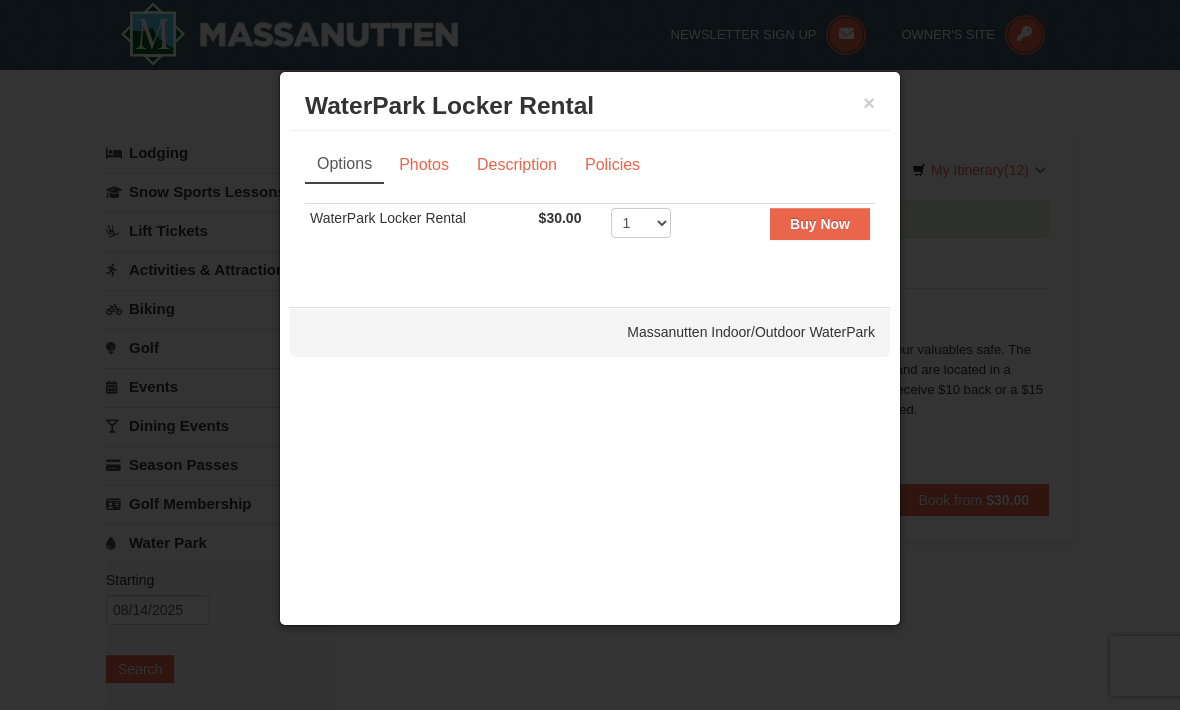click on "Buy Now" at bounding box center [820, 224] 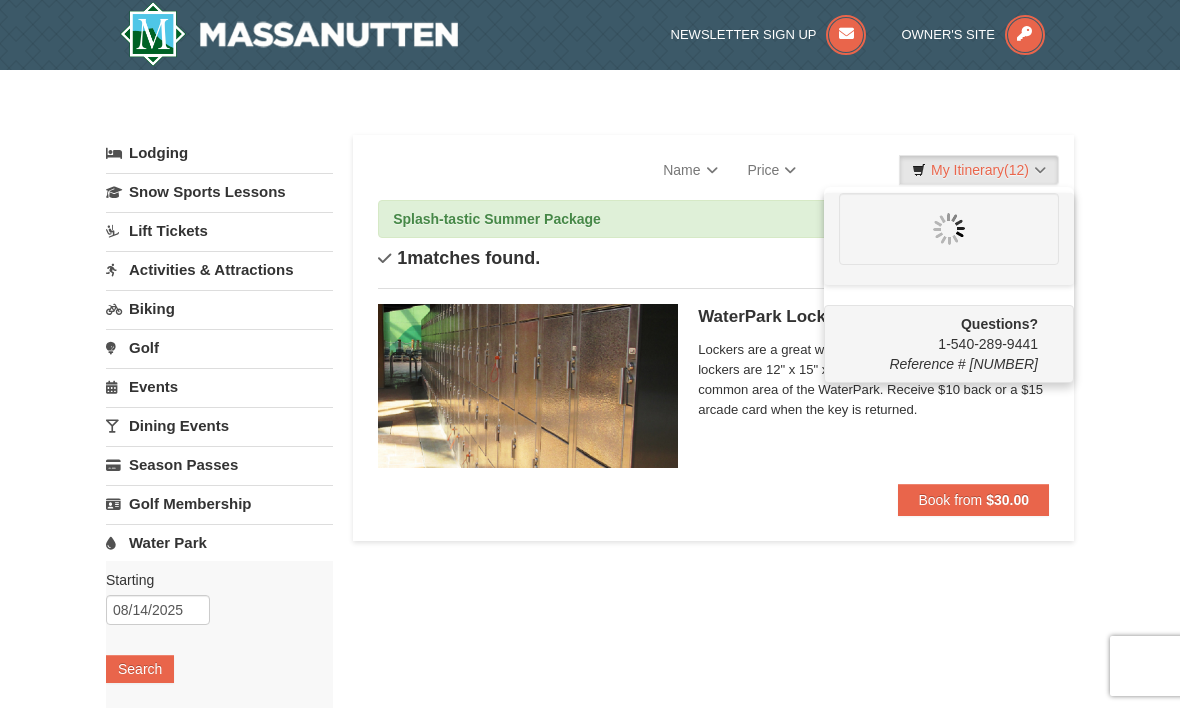 click on "My Itinerary (12)" at bounding box center [979, 170] 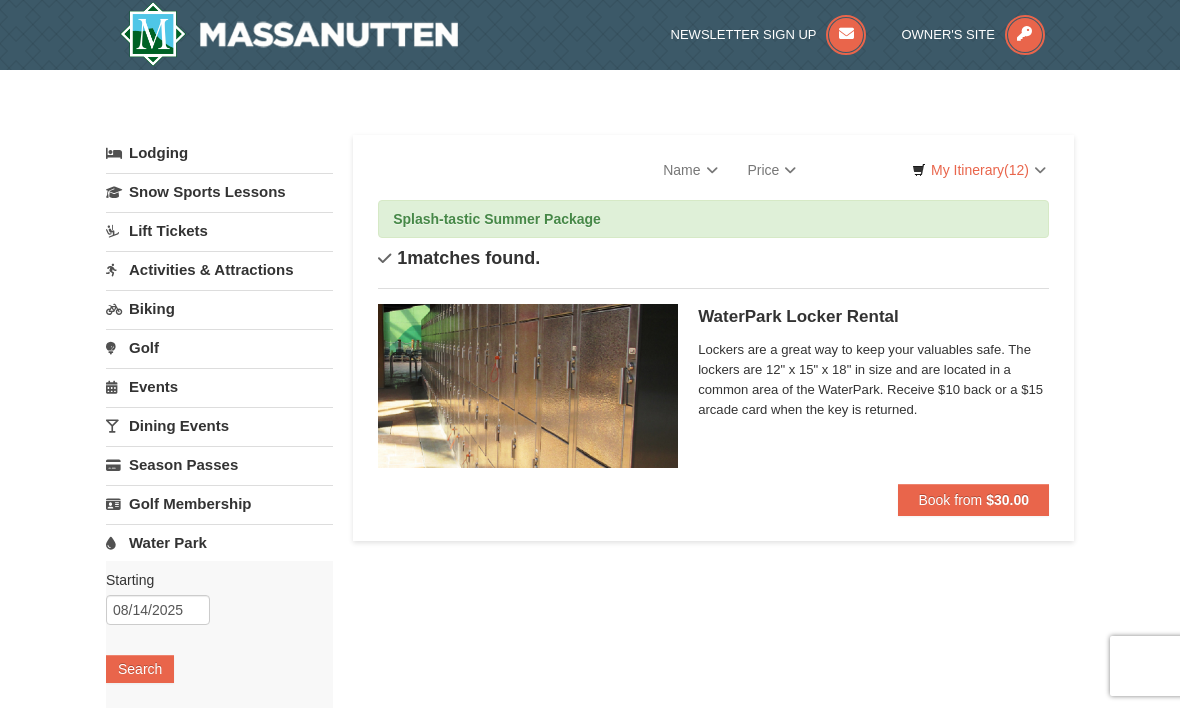click on "My Itinerary (12)" at bounding box center [979, 170] 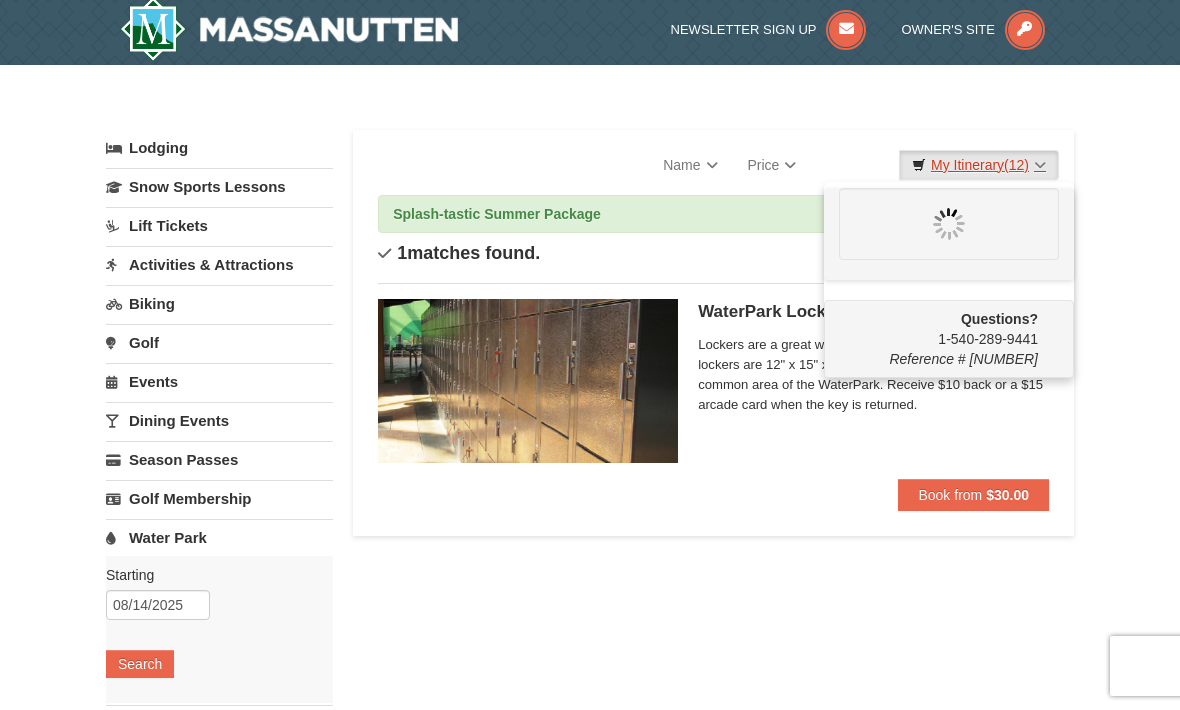 scroll, scrollTop: 4, scrollLeft: 0, axis: vertical 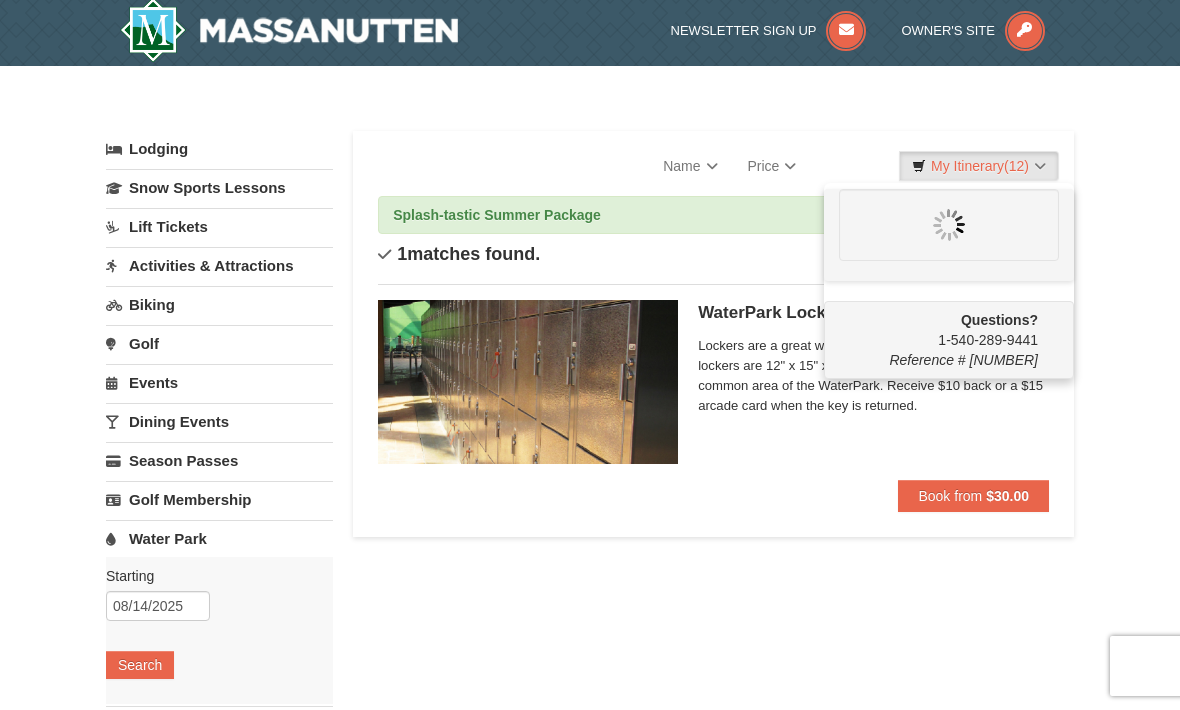 click at bounding box center (590, 355) 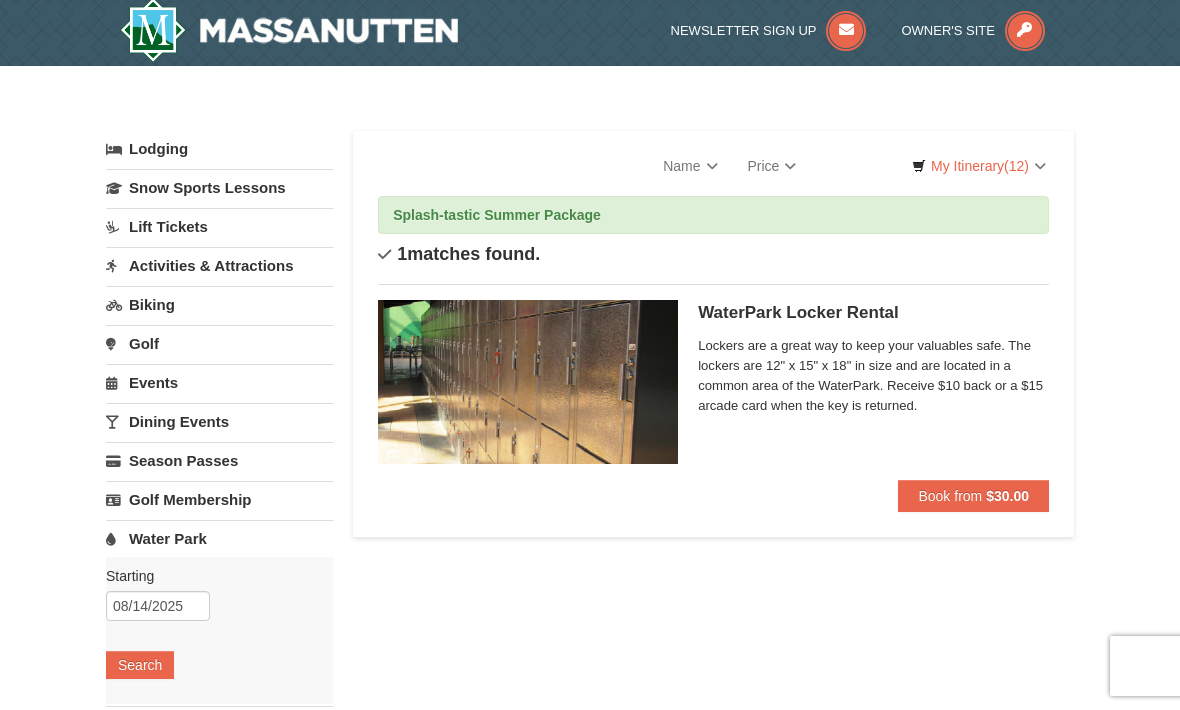 click on "Golf" at bounding box center (219, 343) 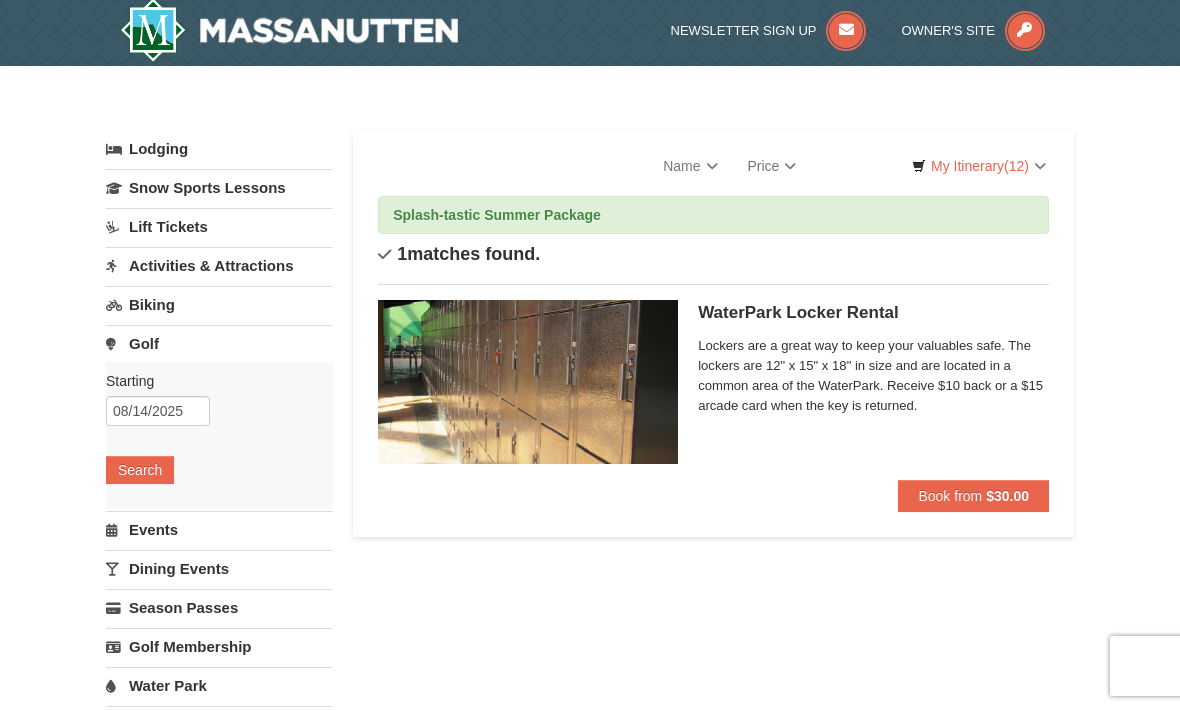 click on "Search" at bounding box center (140, 470) 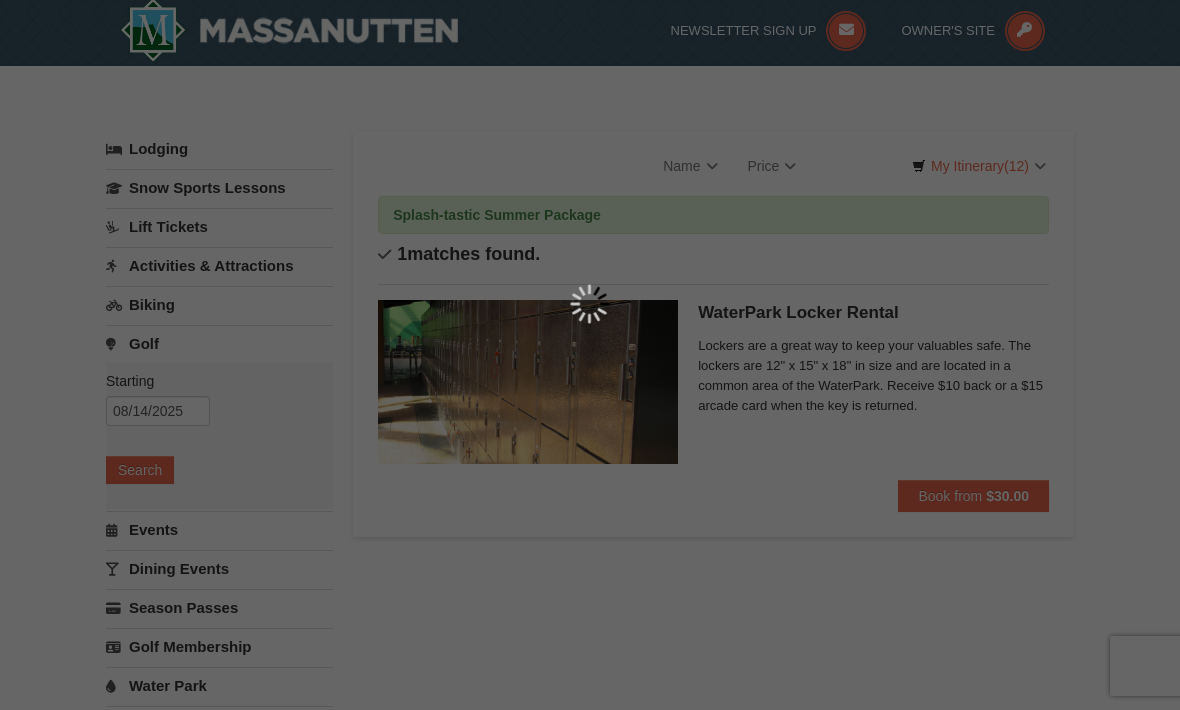 scroll, scrollTop: 70, scrollLeft: 0, axis: vertical 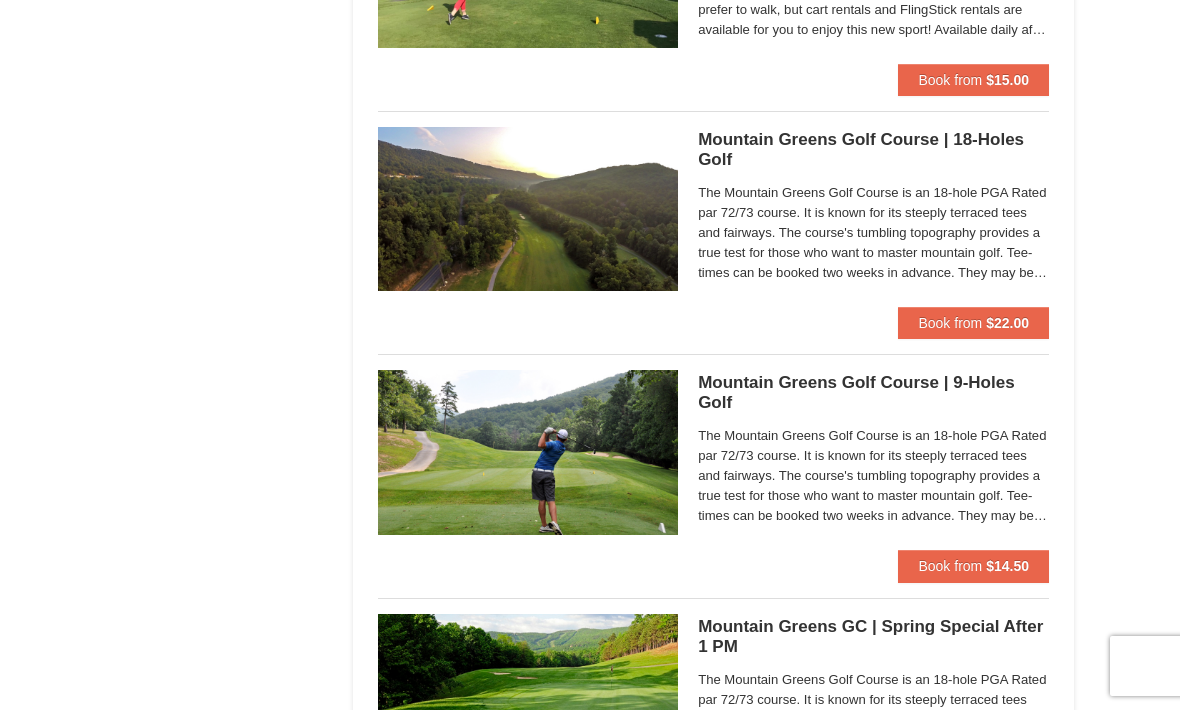 click on "$22.00" at bounding box center (1007, 323) 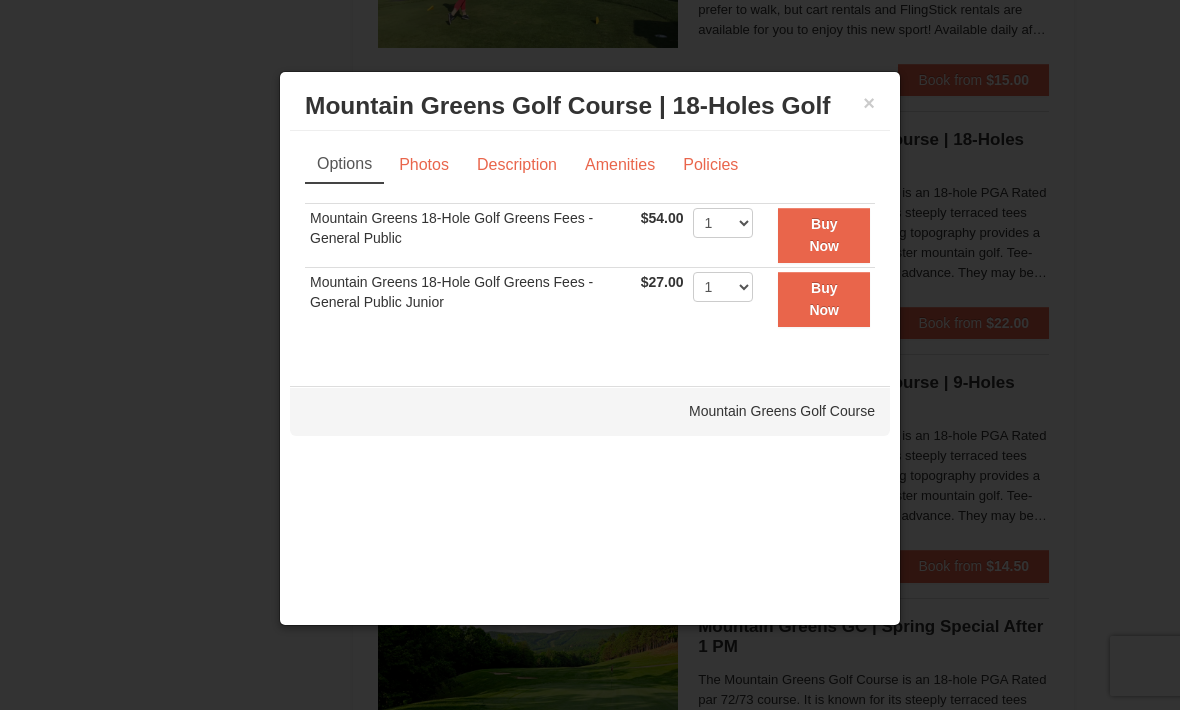 click on "Buy Now" at bounding box center (824, 235) 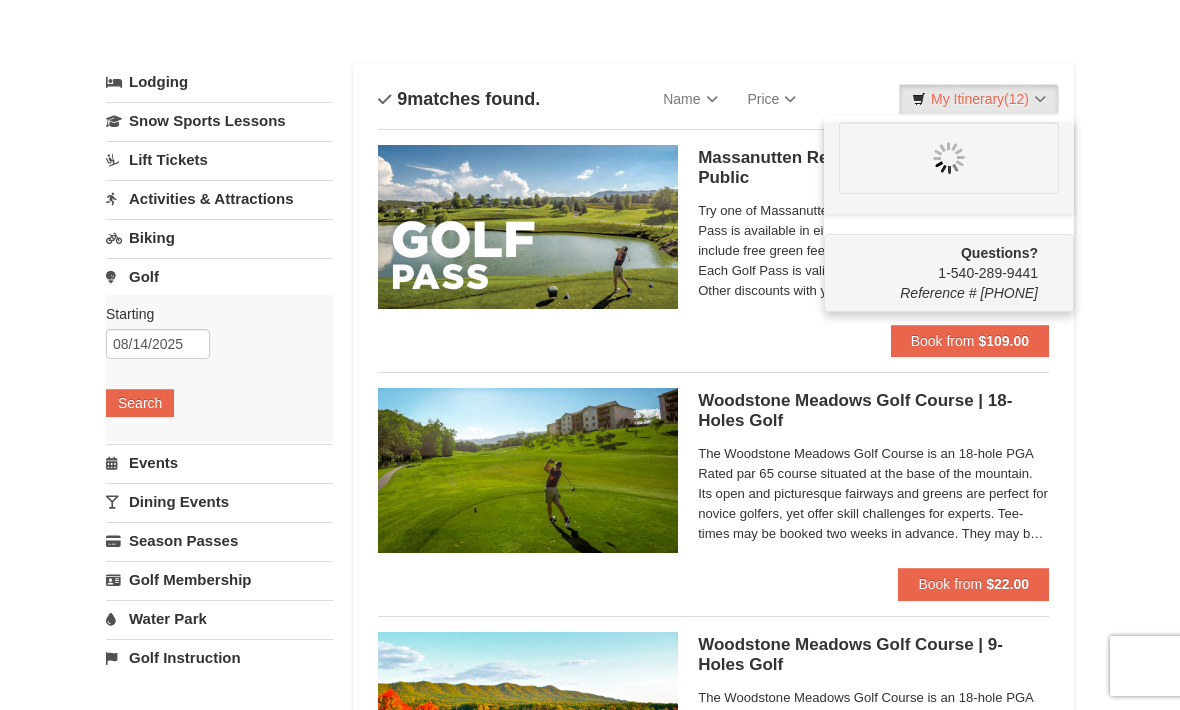 scroll, scrollTop: 5, scrollLeft: 0, axis: vertical 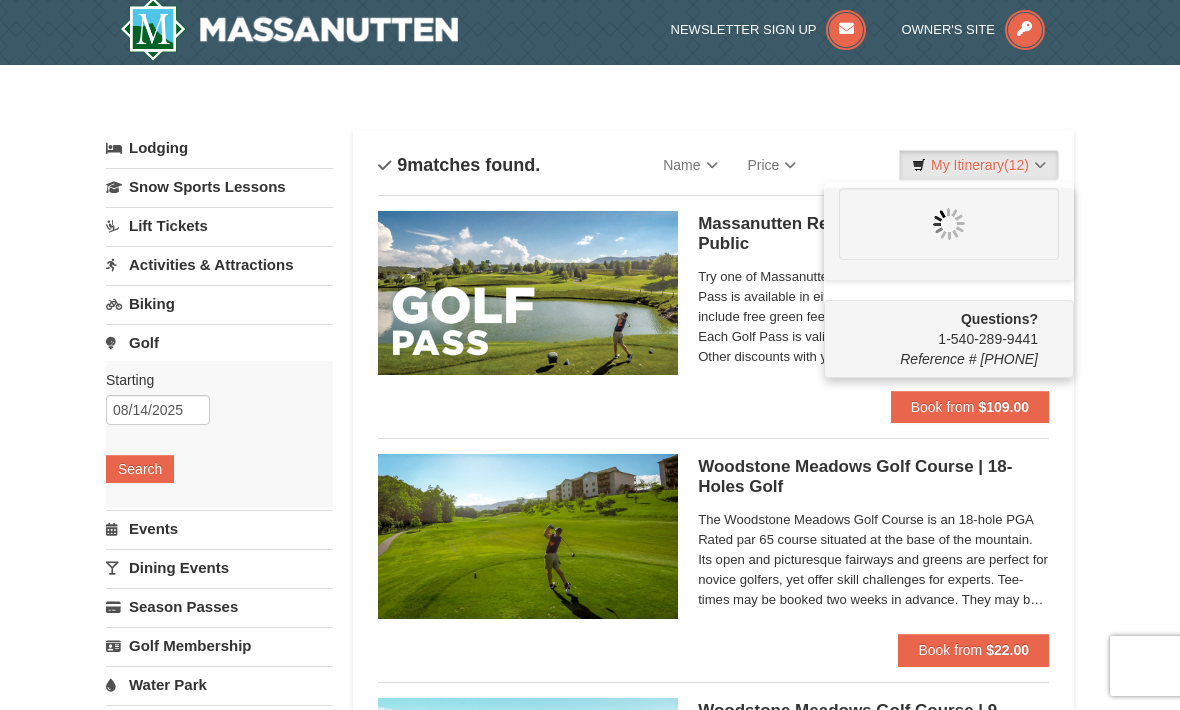 click on "My Itinerary (12)" at bounding box center (979, 165) 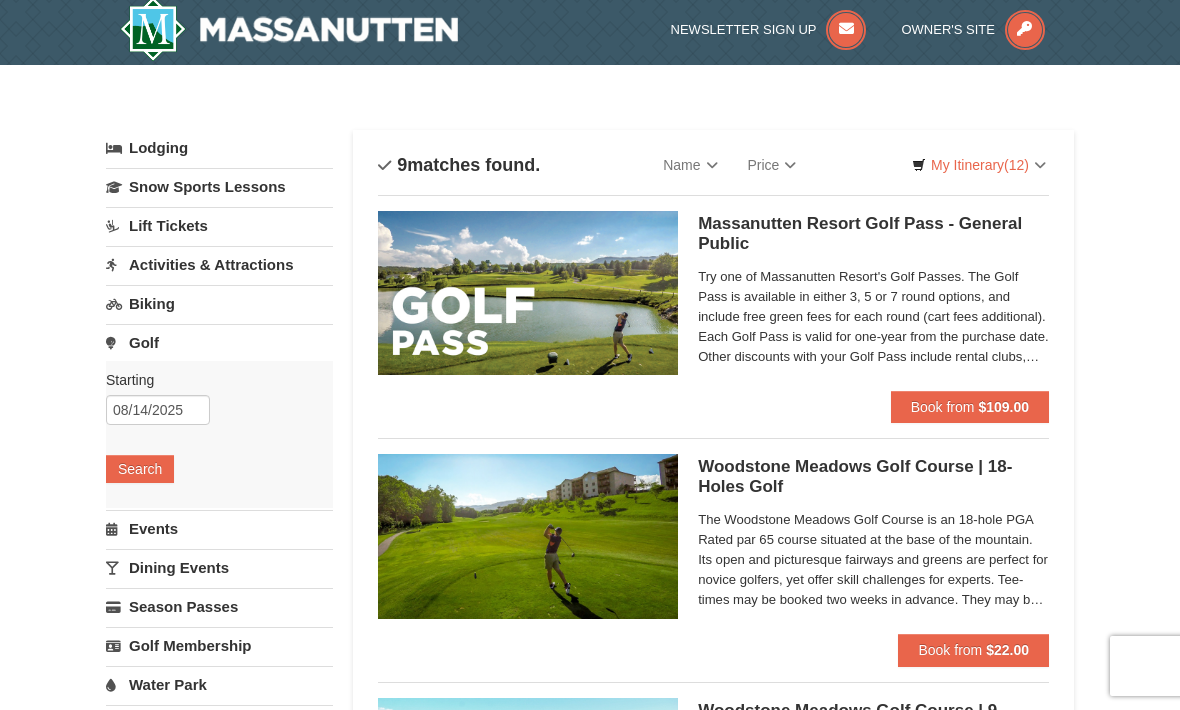 click on "My Itinerary (12)" at bounding box center (979, 165) 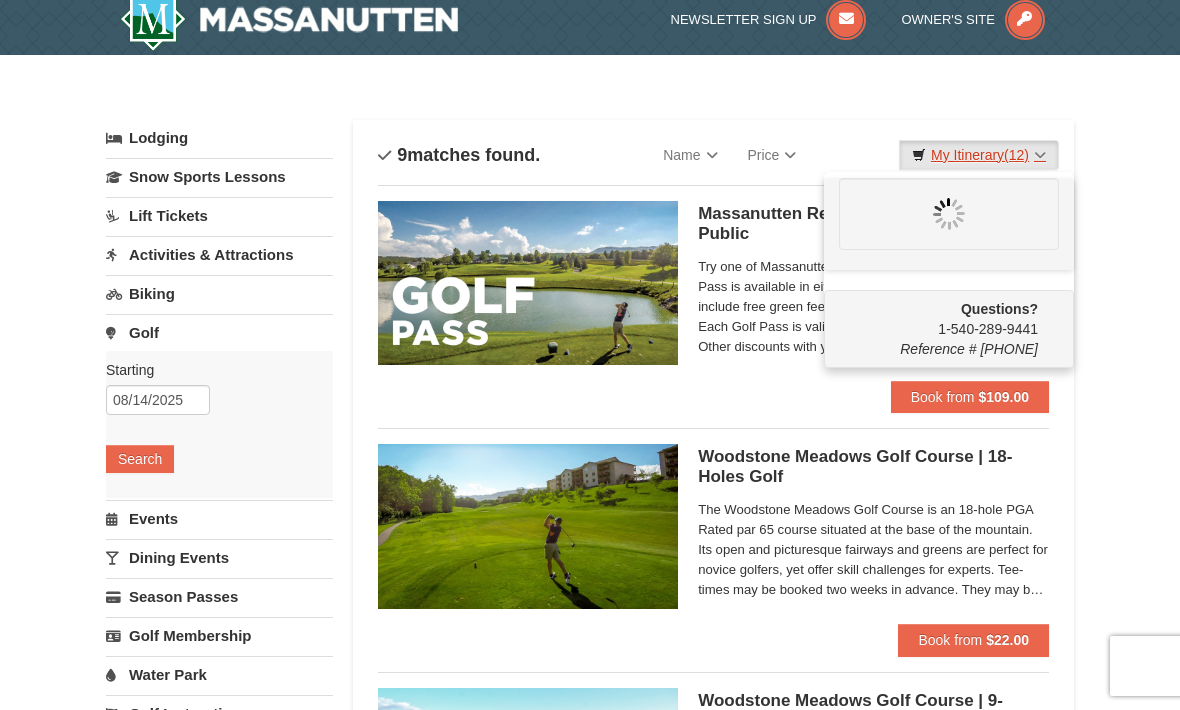 scroll, scrollTop: 0, scrollLeft: 0, axis: both 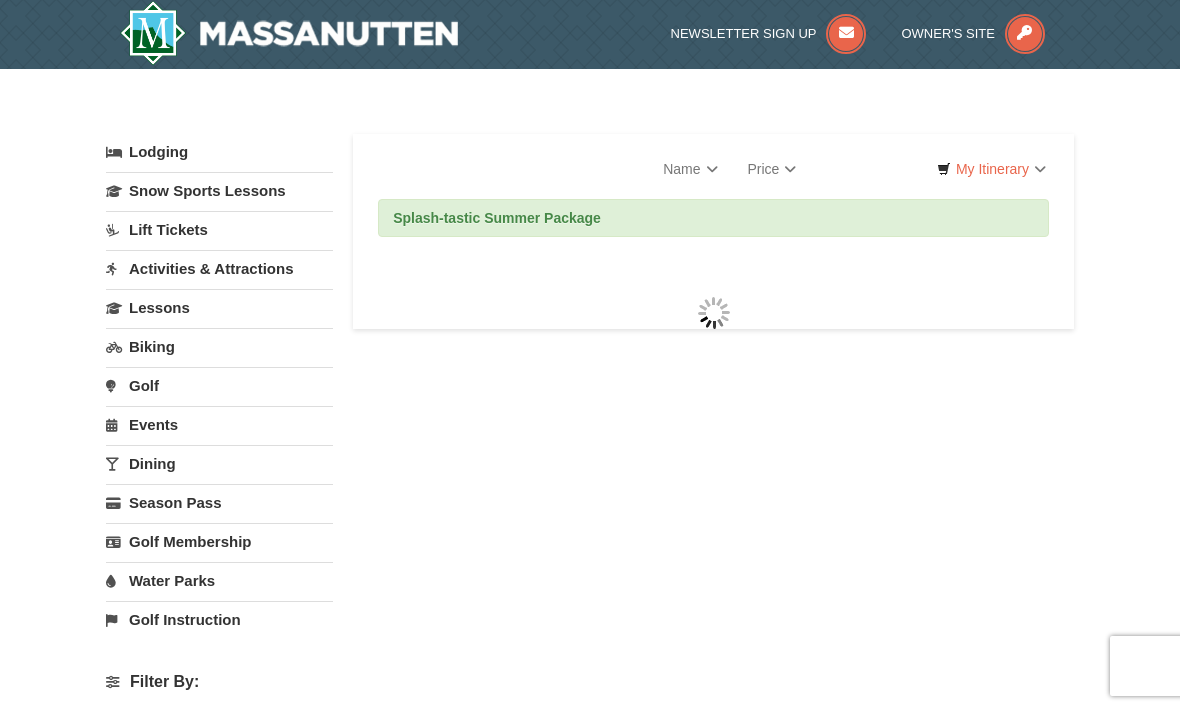 select on "8" 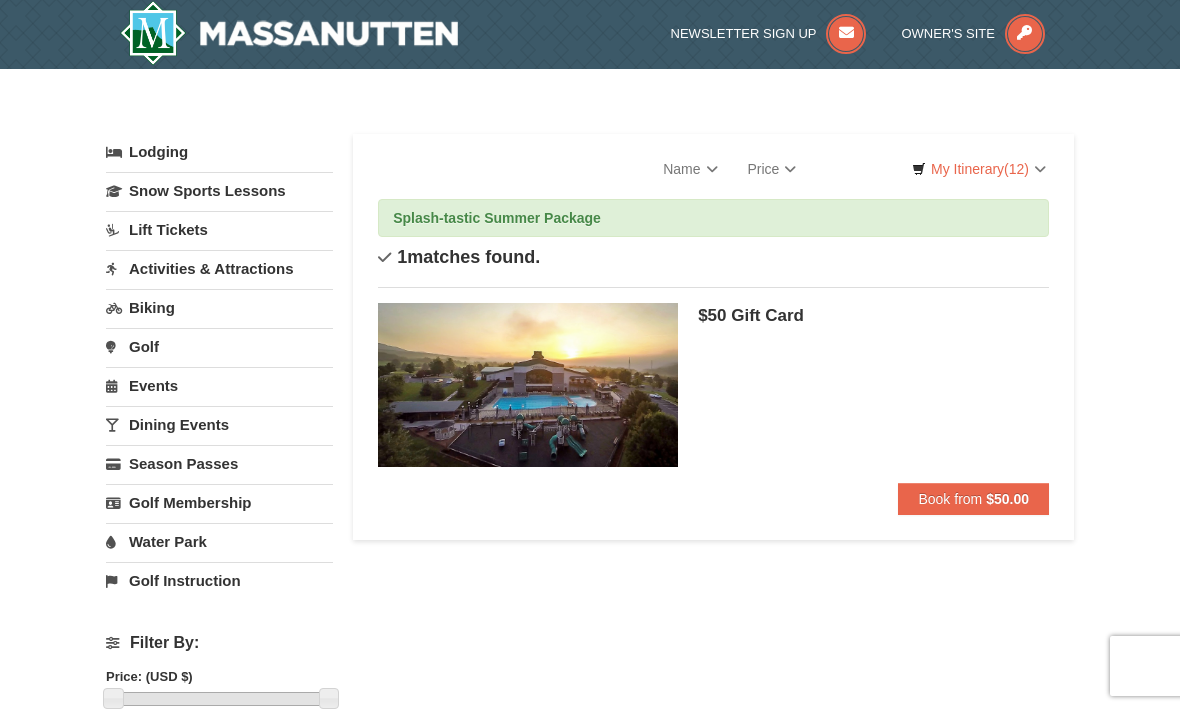 click on "My Itinerary (12)" at bounding box center (979, 169) 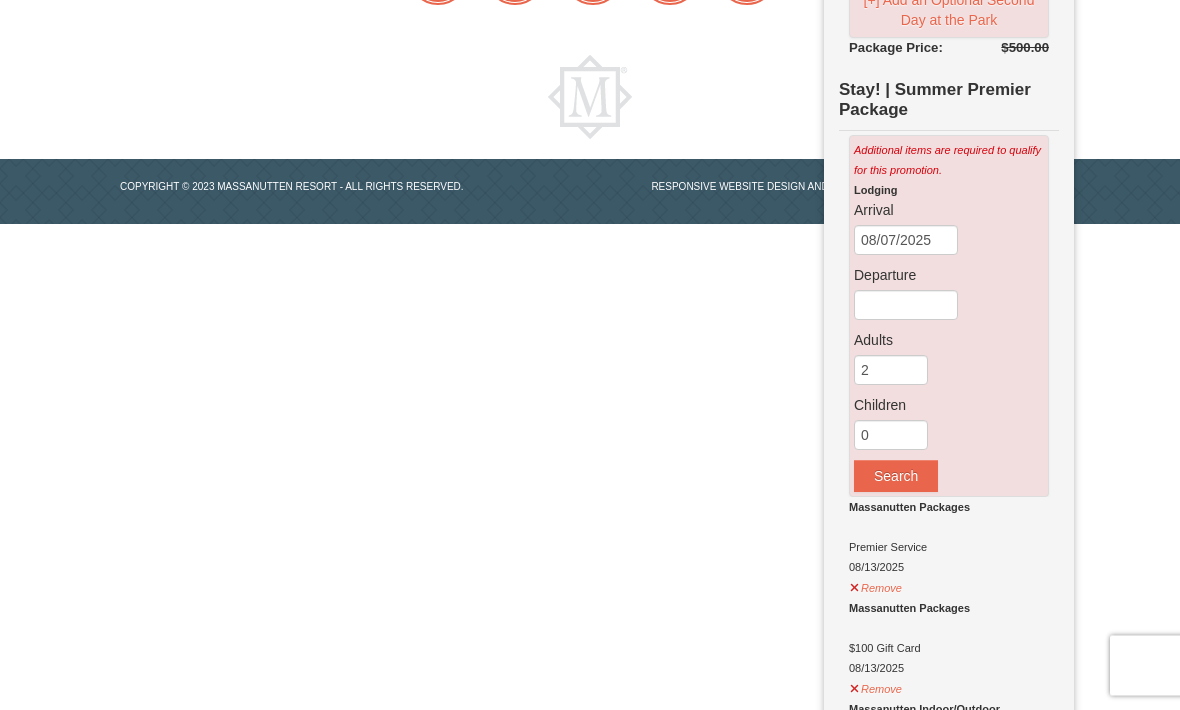 scroll, scrollTop: 1069, scrollLeft: 0, axis: vertical 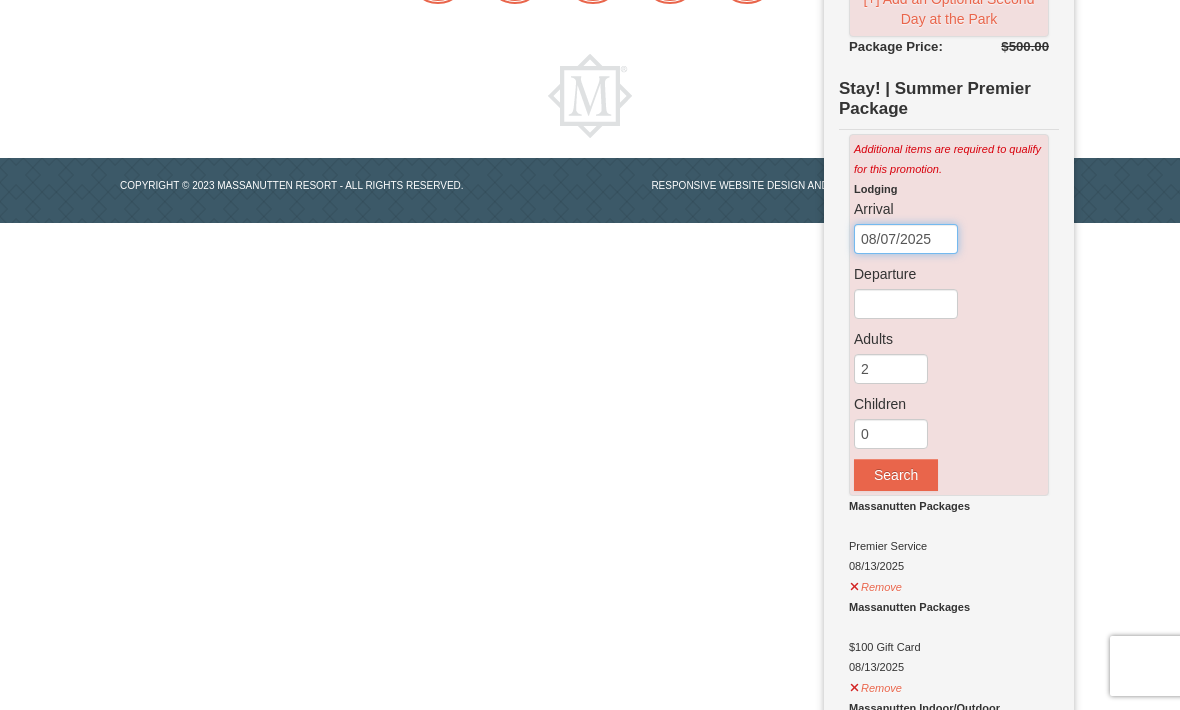 click on "08/07/2025" at bounding box center [906, 239] 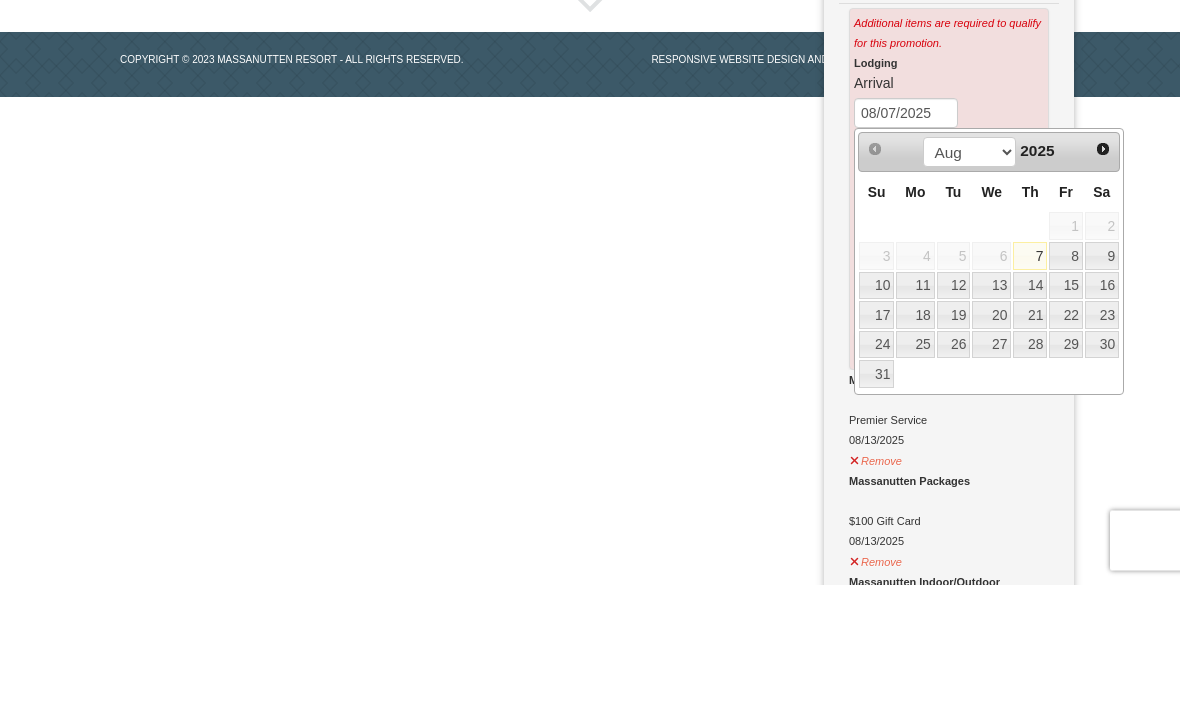 click on "14" at bounding box center (1030, 412) 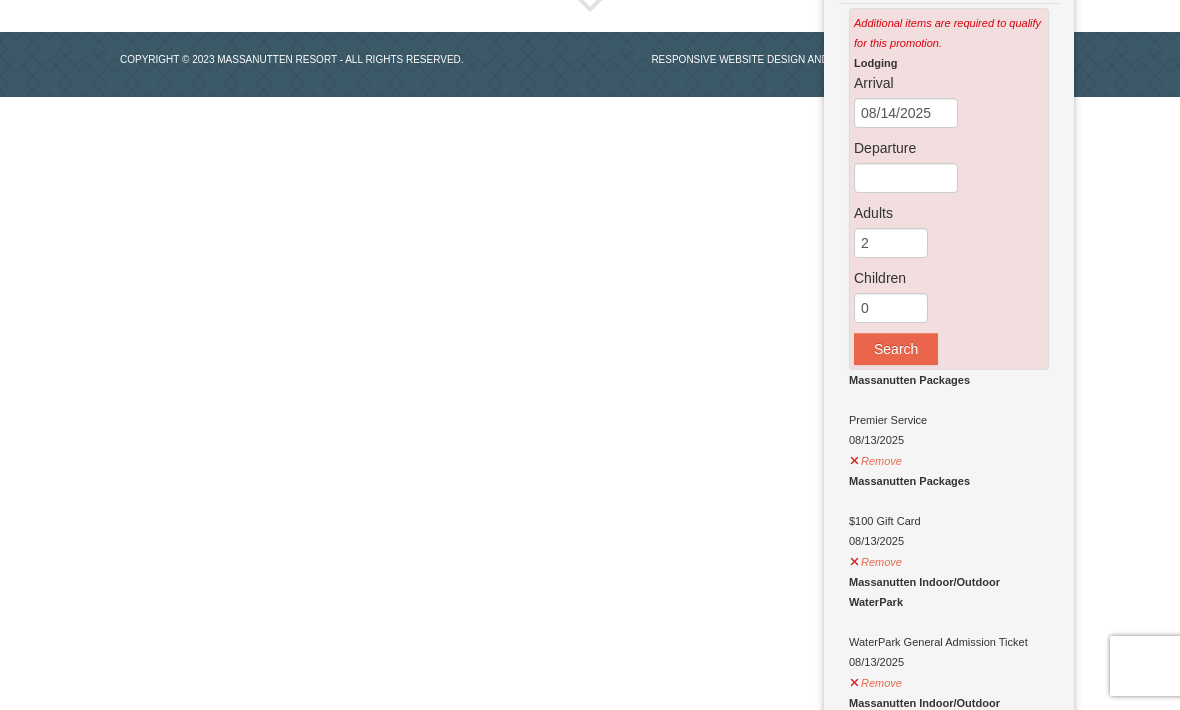 scroll, scrollTop: 1172, scrollLeft: 0, axis: vertical 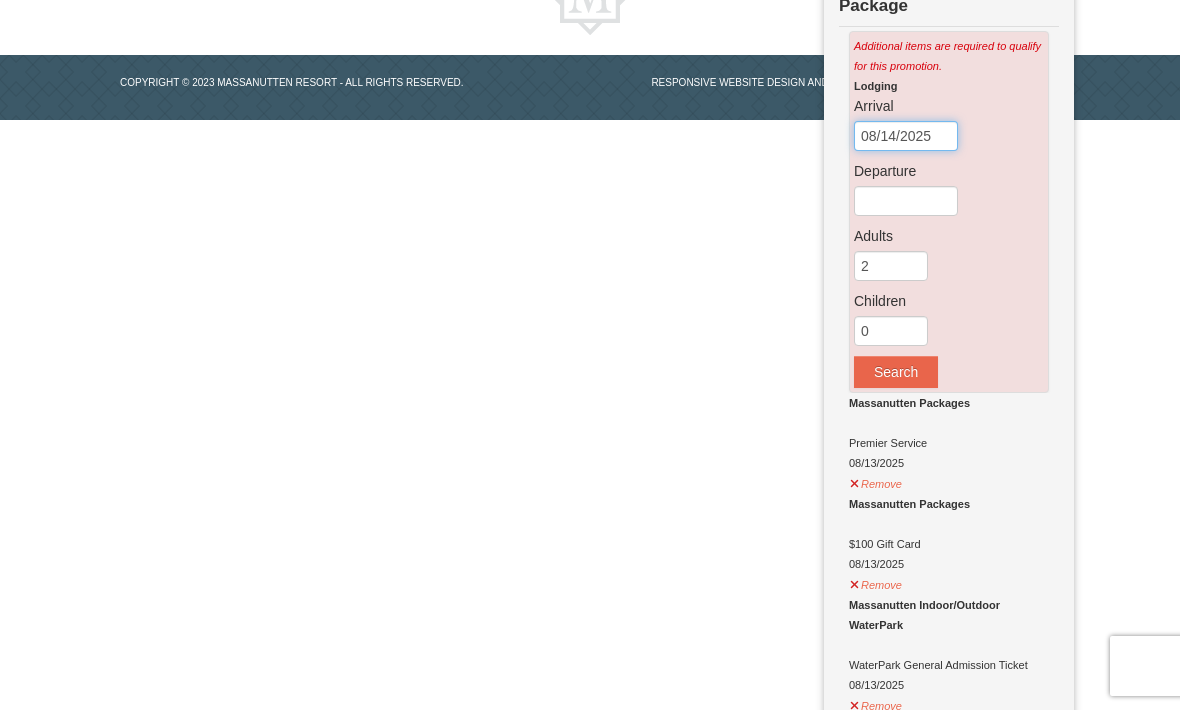 click on "08/14/2025" at bounding box center [906, 136] 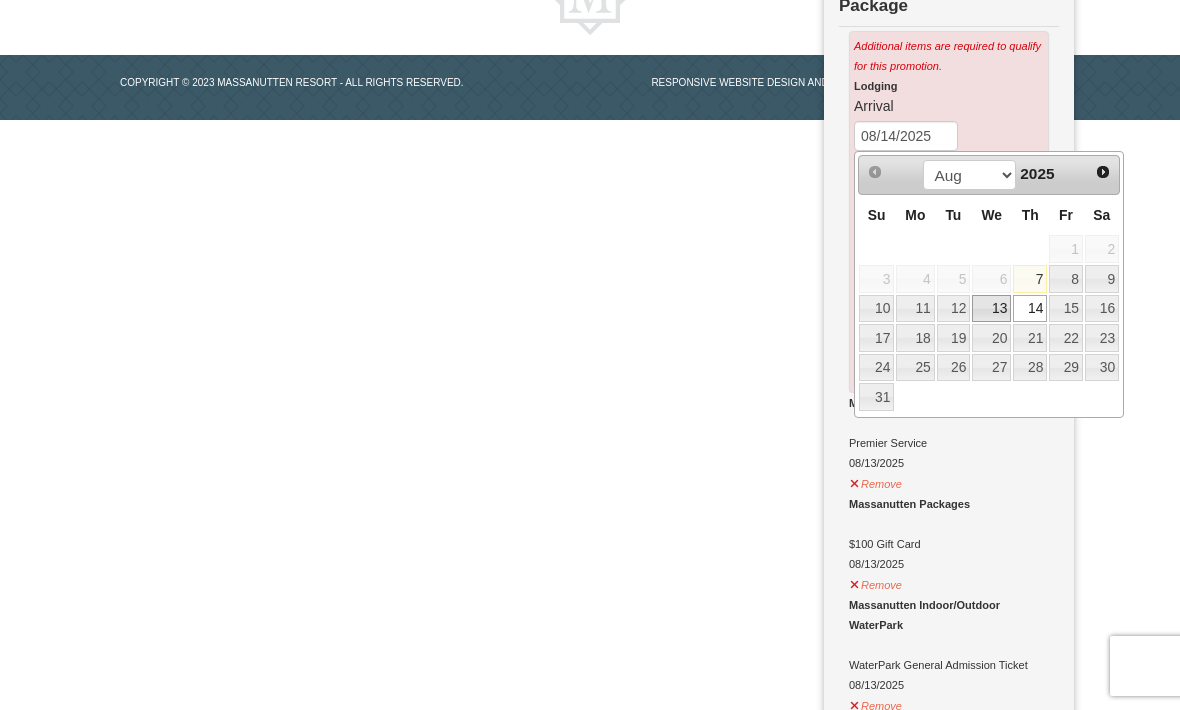 click on "13" at bounding box center (991, 309) 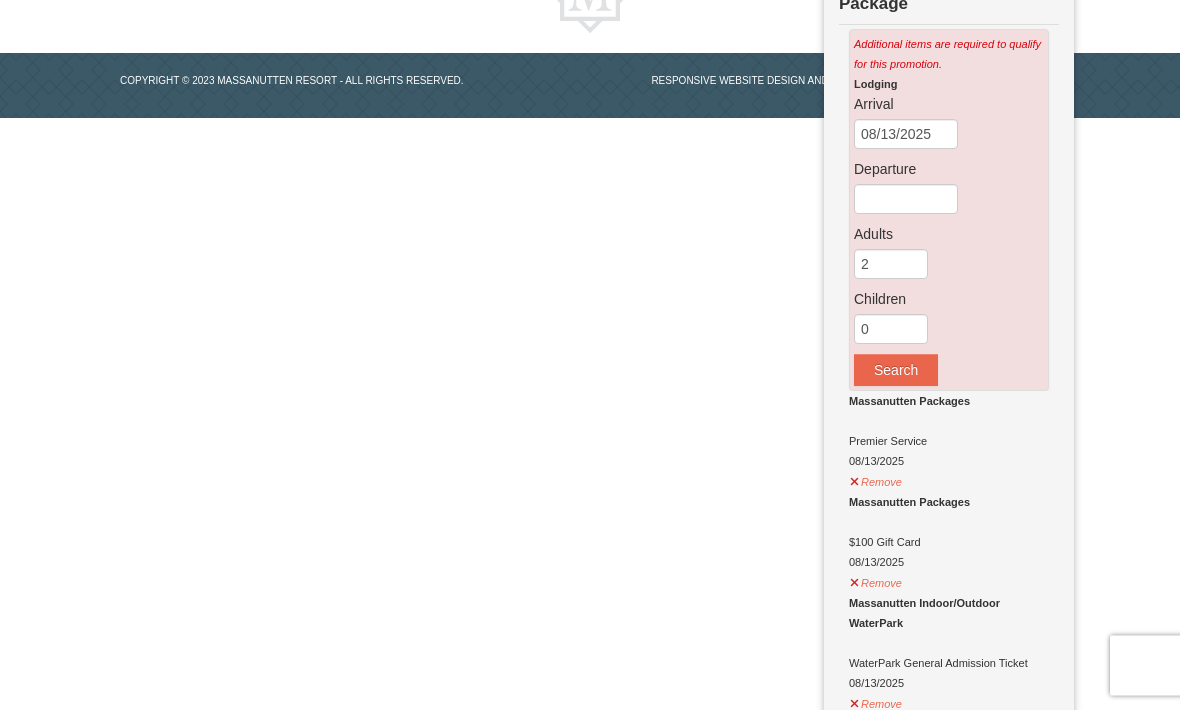 scroll, scrollTop: 1174, scrollLeft: 0, axis: vertical 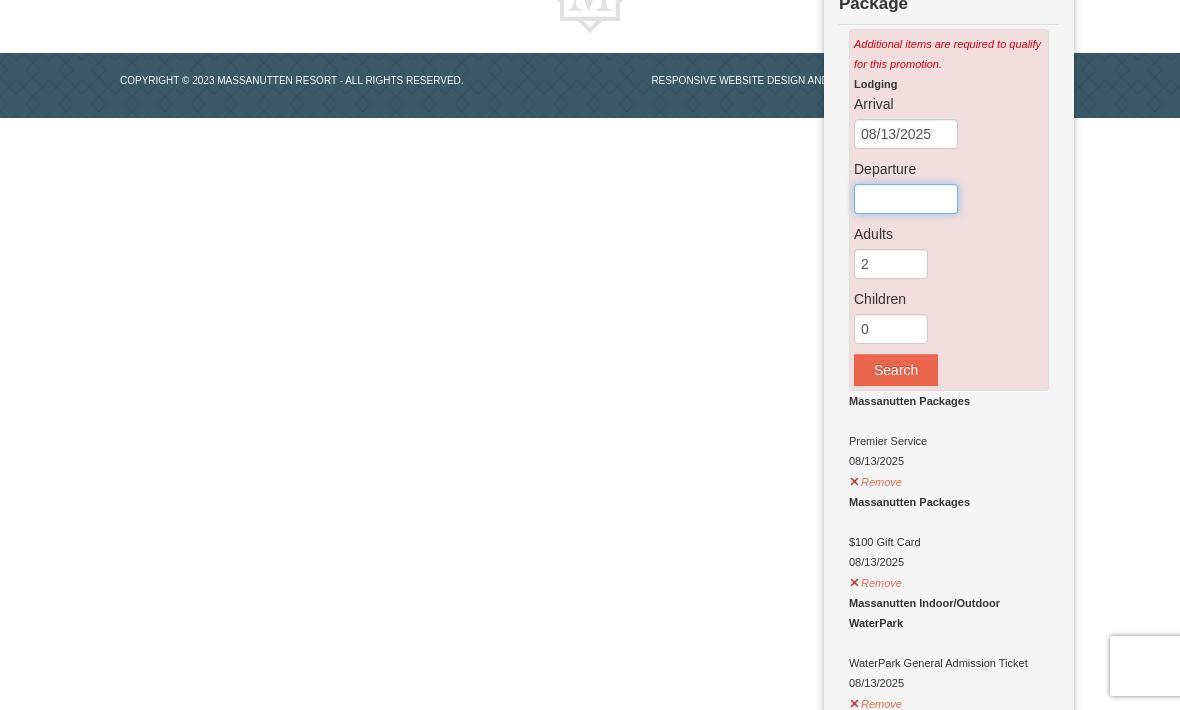 click at bounding box center (906, 199) 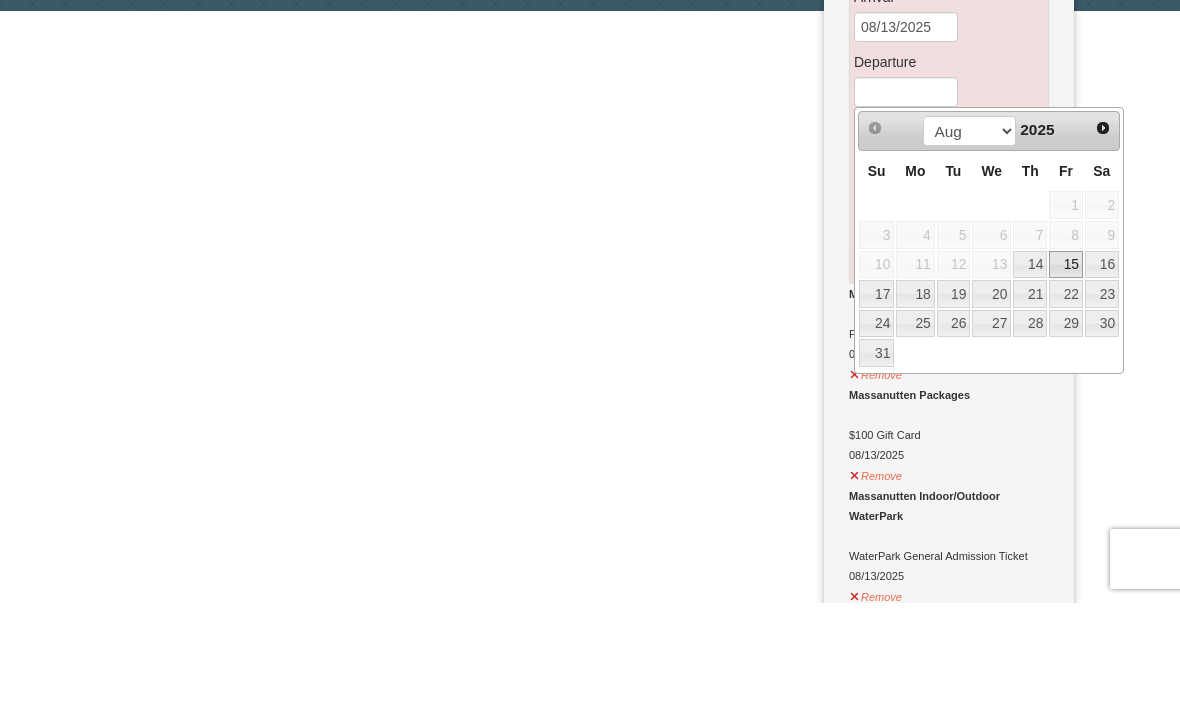 click on "15" at bounding box center (1066, 372) 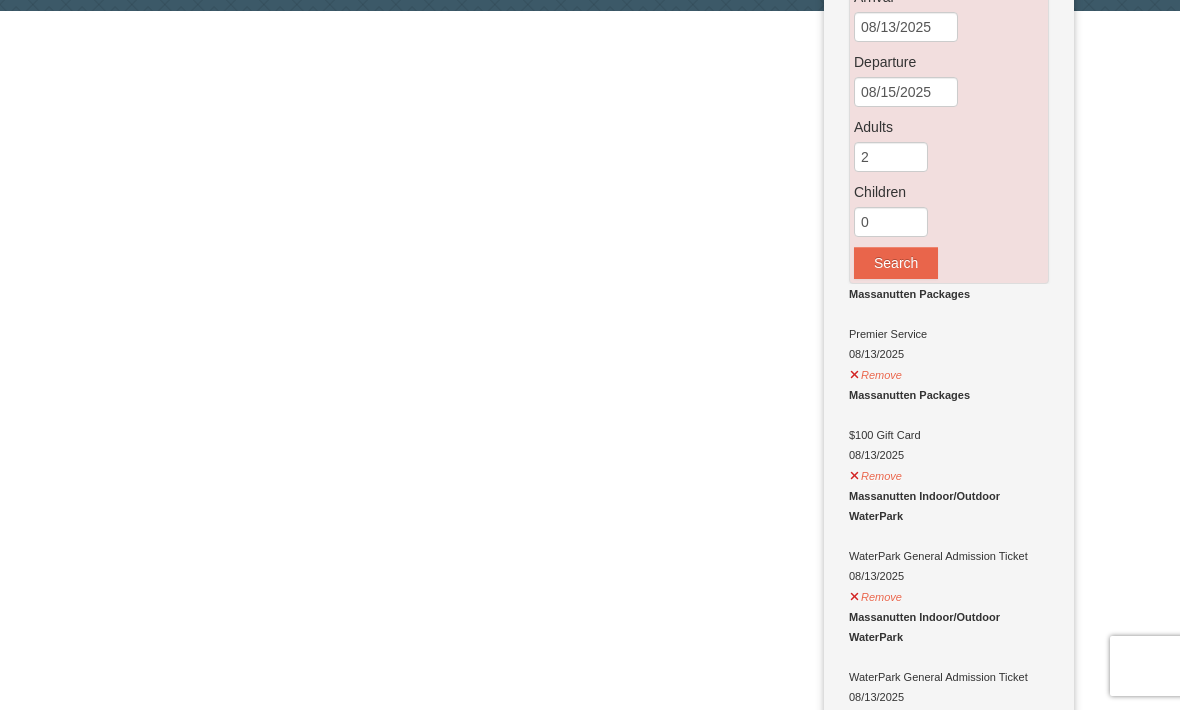 scroll, scrollTop: 1267, scrollLeft: 0, axis: vertical 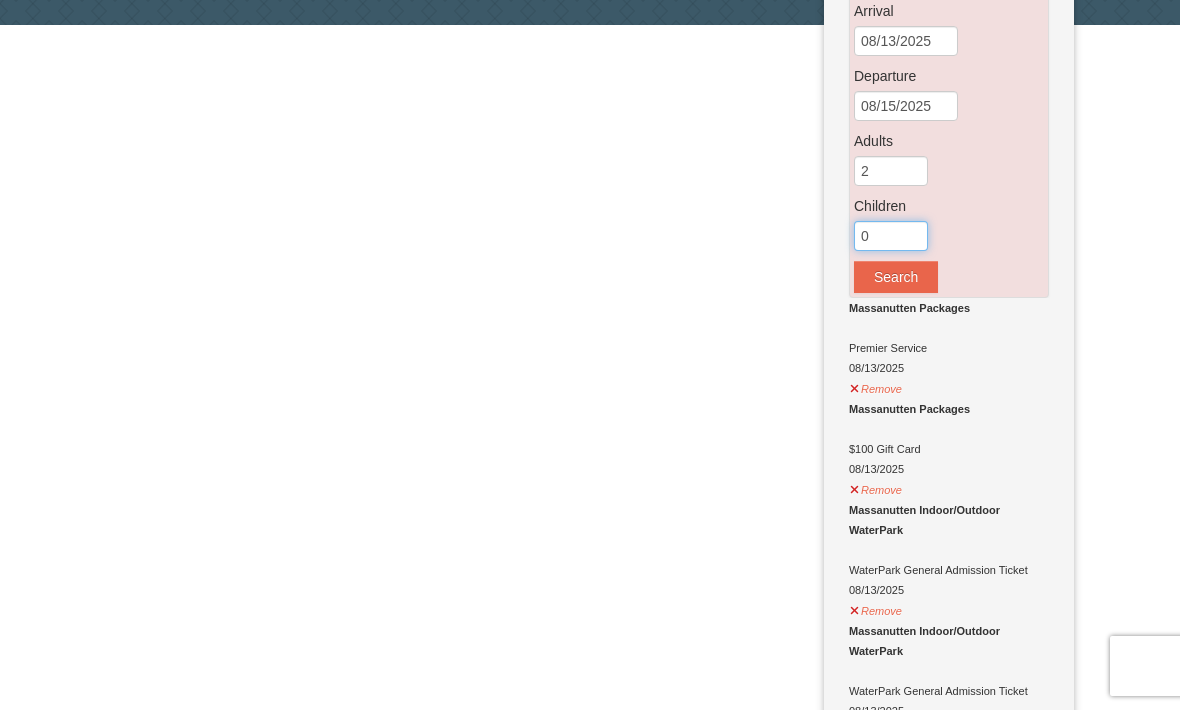 click on "0" at bounding box center [891, 236] 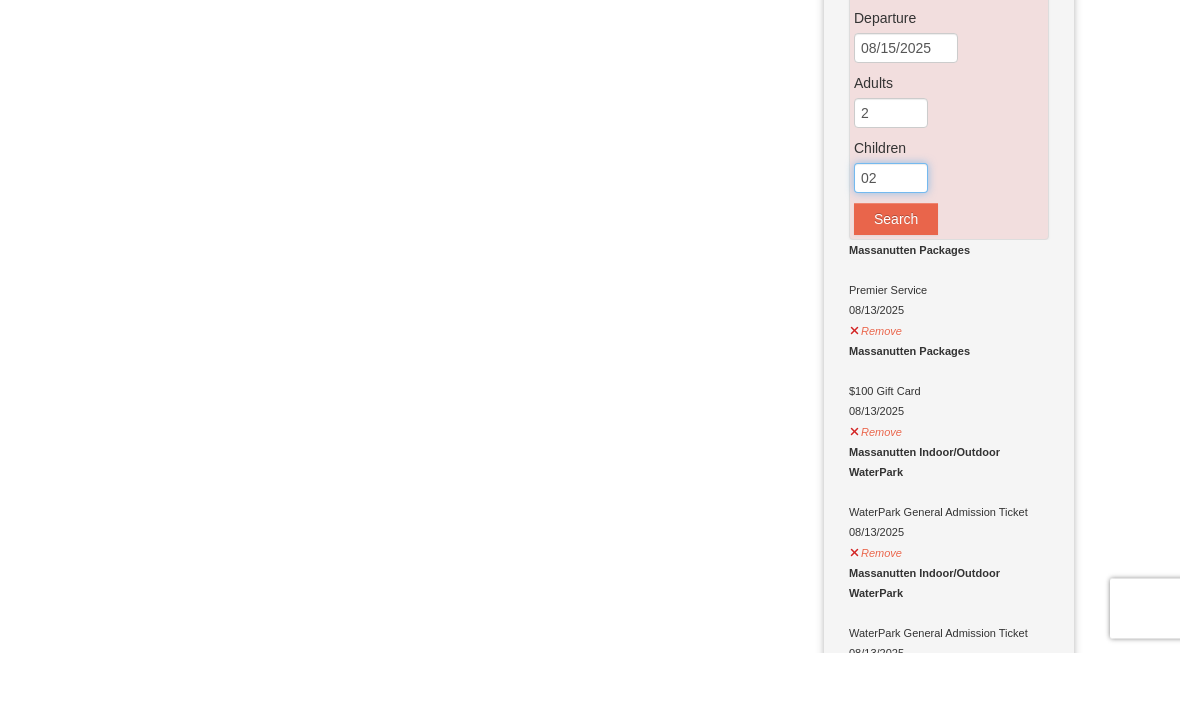 type on "02" 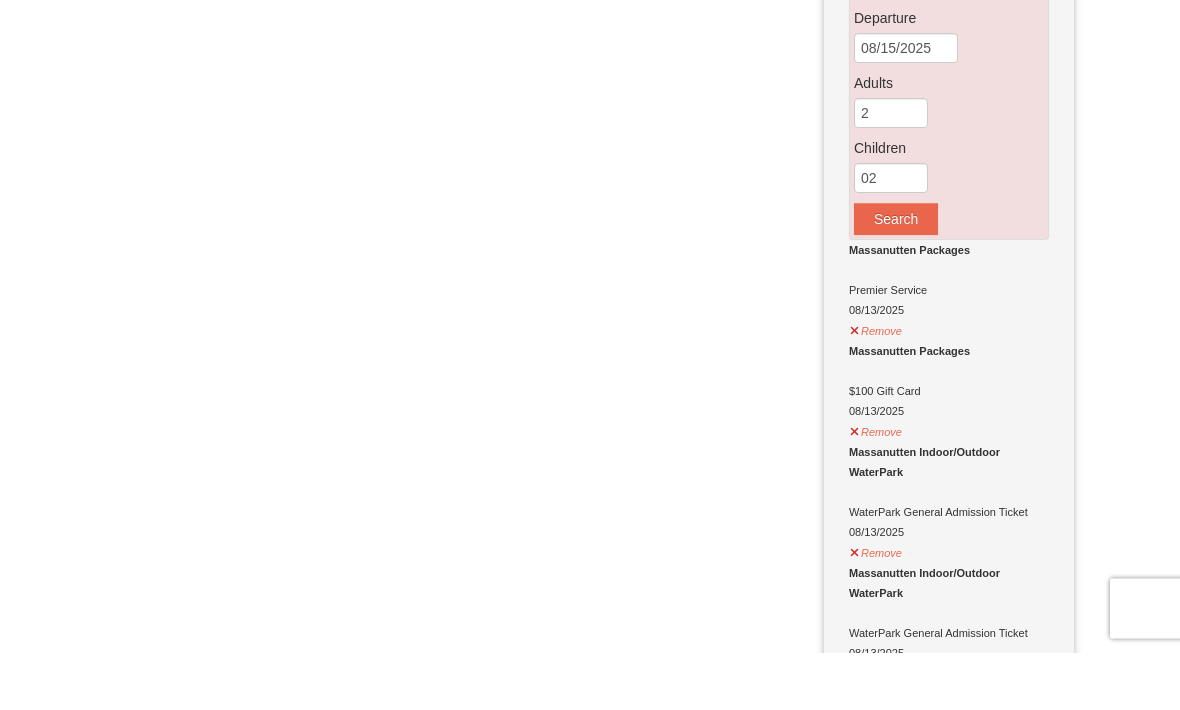 click on "Massanutten Packages
Premier Service
[DATE]" at bounding box center [949, 338] 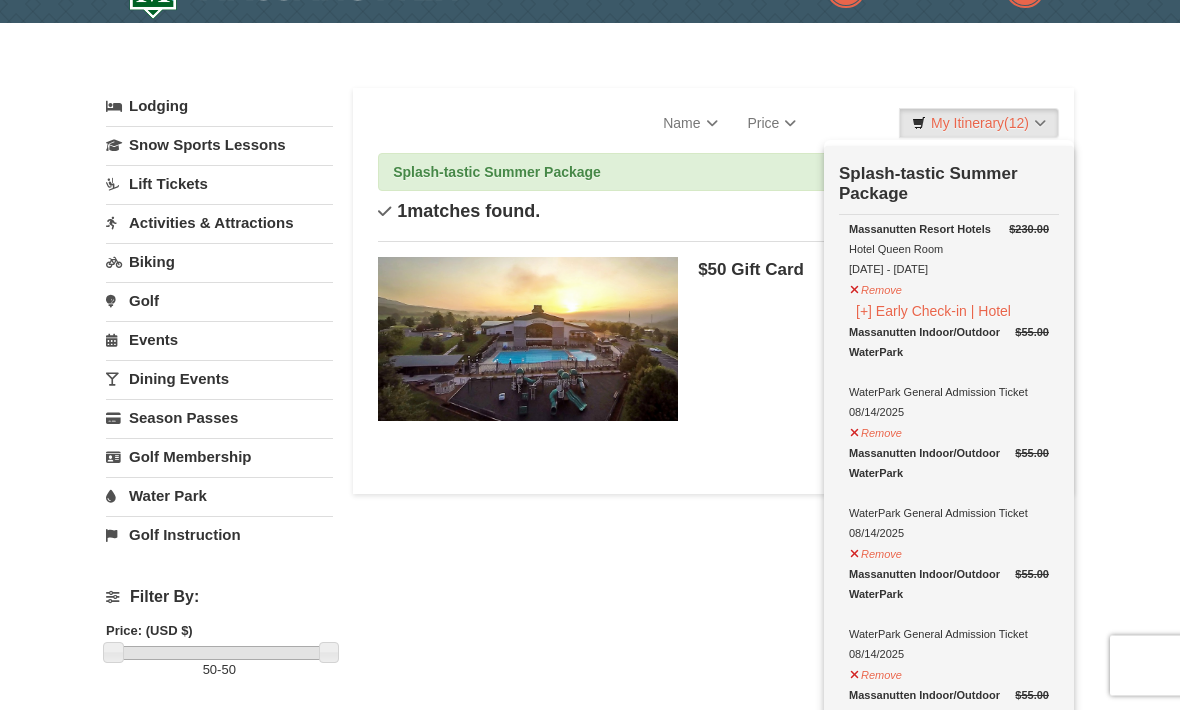 scroll, scrollTop: 0, scrollLeft: 0, axis: both 